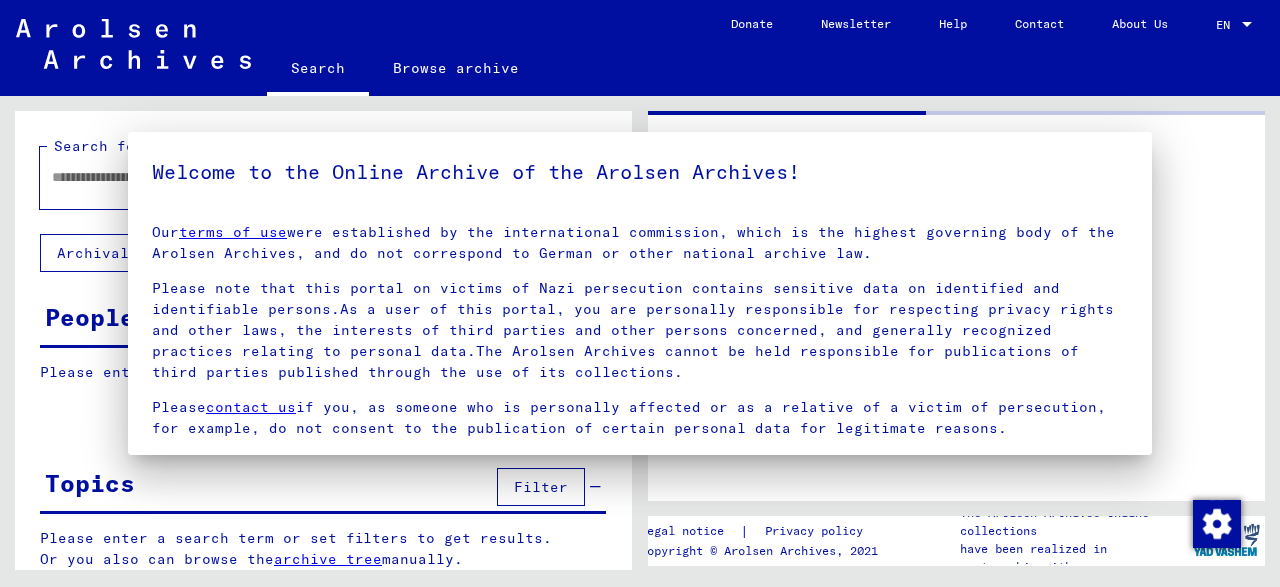 scroll, scrollTop: 0, scrollLeft: 0, axis: both 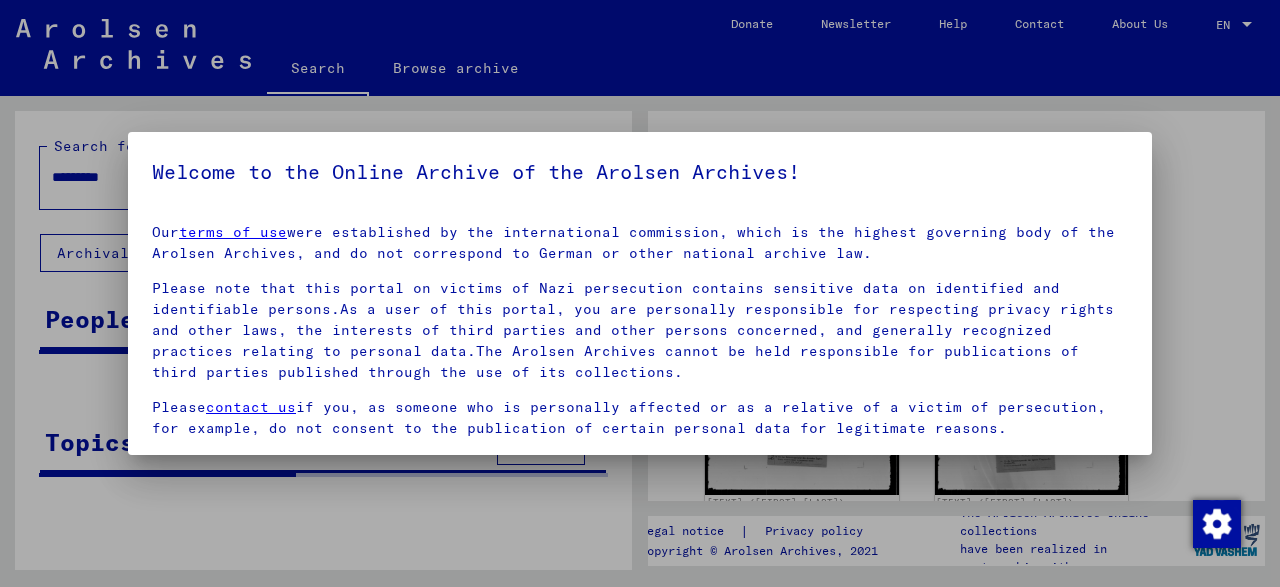 click on "Welcome to the Online Archive of the Arolsen Archives!" at bounding box center [640, 172] 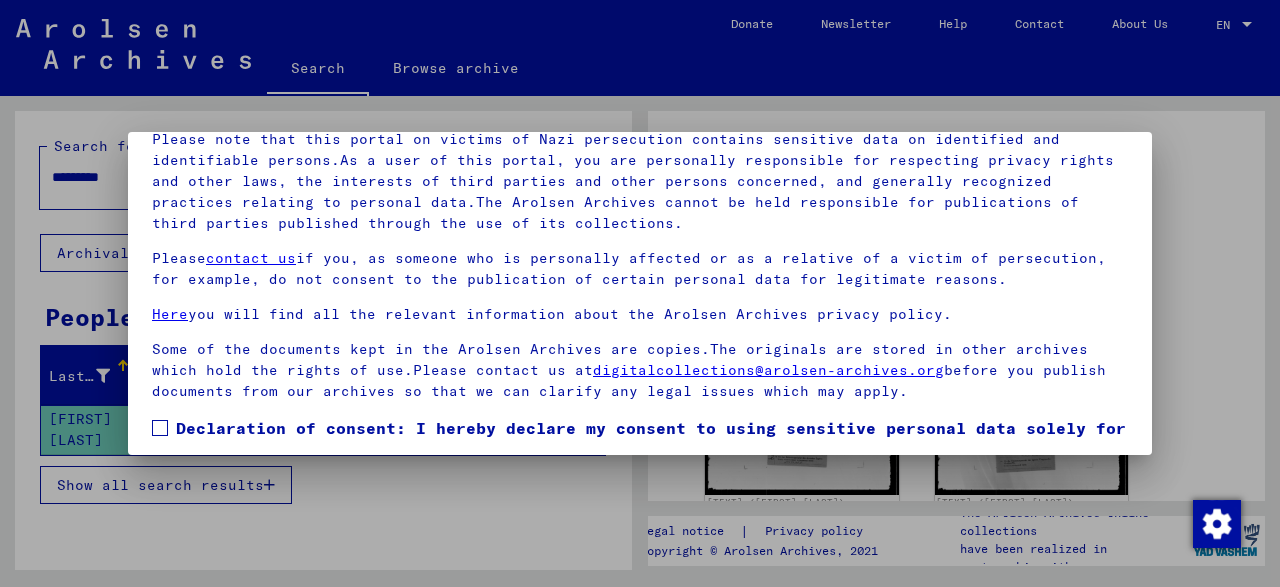 scroll, scrollTop: 159, scrollLeft: 0, axis: vertical 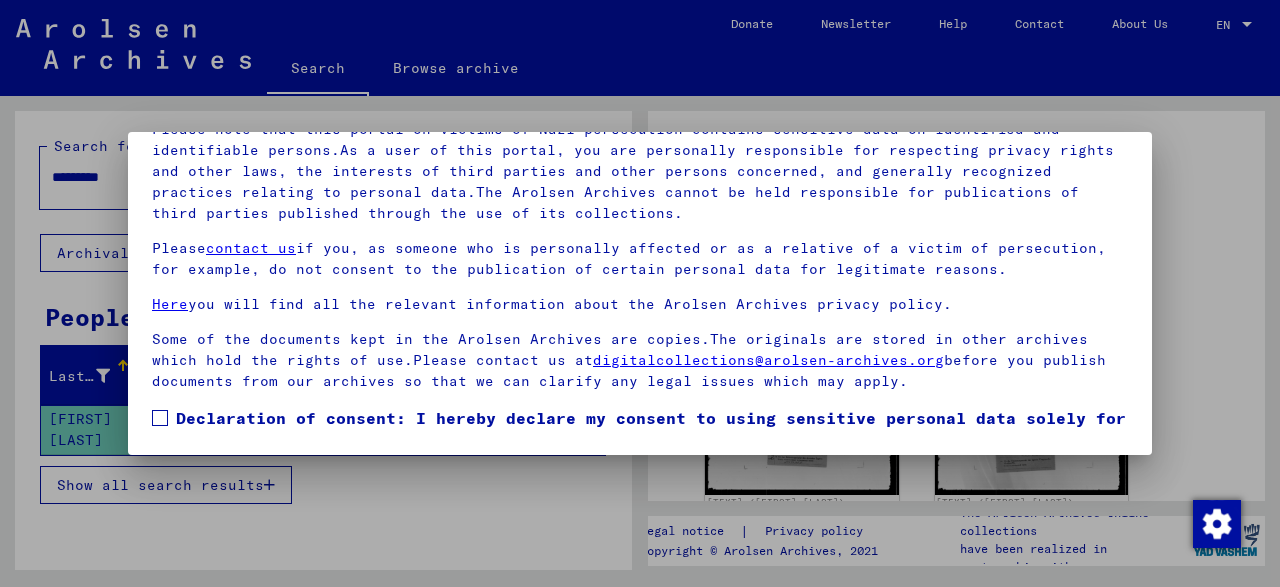 click on "Welcome to the Online Archive of the Arolsen Archives! Our  terms of use  were established by the international commission, which is the highest governing body of the Arolsen Archives, and do not correspond to German or other national archive law. Please note that this portal on victims of Nazi persecution contains sensitive data on identified and identifiable persons.As a user of this portal, you are personally responsible for respecting privacy rights and other laws, the interests of third parties and other persons concerned, and generally recognized practices relating to personal data.The Arolsen Archives cannot be held responsible for publications of third parties published through the use of its collections. Please  contact us  if you, as someone who is personally affected or as a relative of a victim of persecution, for example, do not consent to the publication of certain personal data for legitimate reasons. Here  you will find all the relevant information about the Arolsen Archives privacy policy." at bounding box center [640, 293] 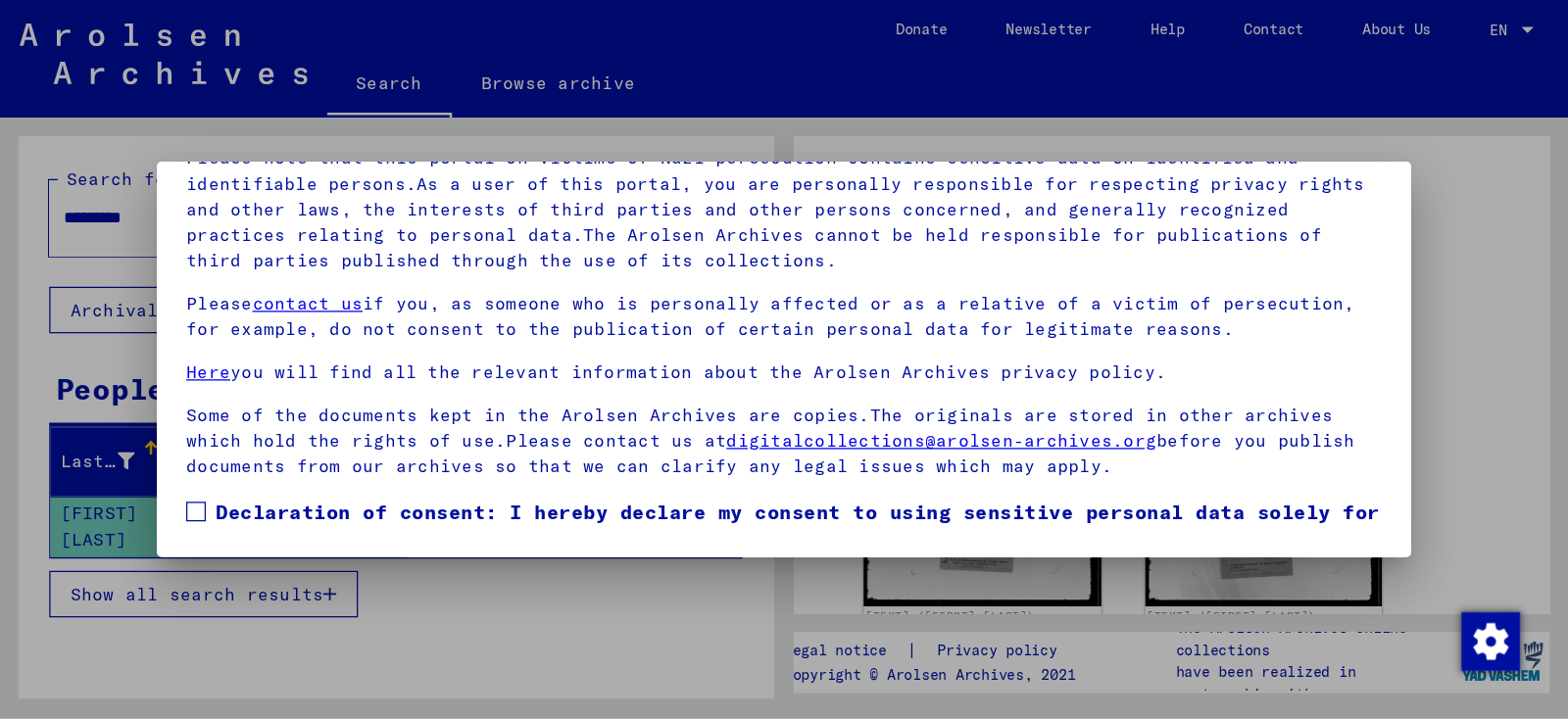 scroll, scrollTop: 0, scrollLeft: 0, axis: both 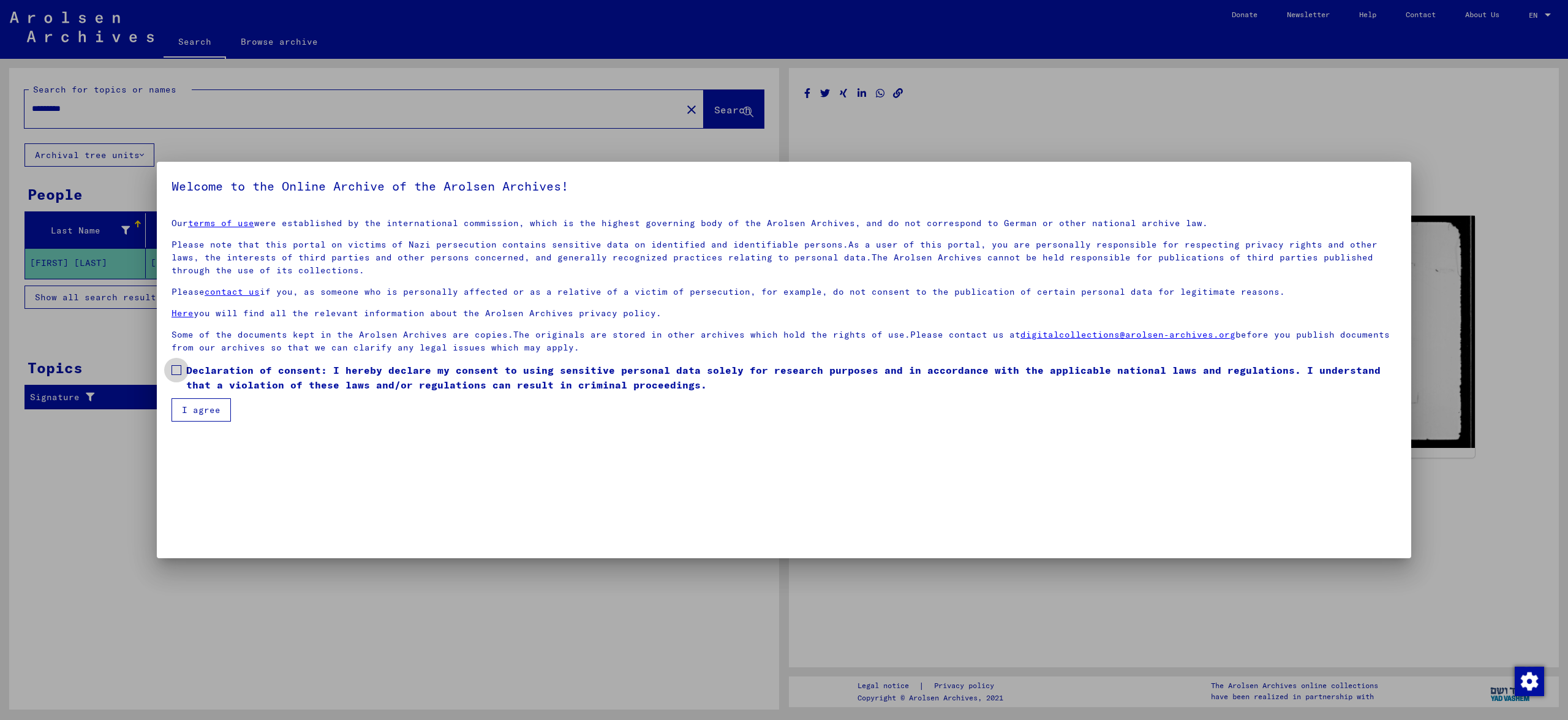 click at bounding box center (176, 370) 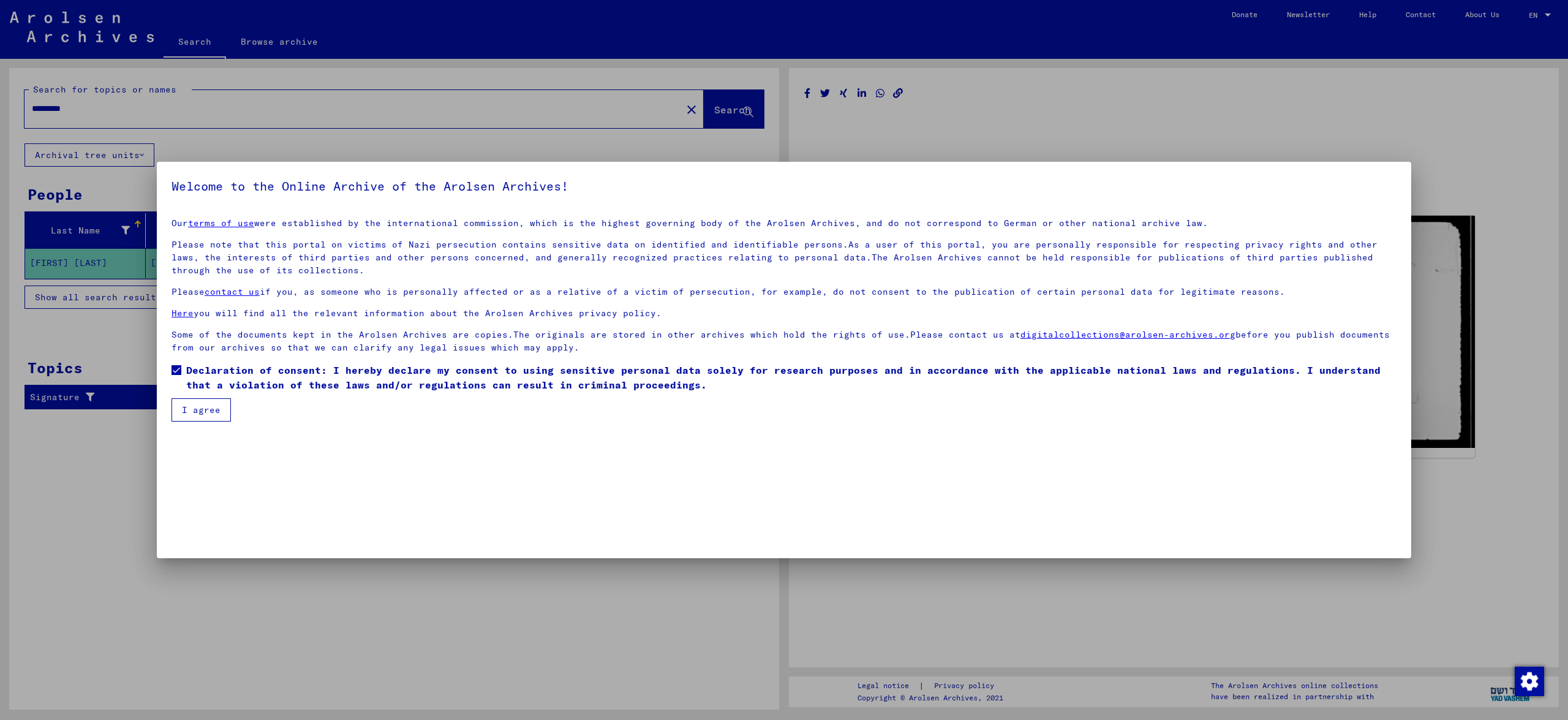 click on "I agree" at bounding box center (201, 410) 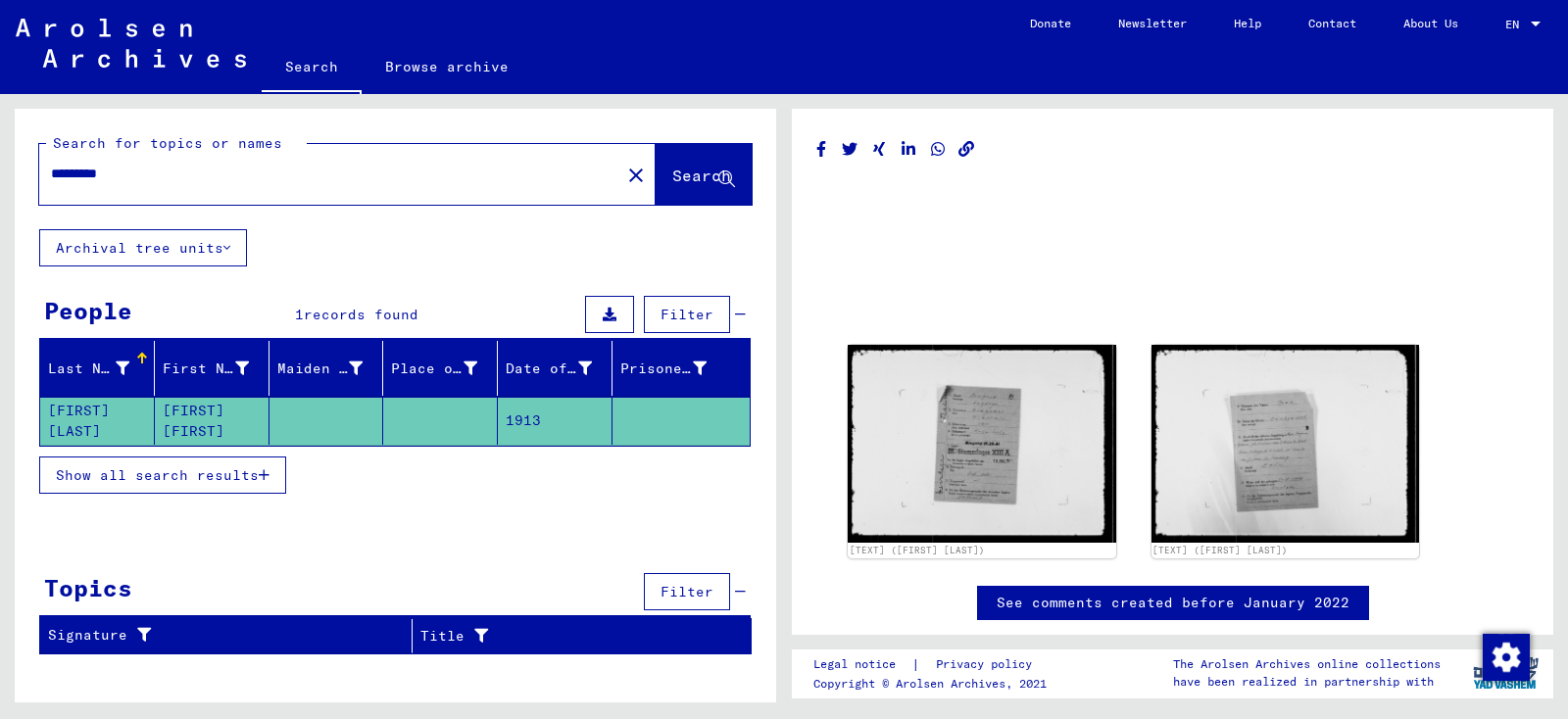 click on "*********" 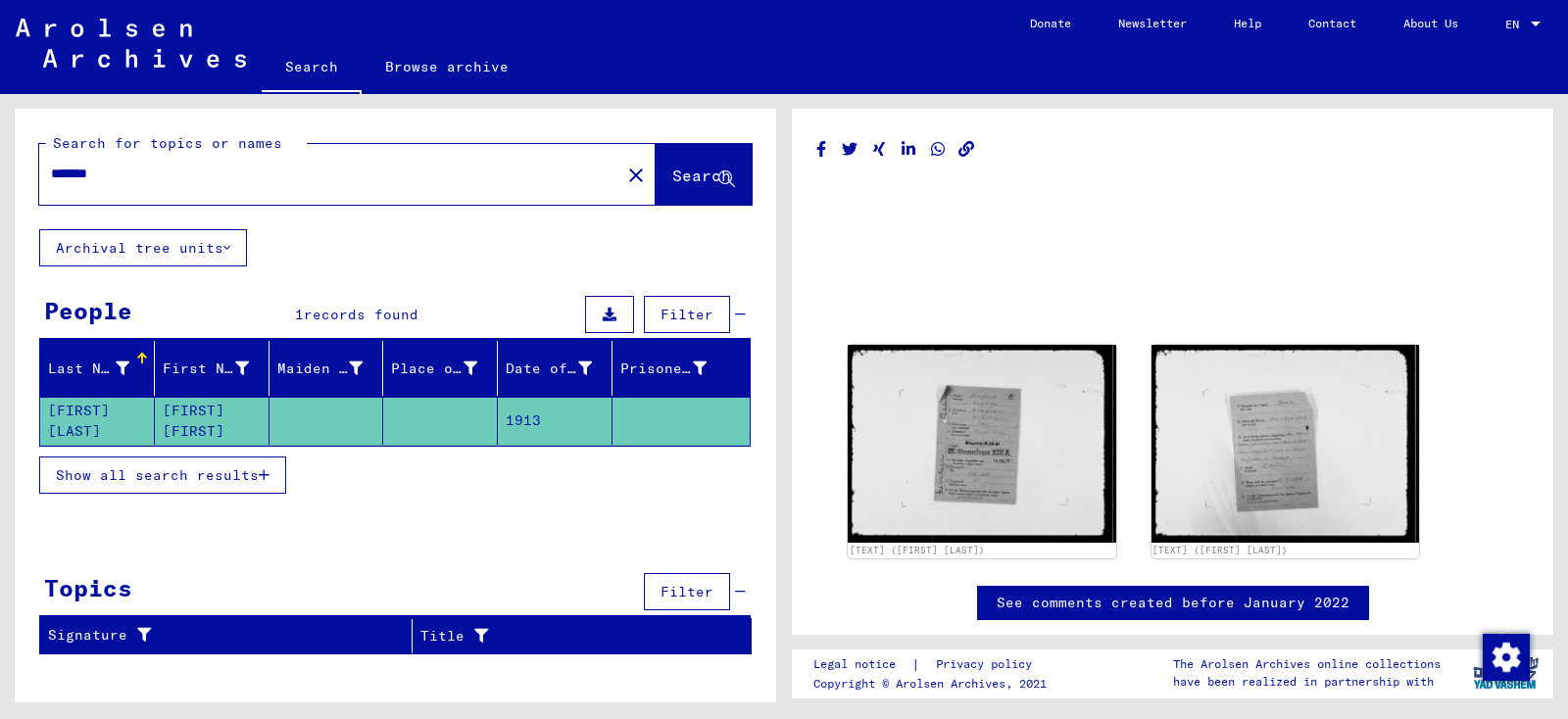 type on "*******" 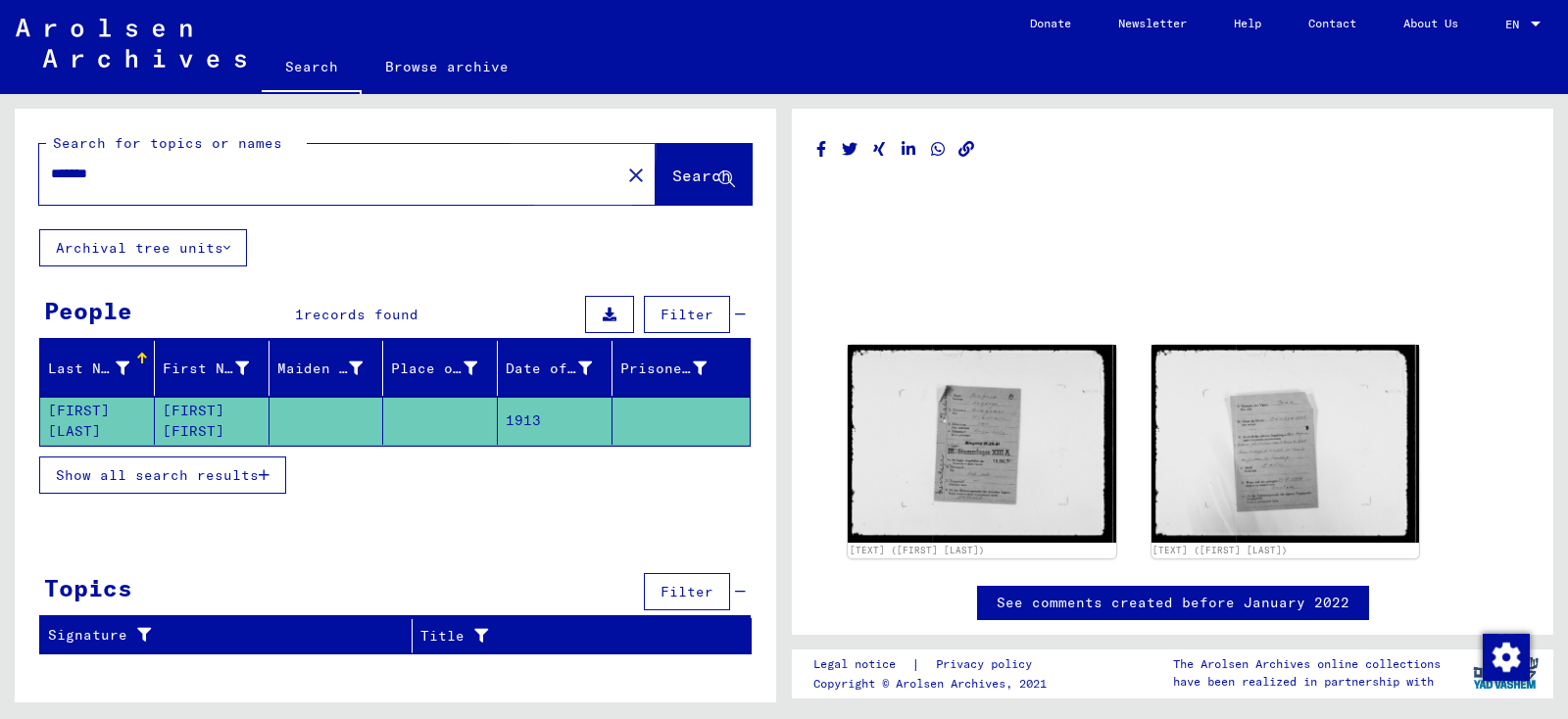 click on "Search" 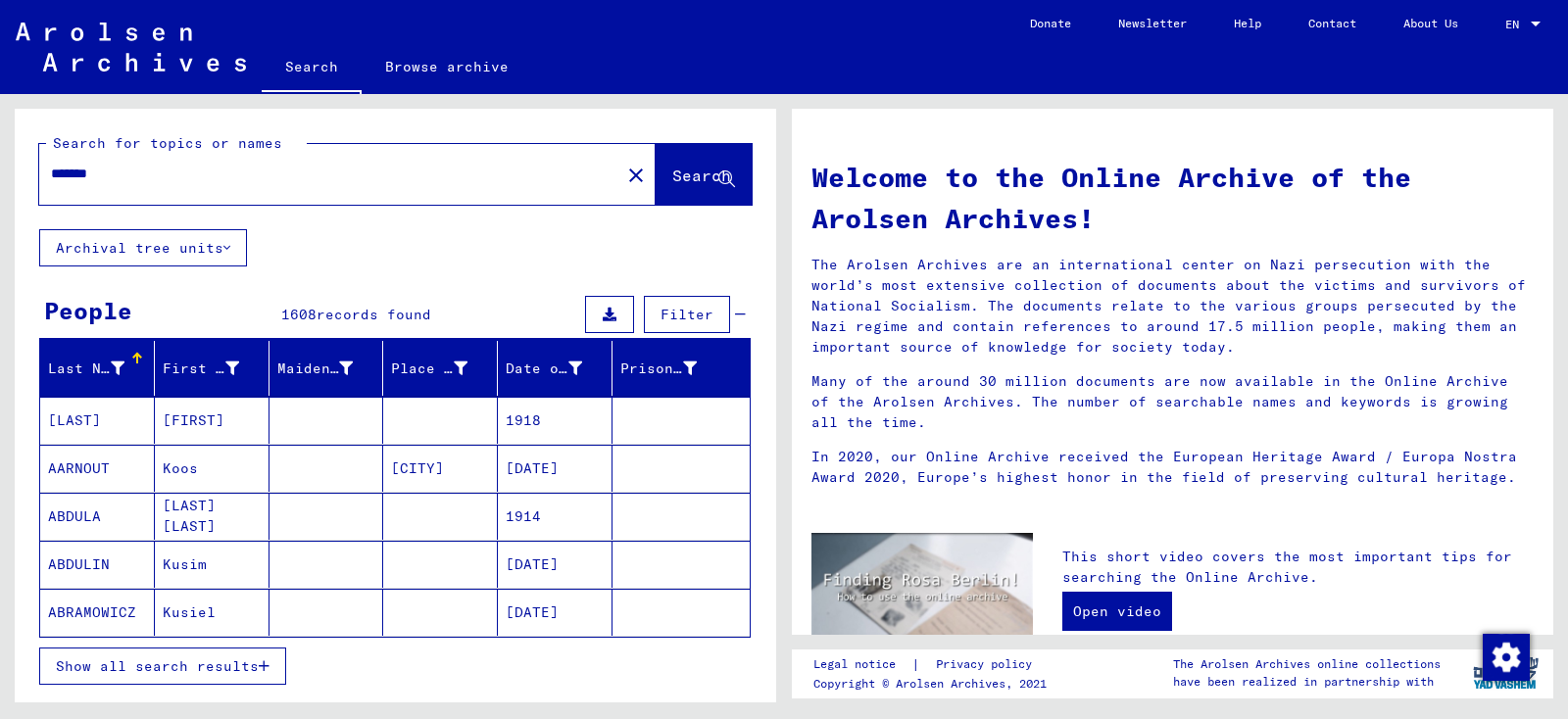 click on "Search for topics or names ******* close  Search     Archival tree units  People 1608  records found  Filter   Last Name   First Name   Maiden Name   Place of Birth   Date of Birth   Prisoner #   ?LDBLUM   [FIRST]         [YEAR]      AARNOUT   [LAST]      Huizum   [DATE]      ABDULA   [LAST] [LAST] [LAST] [LAST]         [YEAR]      ABDULIN   [LAST]         [DATE]      ABRAMOWICZ   [LAST]         [DATE]     Show all search results  Signature Last Name First Name Maiden Name Place of Birth Date of Birth Prisoner # Father (adoptive father) Mother (adoptive mother) Religion Nationality Occupaton Place of incarceration Date of decease Last residence Last residence (Country) Last residence (District) Last residence (Province) Last residence (Town) Last residence (Part of town) Last residence (Street) Last residence (House number) 3.1.1.1 - Names in "phonetical" order from G ?LDBLUM [FIRST] [YEAR] 2.1.5.1 - Documents without attributed call number AARNOUT [LAST] Huizum [DATE] ABDULA [LAST] [LAST] [LAST] [LAST] [NUMBER]" 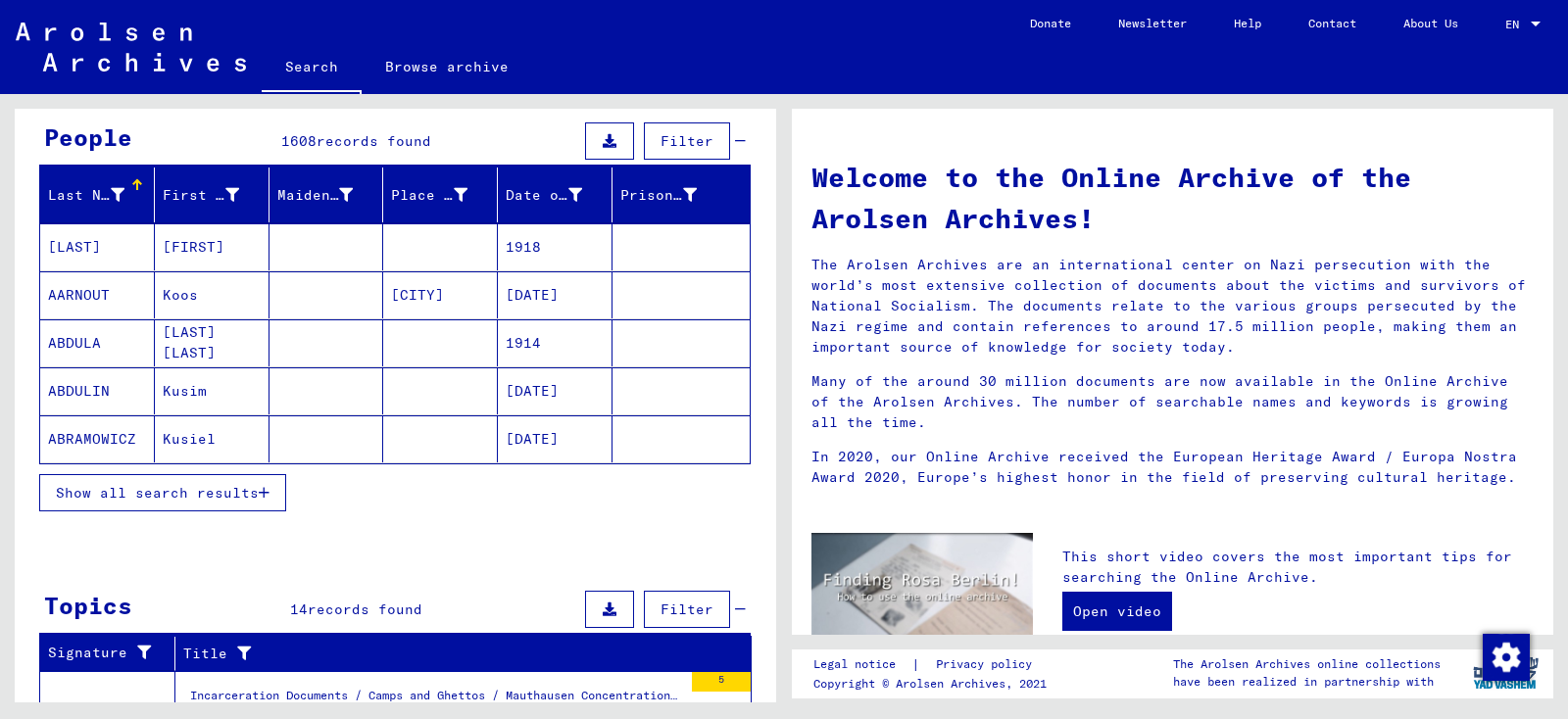 click on "Show all search results" at bounding box center (157, 493) 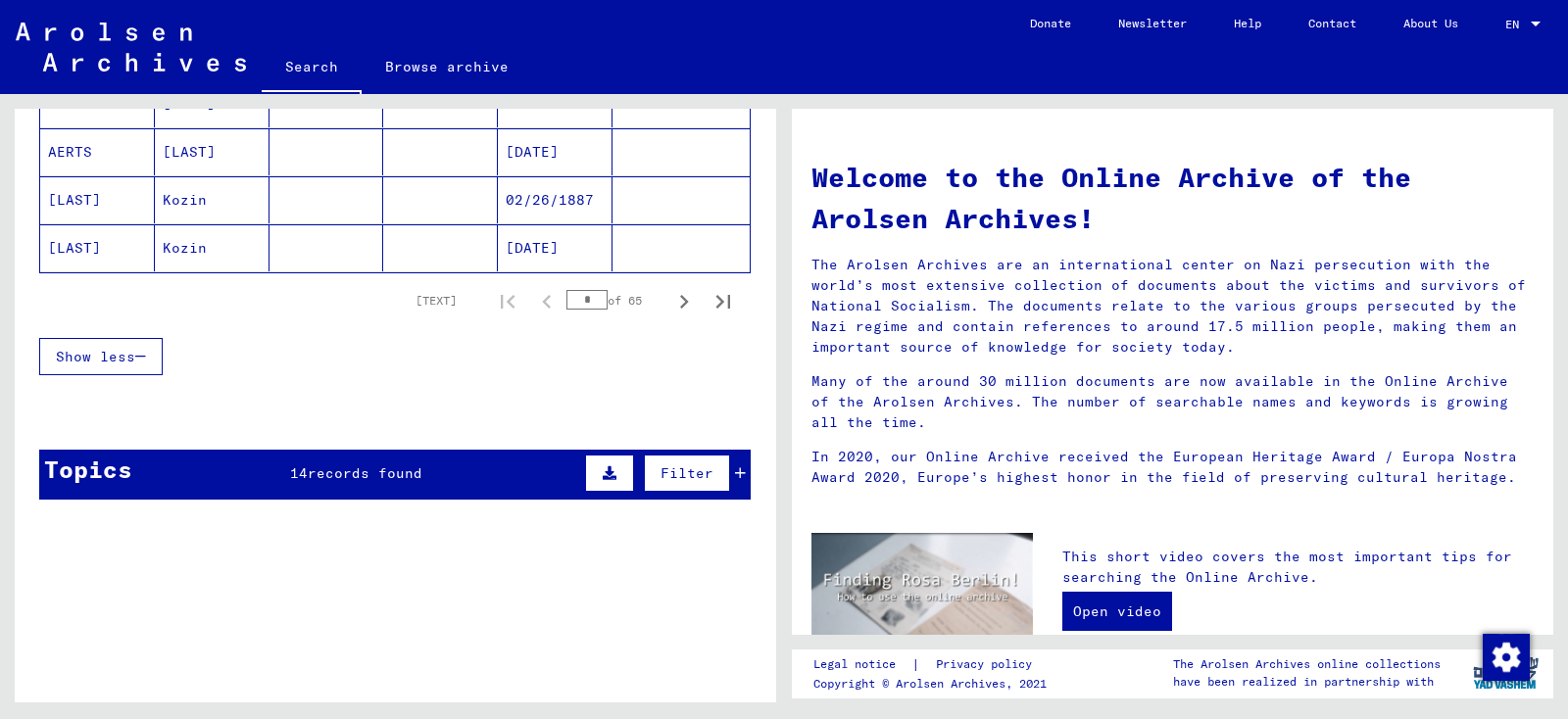 scroll, scrollTop: 1271, scrollLeft: 0, axis: vertical 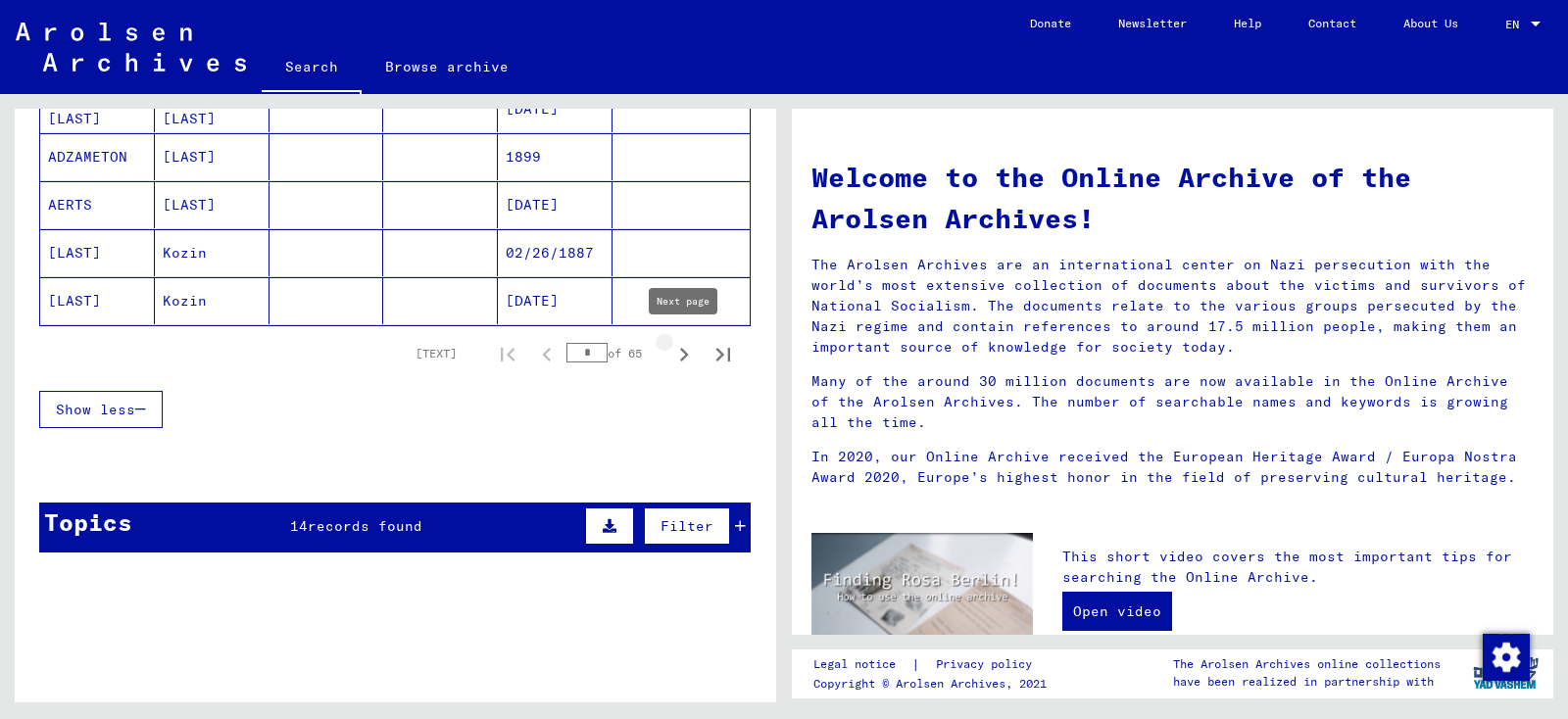 click at bounding box center [684, 354] 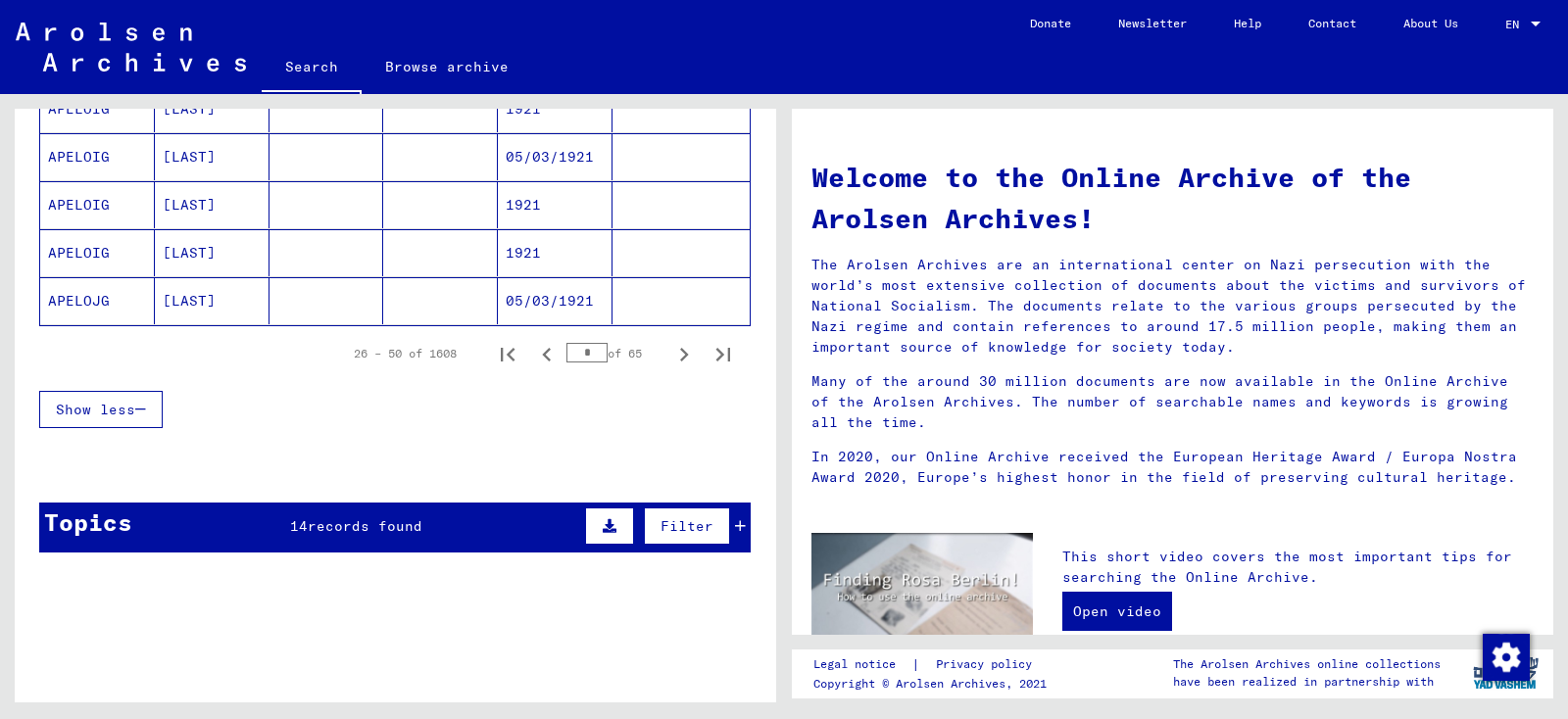 scroll, scrollTop: 0, scrollLeft: 0, axis: both 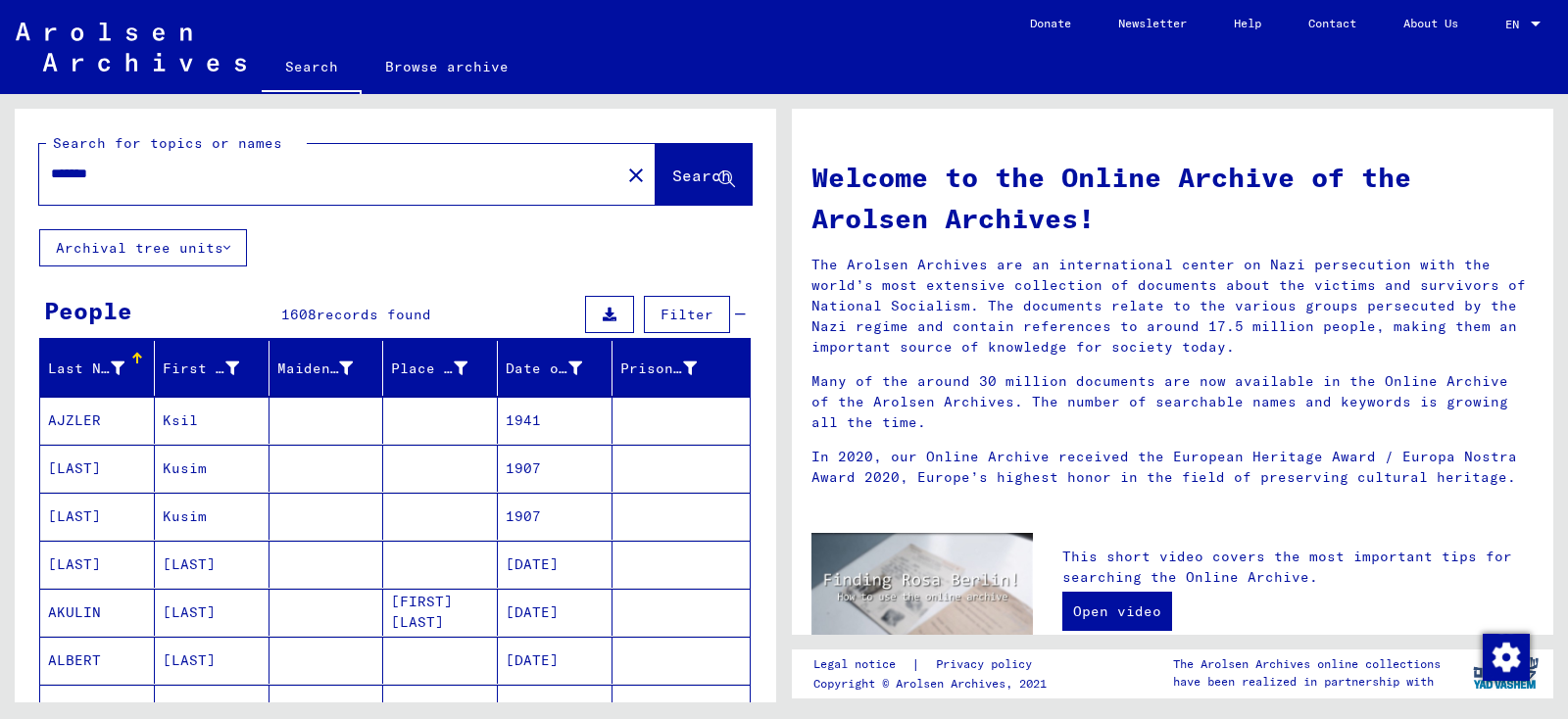 click on "Search for topics or names ******* close  Search     Archival tree units  People 1608  records found  Filter   Last Name   First Name   Maiden Name   Place of Birth   Date of Birth   Prisoner #   AJZLER   Ksil         [DATE]      AKRAMANOW   Kusim         [DATE]      AKRAMANOW   Kusim         [DATE]      AKULIA   Kitil         [DATE]      AKULIN   KISIL      Rup. Biegazy   [DATE]      ALBERT   Kissiel         [DATE]      ALEBEW   KISIL         [DATE]      ALIEW   Kusen         [DATE]      ALTAMUIK   Kasil         [DATE]      ALTMAN   Ksil         [DATE]      ALTMAN   Ksil         [DATE]      ALTMANN   KSIL         [DATE]      AMELSCHEMER   Kisel         [DATE]      ANASTAZIA   Ksel         [DATE]      ANDERS   Kut         [DATE]      ANDREJ   Kisin      Chodosy   [DATE]      ANDRUSIAK   Kasyl         [DATE]      ANNA   Kot         [DATE]      ANTEL   MAYER KISSIEL      Brody   [DATE]      ANUFRI KISIL KISSIL ONUFRI ONÖFREY   Anufi Kisil Kissil Onufri Onöfrey        *" 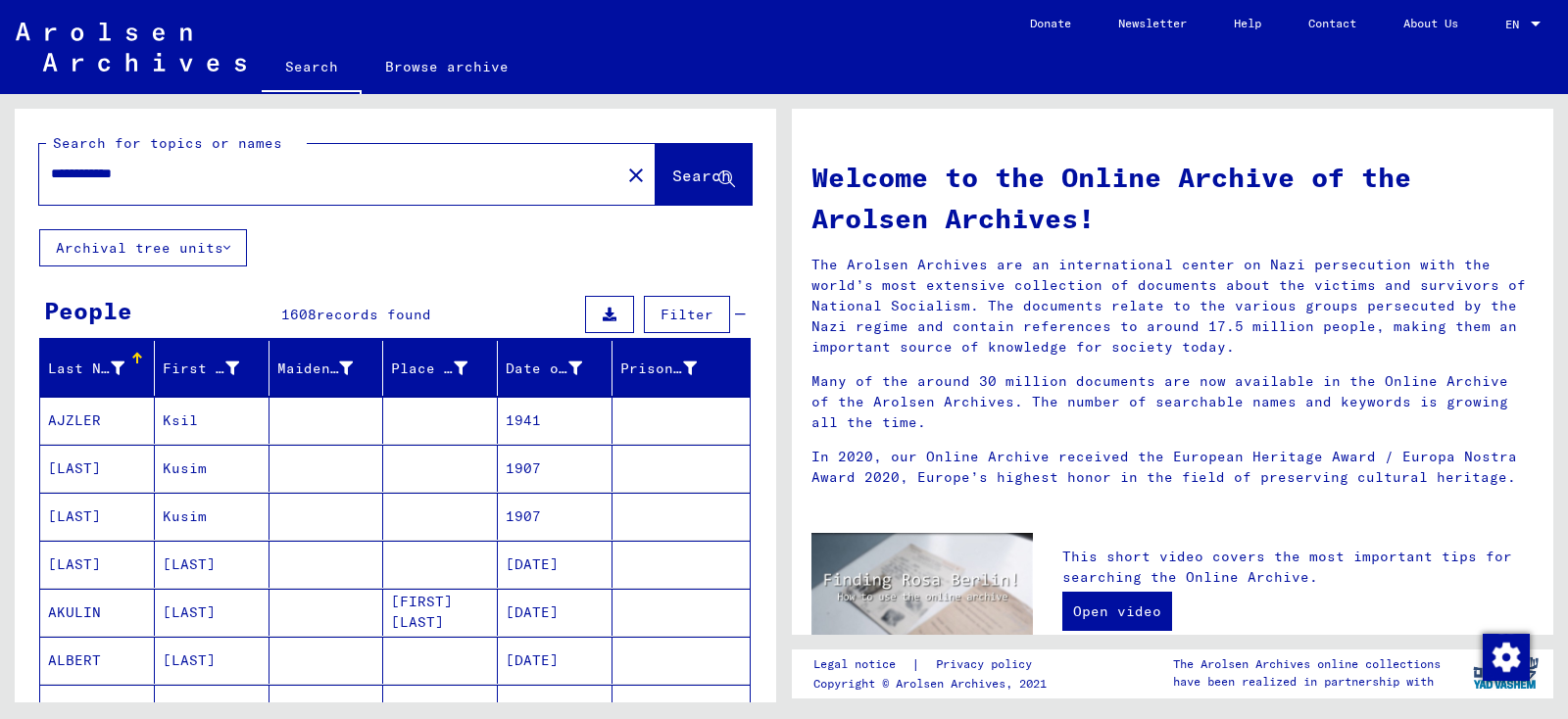 type on "**********" 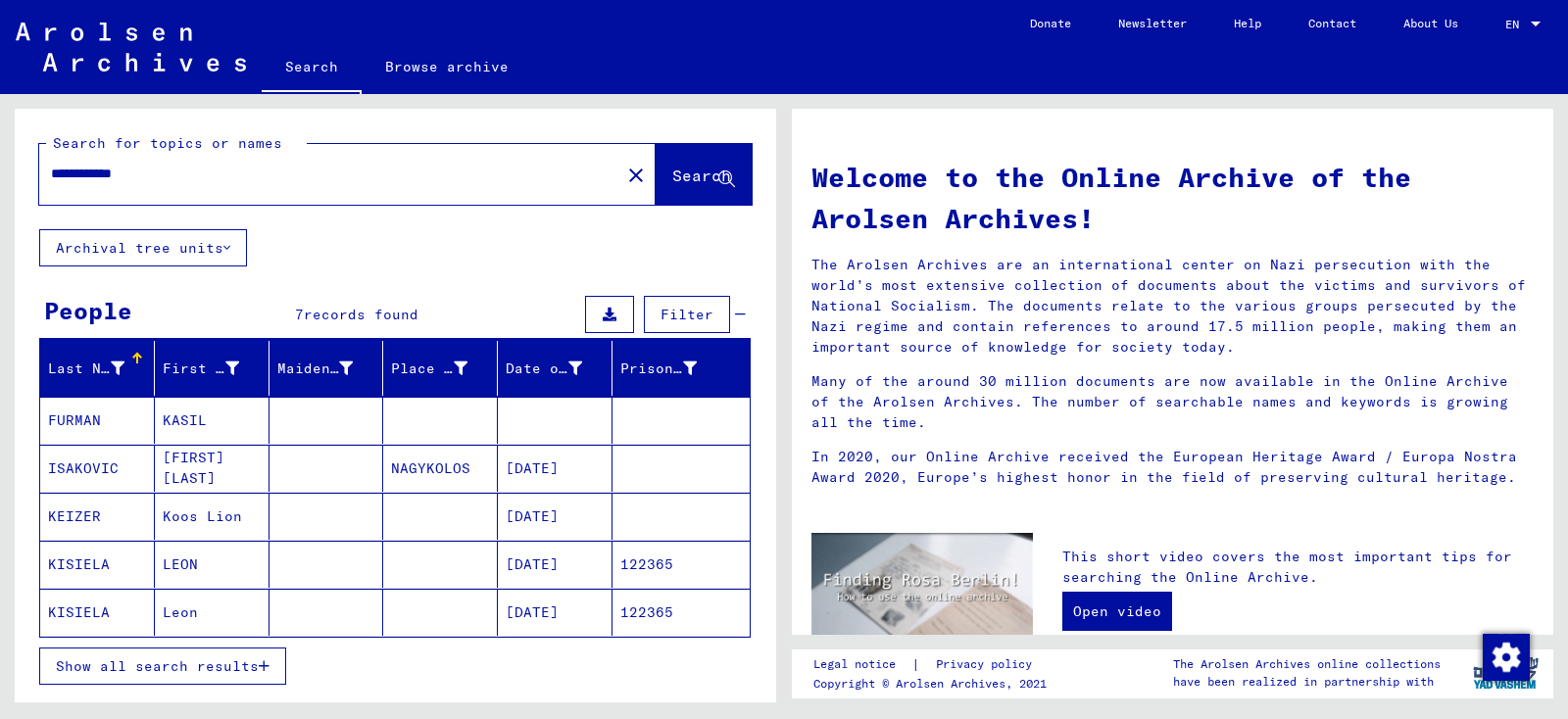 click on "[DATE]" at bounding box center [555, 612] 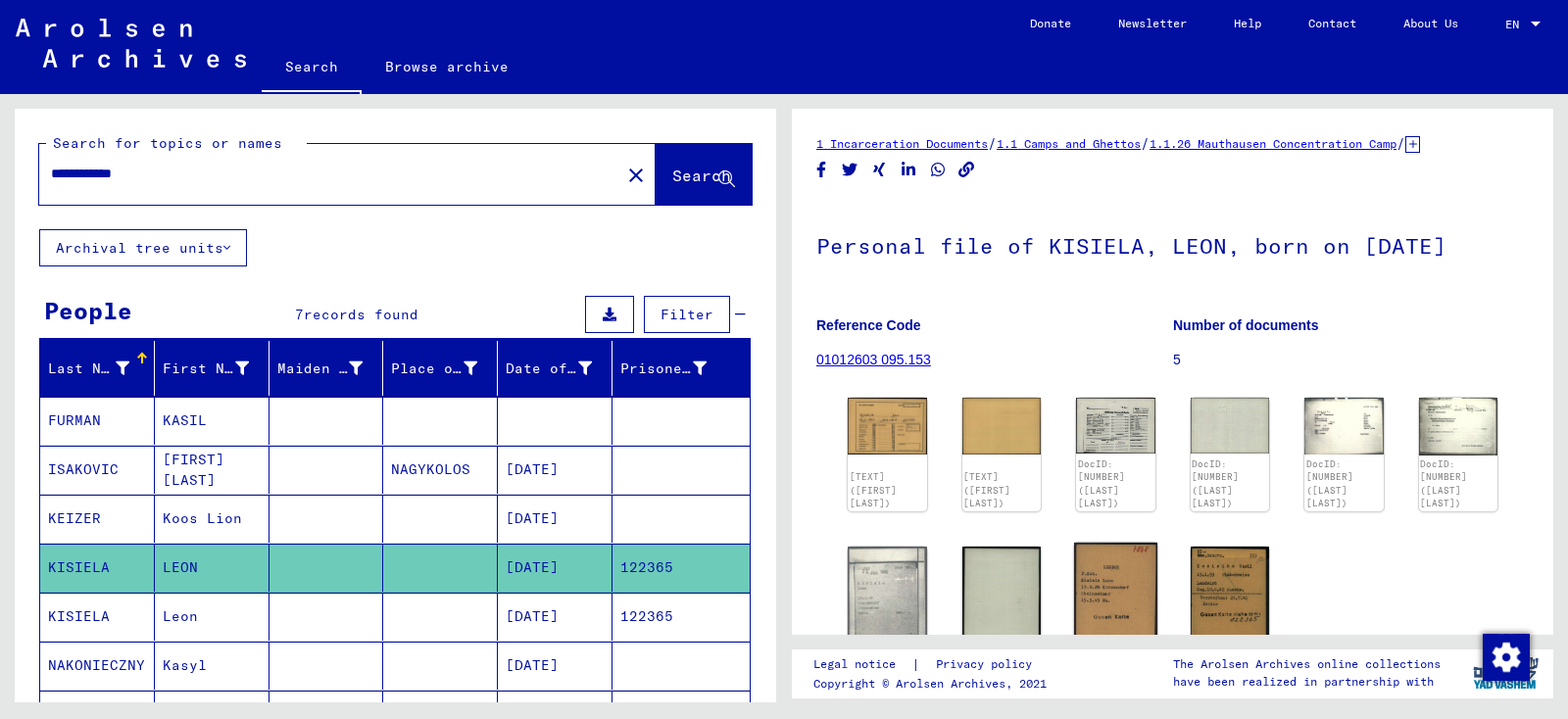 click 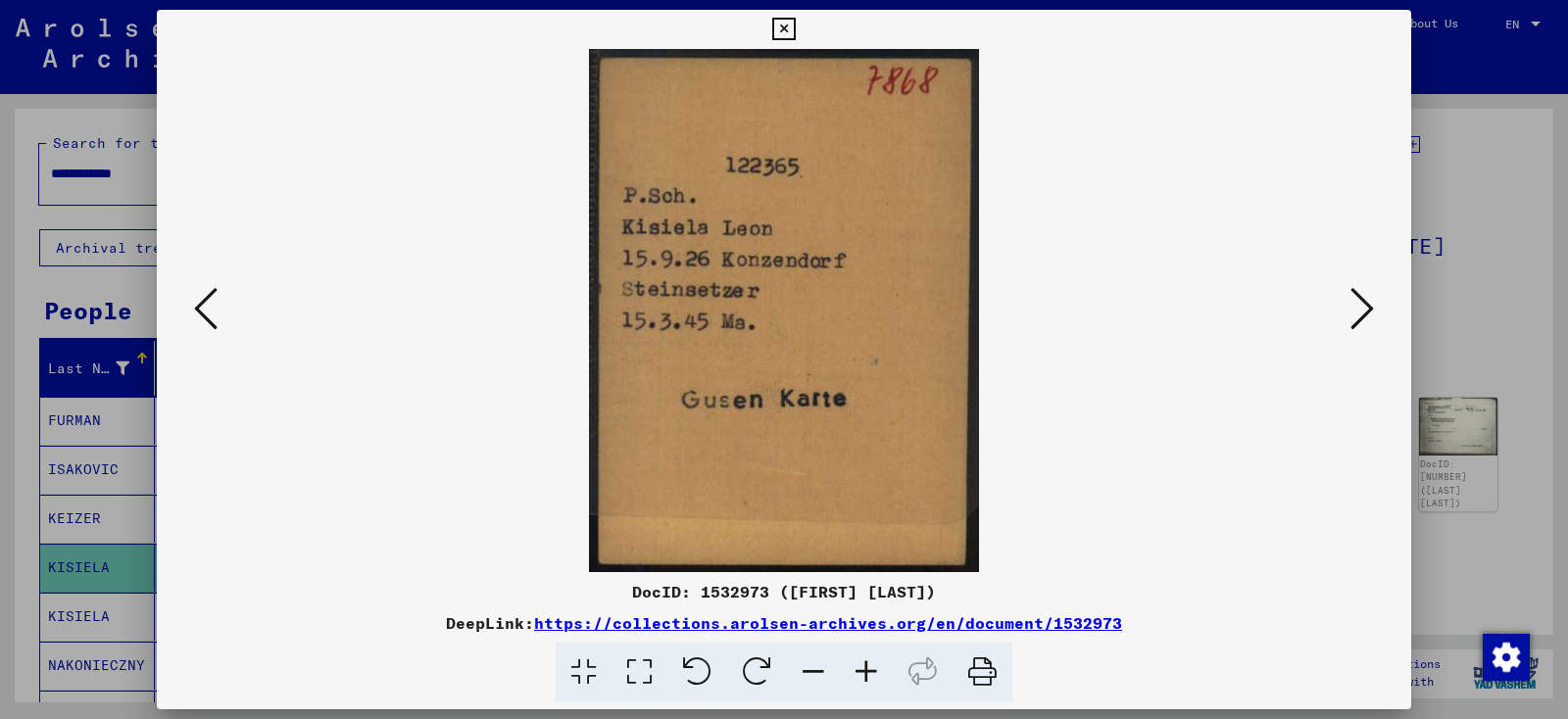click at bounding box center (784, 311) 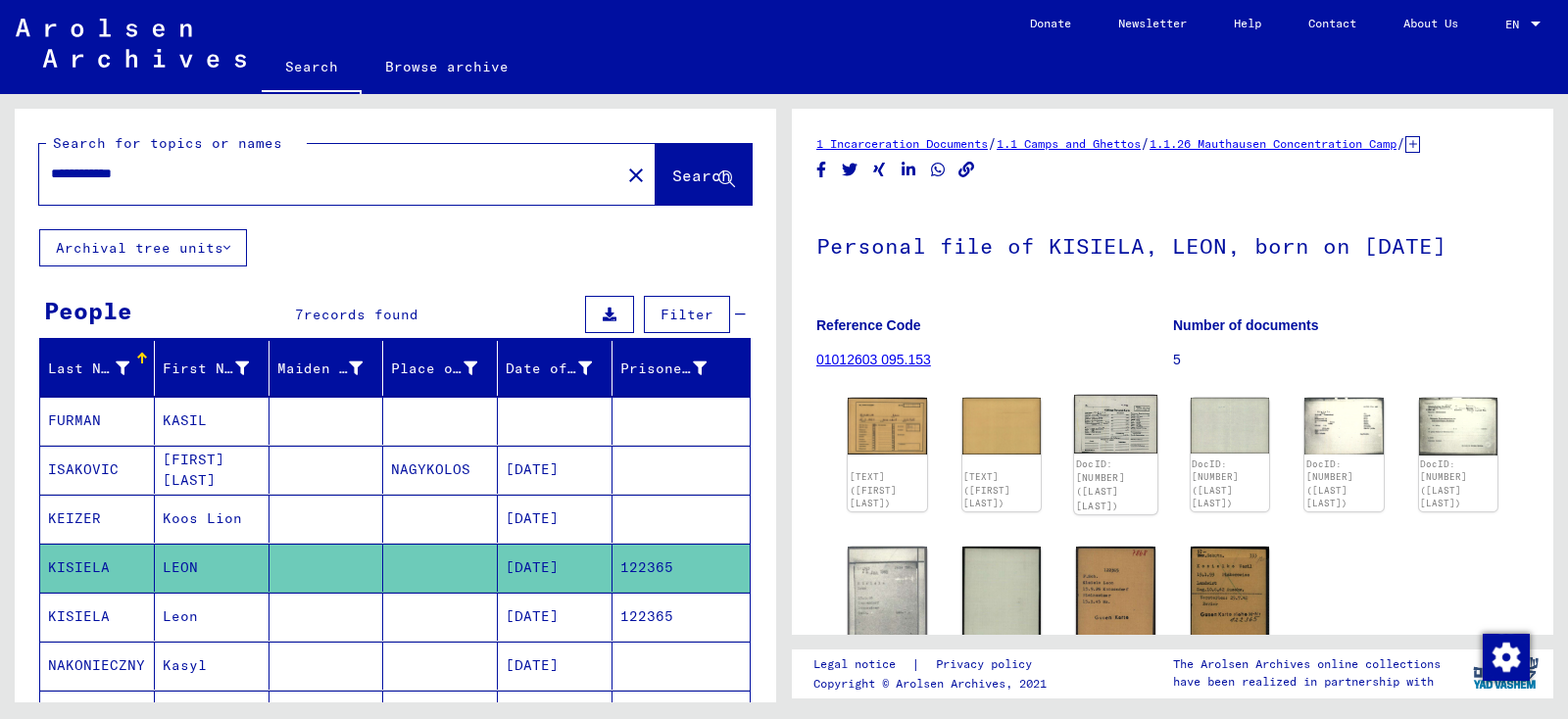 click 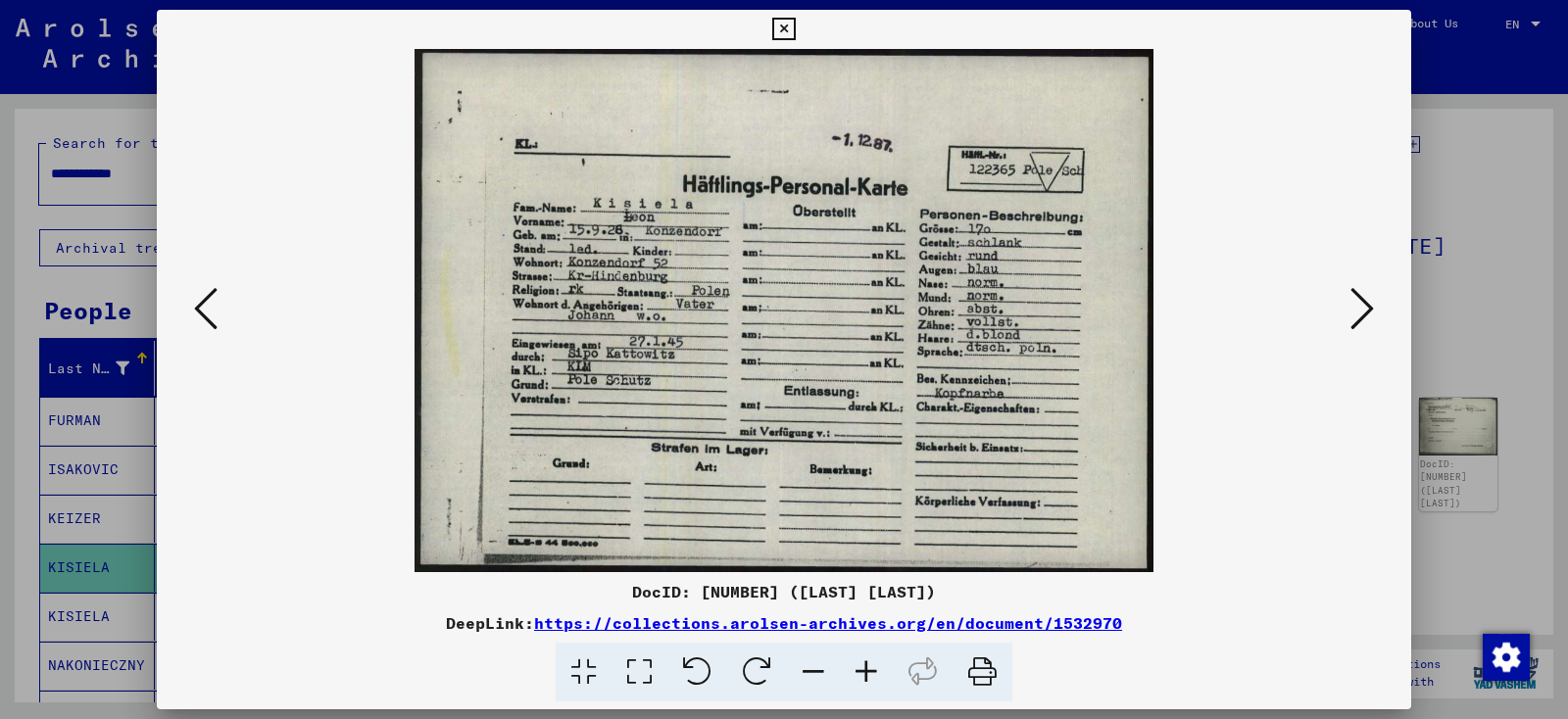 click at bounding box center [783, 29] 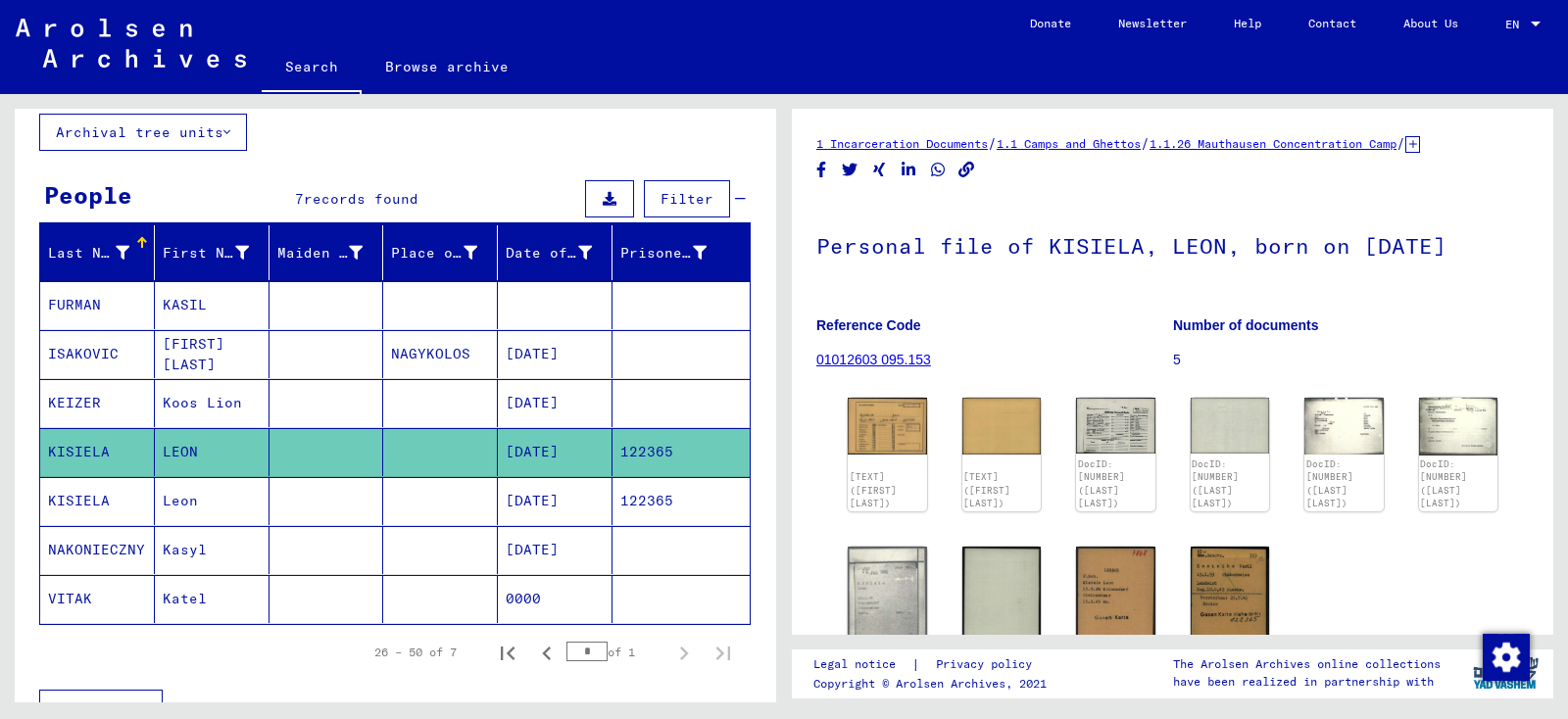 scroll, scrollTop: 70, scrollLeft: 0, axis: vertical 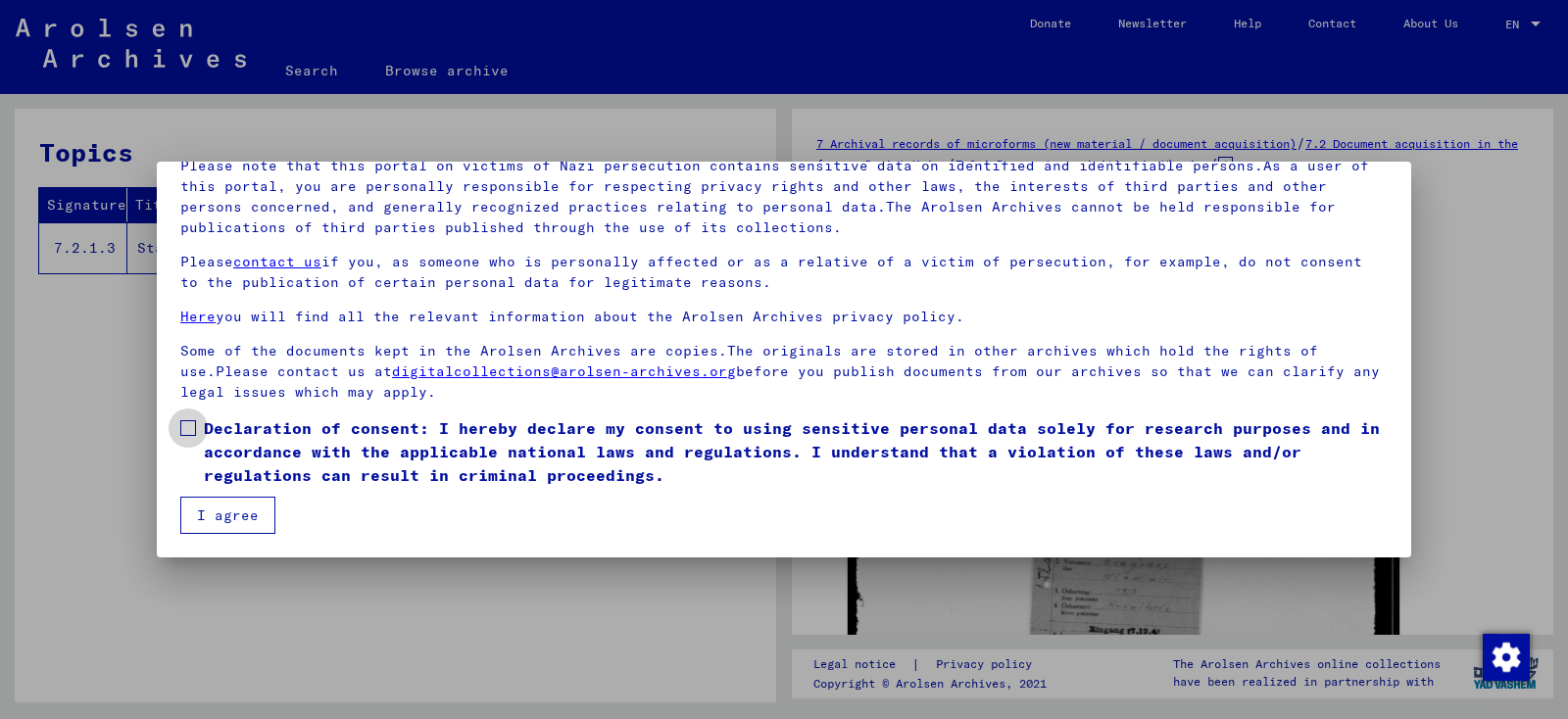 click on "Declaration of consent: I hereby declare my consent to using sensitive personal data solely for research purposes and in accordance with the applicable national laws and regulations. I understand that a violation of these laws and/or regulations can result in criminal proceedings." at bounding box center (784, 452) 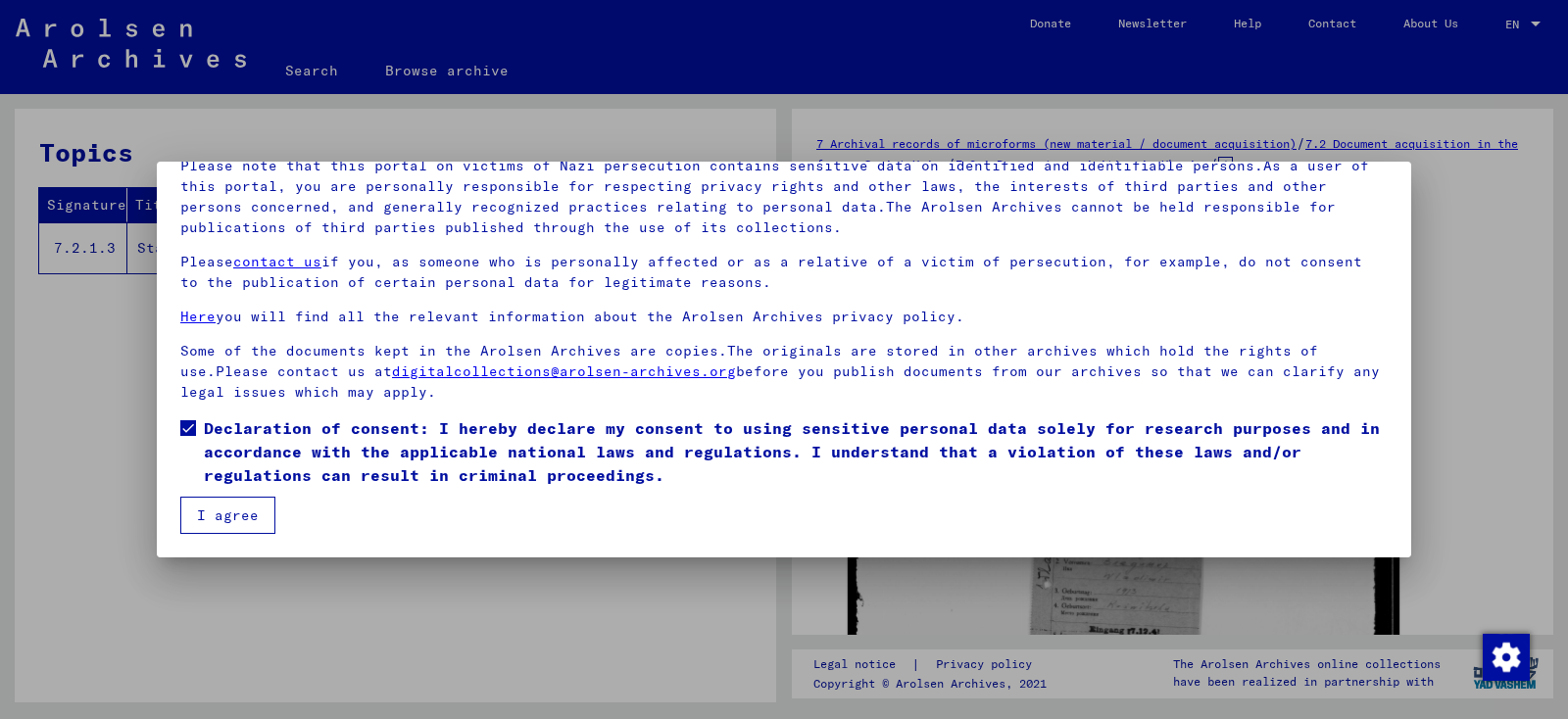 click on "I agree" at bounding box center (227, 515) 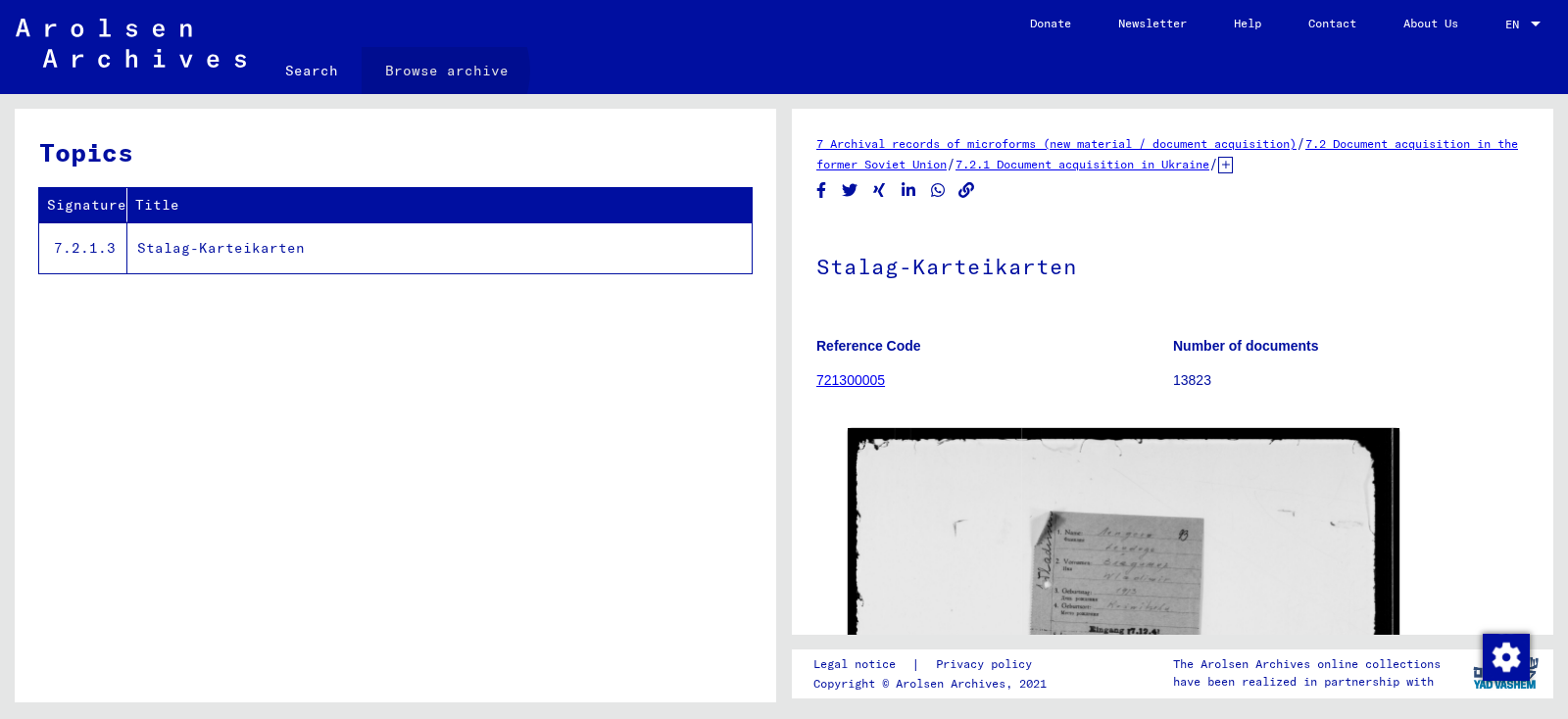 click on "Browse archive" 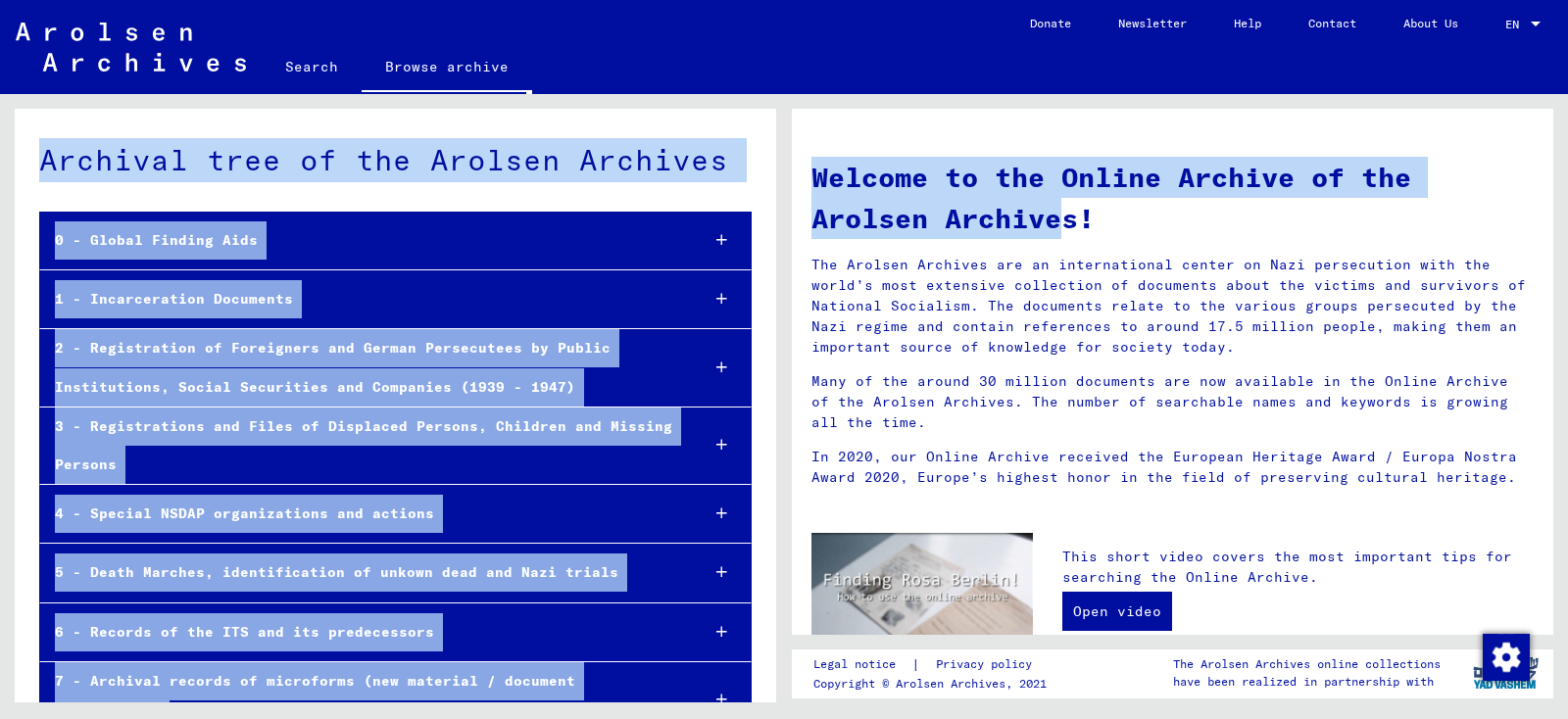 drag, startPoint x: 1567, startPoint y: 182, endPoint x: 1542, endPoint y: 241, distance: 64.07808 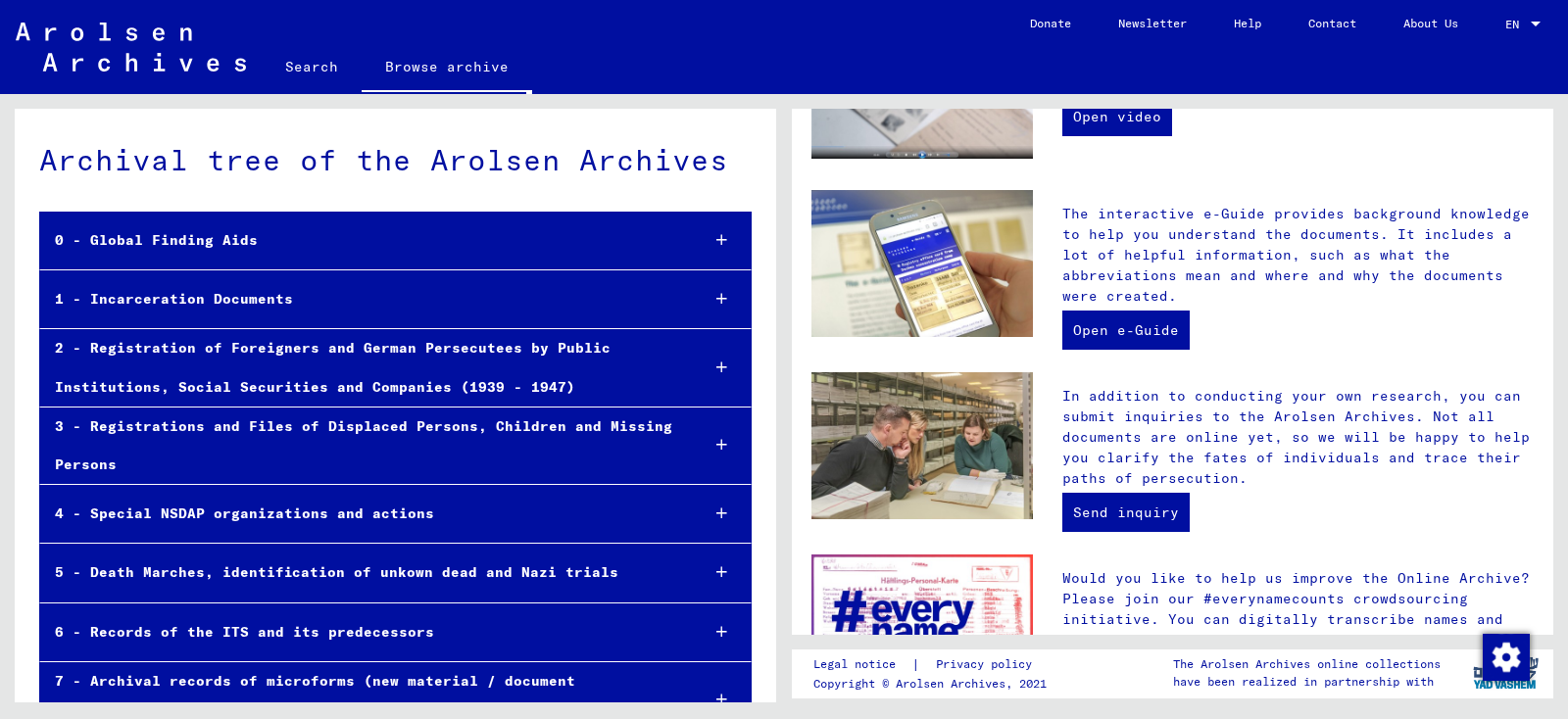 click on "Welcome to the Online Archive of the Arolsen Archives!
The Arolsen Archives are an international center on Nazi persecution with the world’s most extensive collection of documents about the victims and survivors of National Socialism. The documents relate to the various groups persecuted by the Nazi regime and contain references to around 17.5 million people, making them an important source of knowledge for society today.
Many of the around 30 million documents are now available in the Online Archive of the Arolsen Archives. The number of searchable names and keywords is growing all the time.
In 2020, our Online Archive received the European Heritage Award / Europa Nostra Award 2020, Europe’s highest honor in the field of preserving cultural heritage." 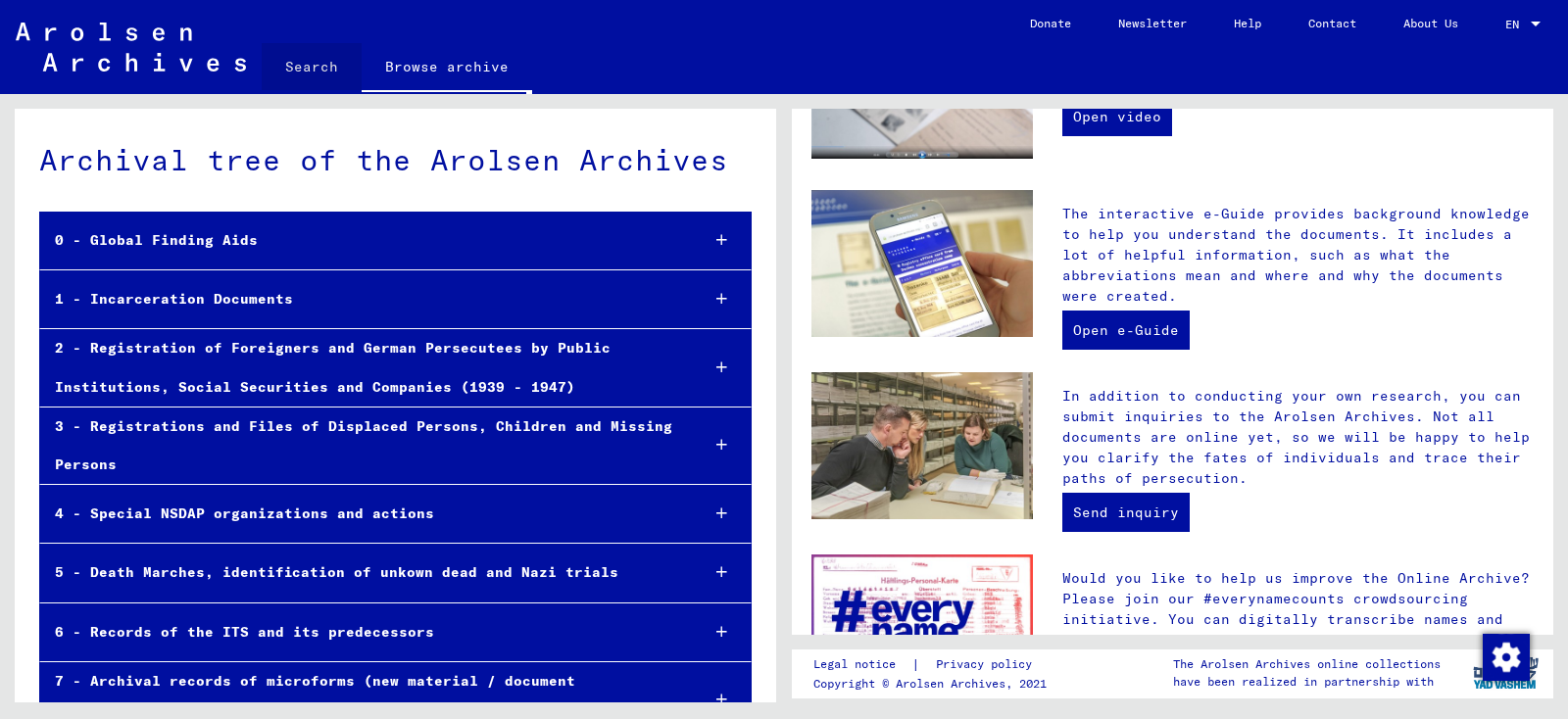 click on "Search" 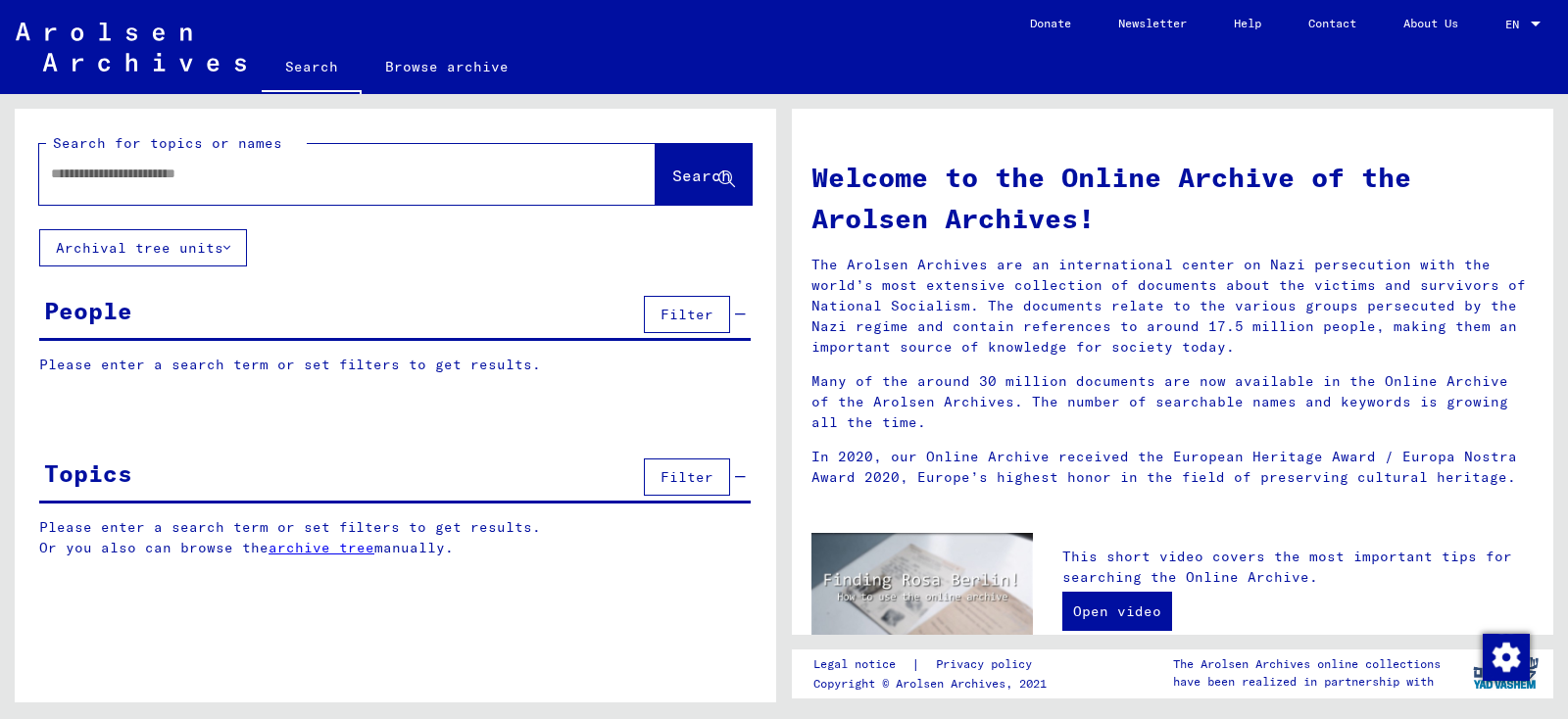 click 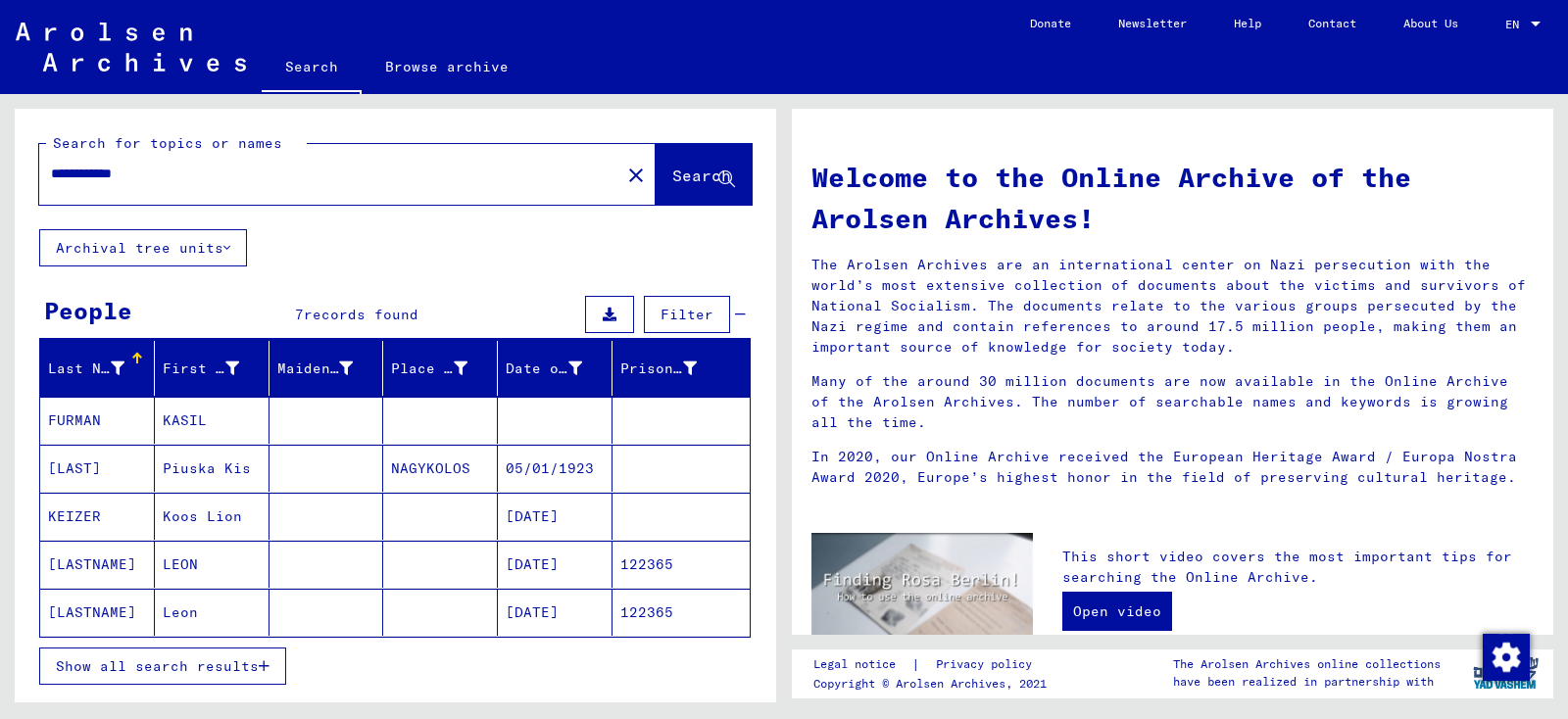 click on "LEON" at bounding box center (212, 612) 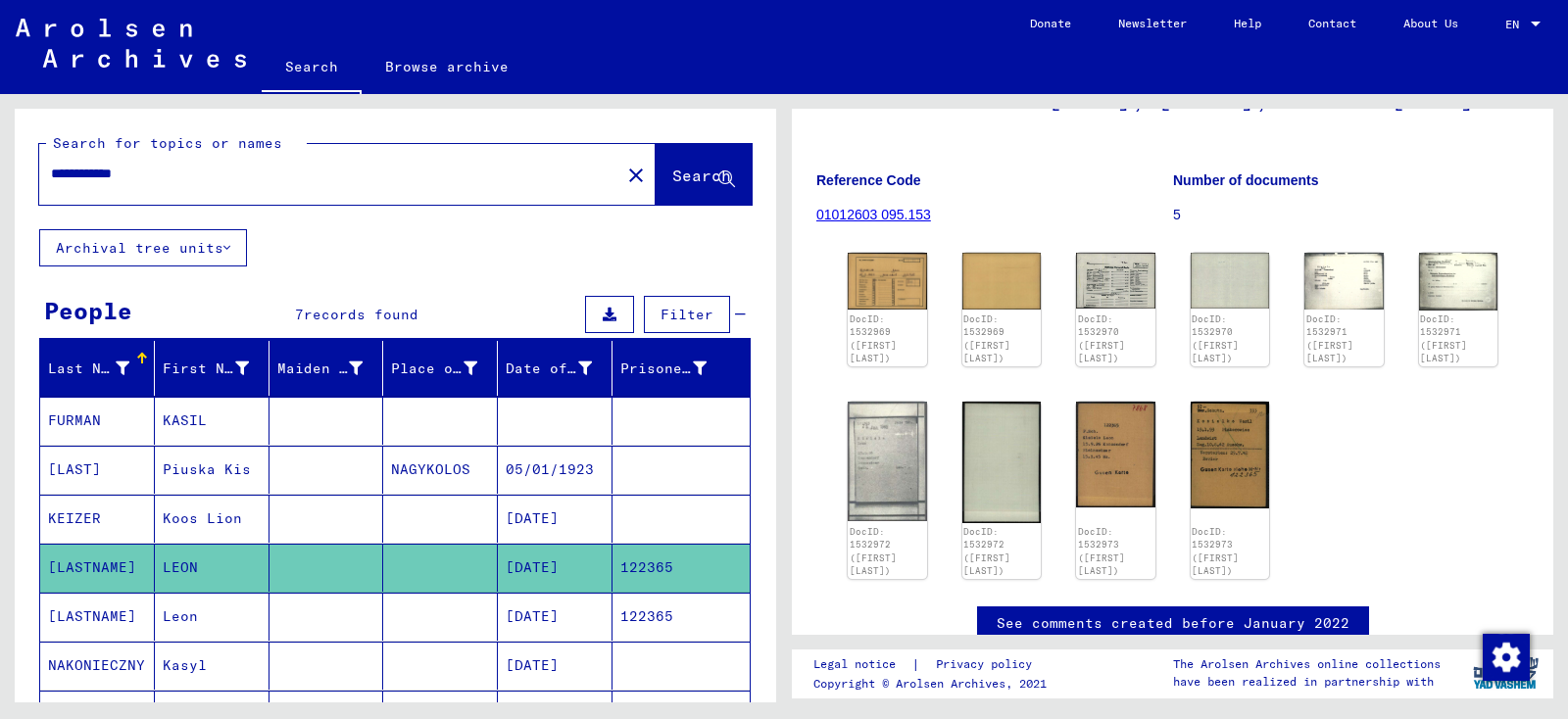 scroll, scrollTop: 122, scrollLeft: 0, axis: vertical 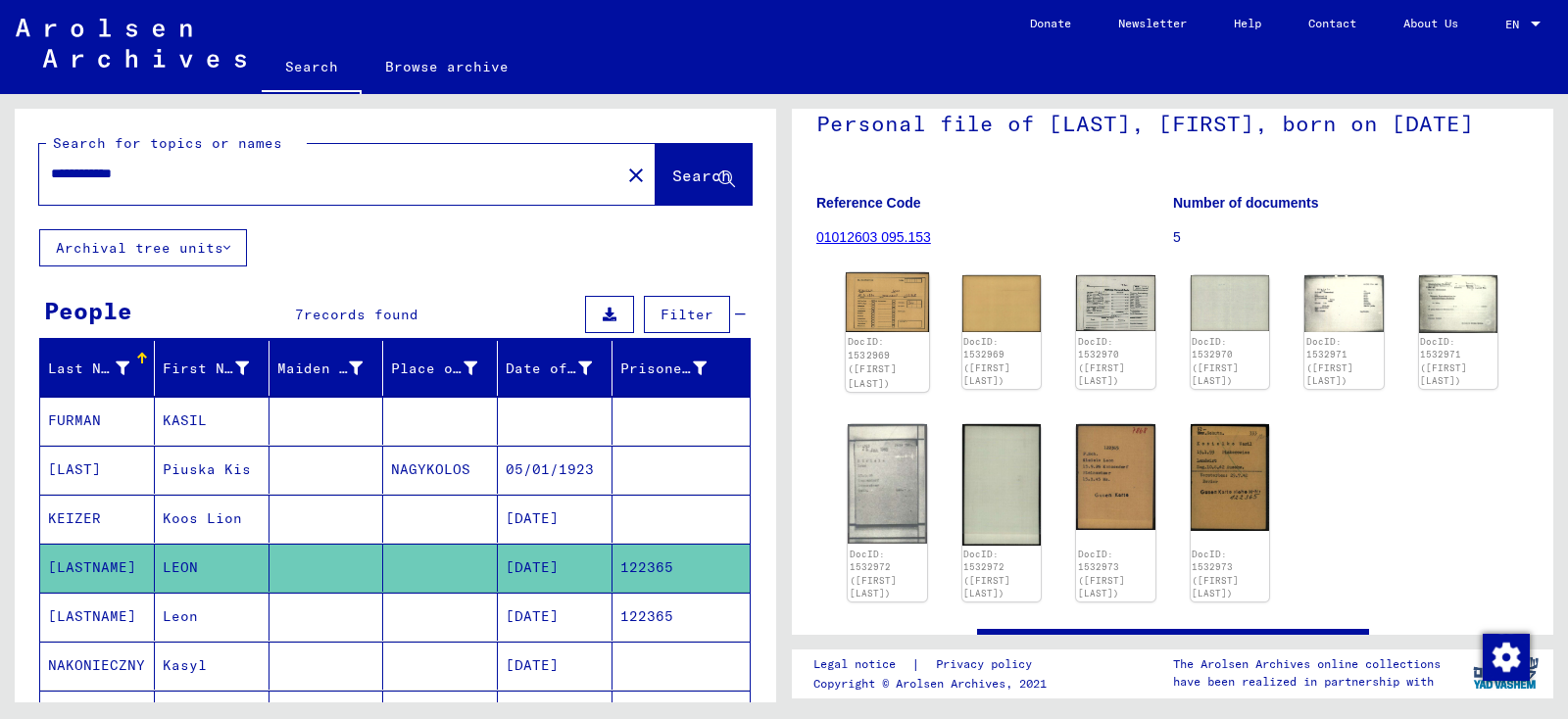 click 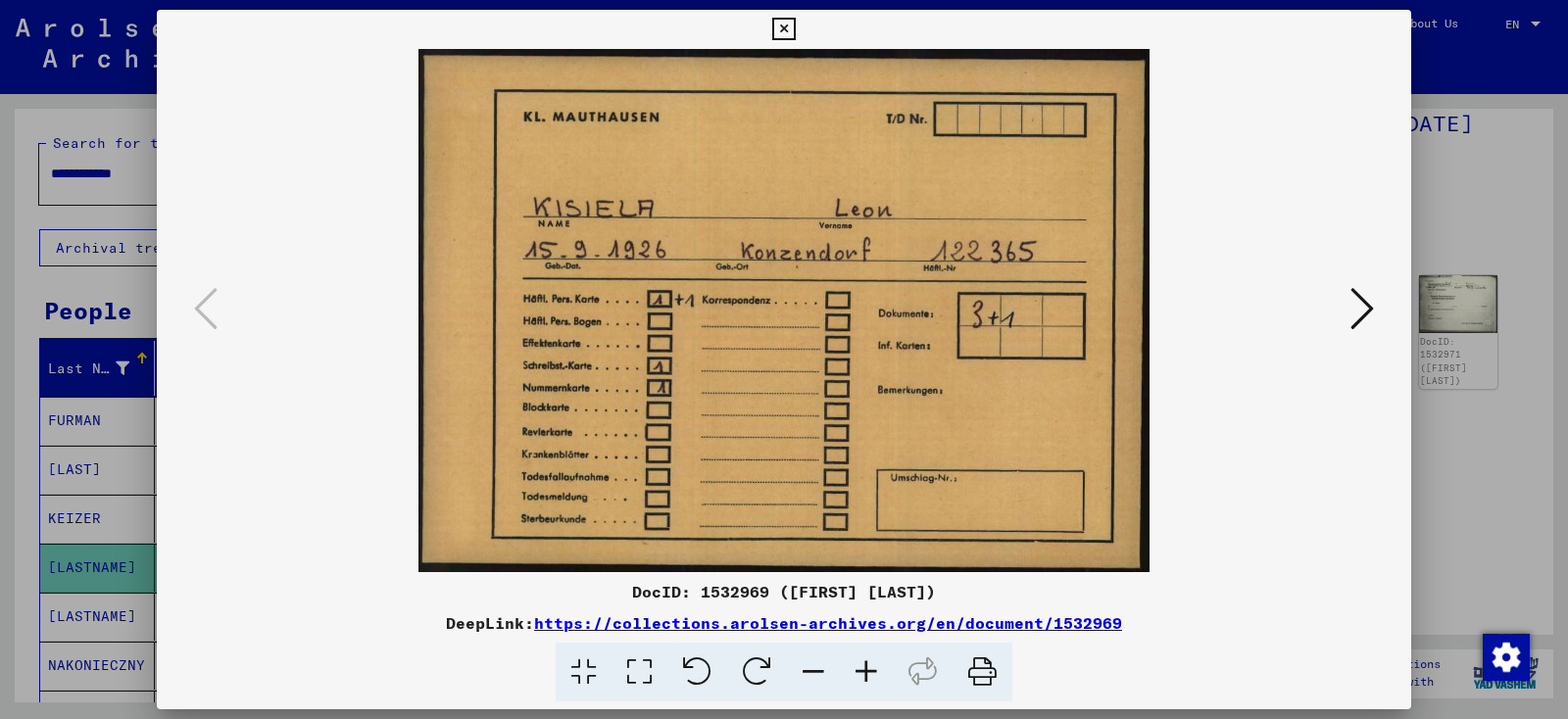 click at bounding box center [783, 29] 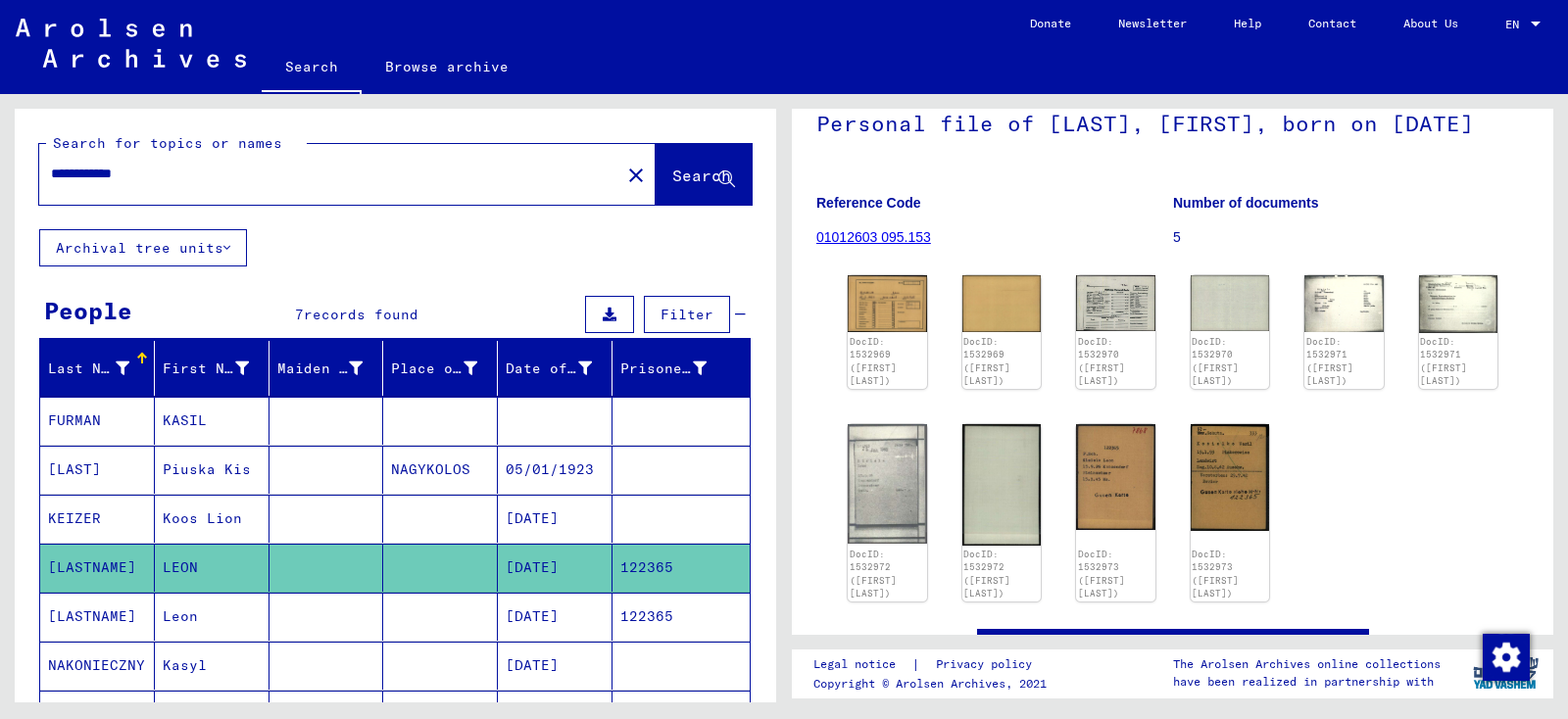 click on "122365" at bounding box center (681, 665) 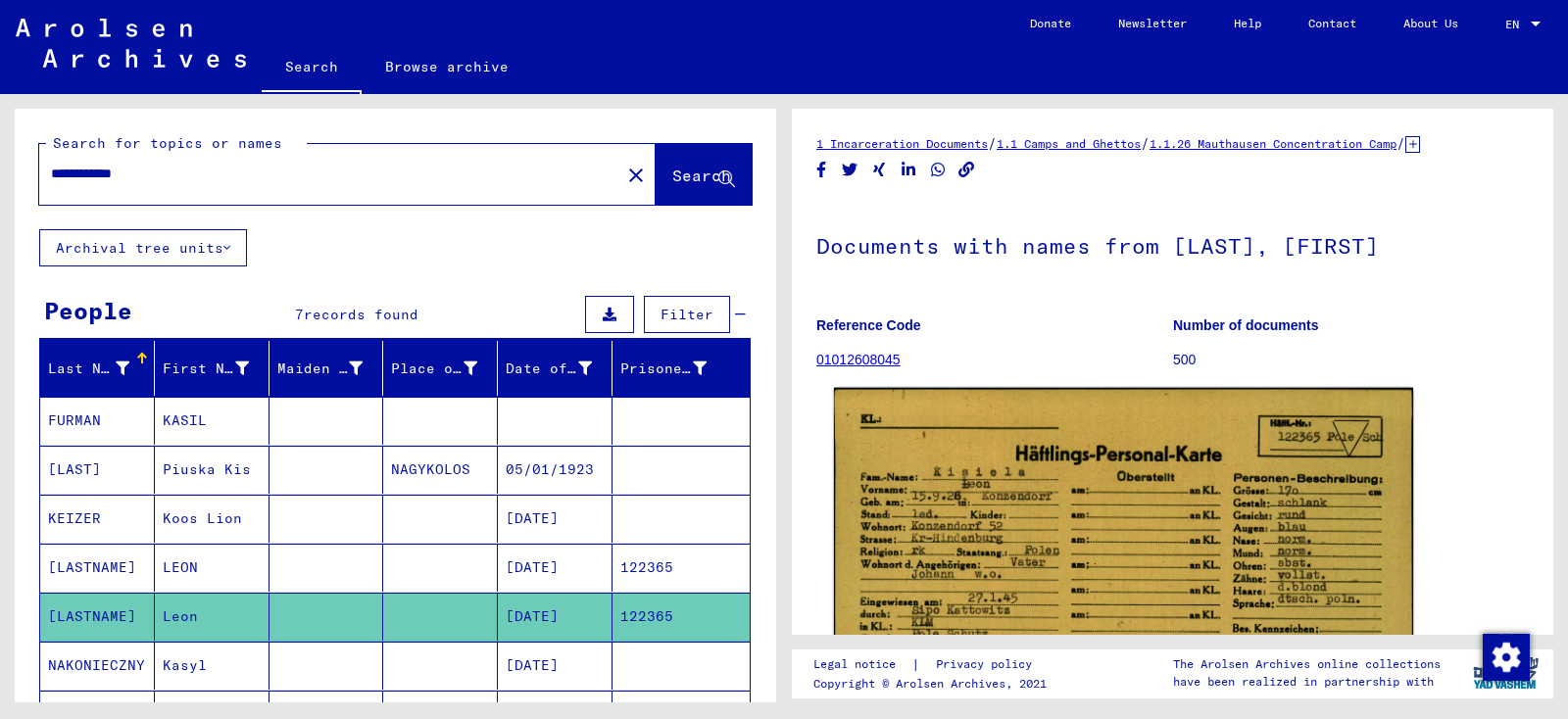 click 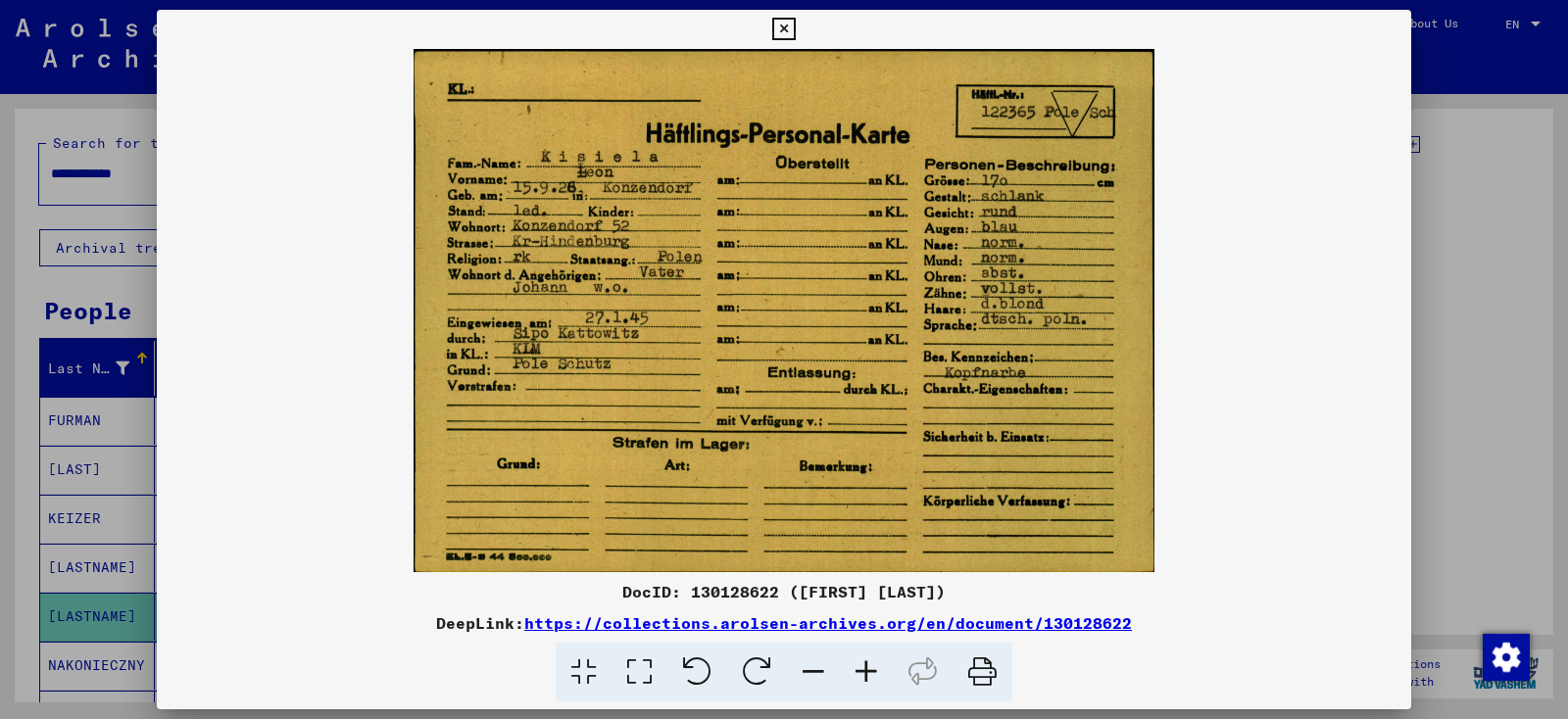 click at bounding box center (783, 29) 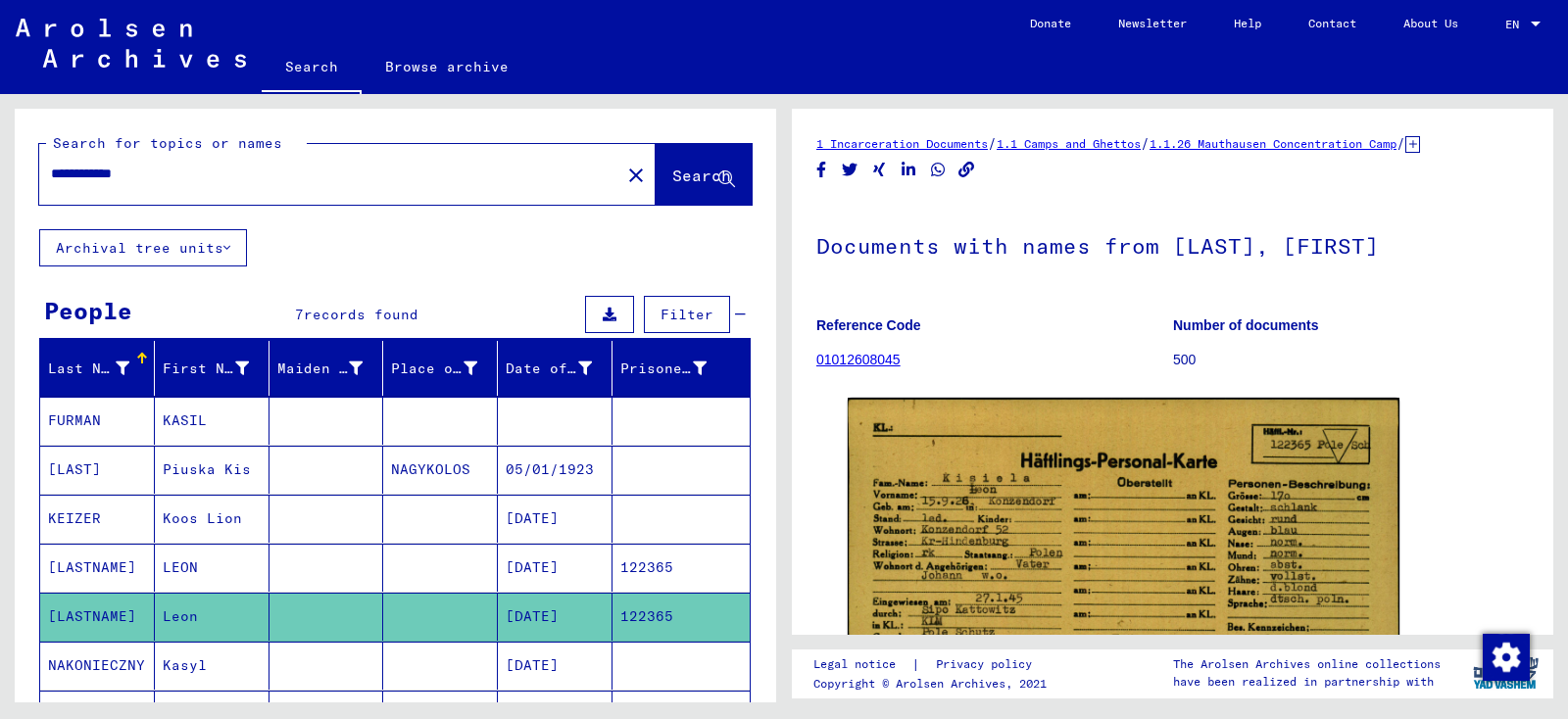 click at bounding box center (440, 567) 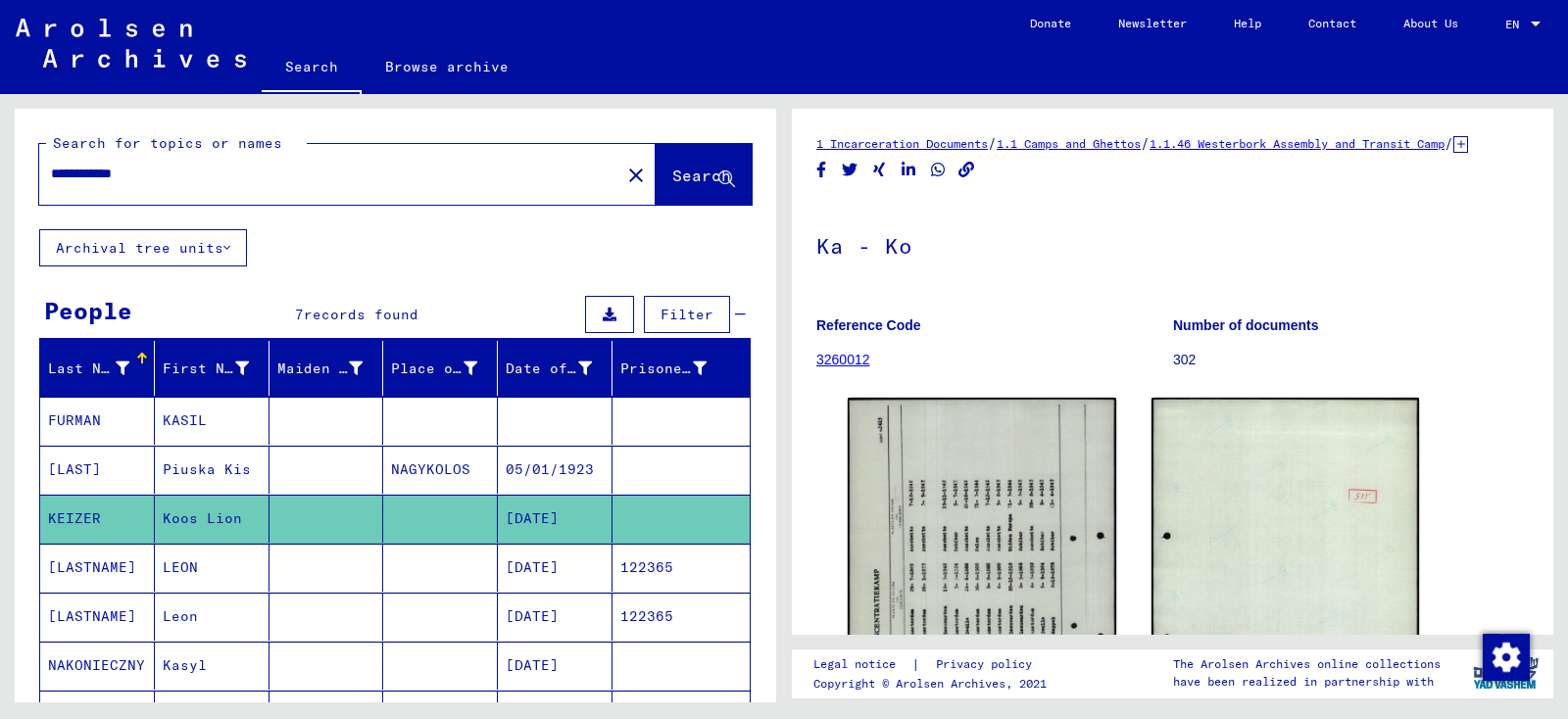 click at bounding box center (440, 616) 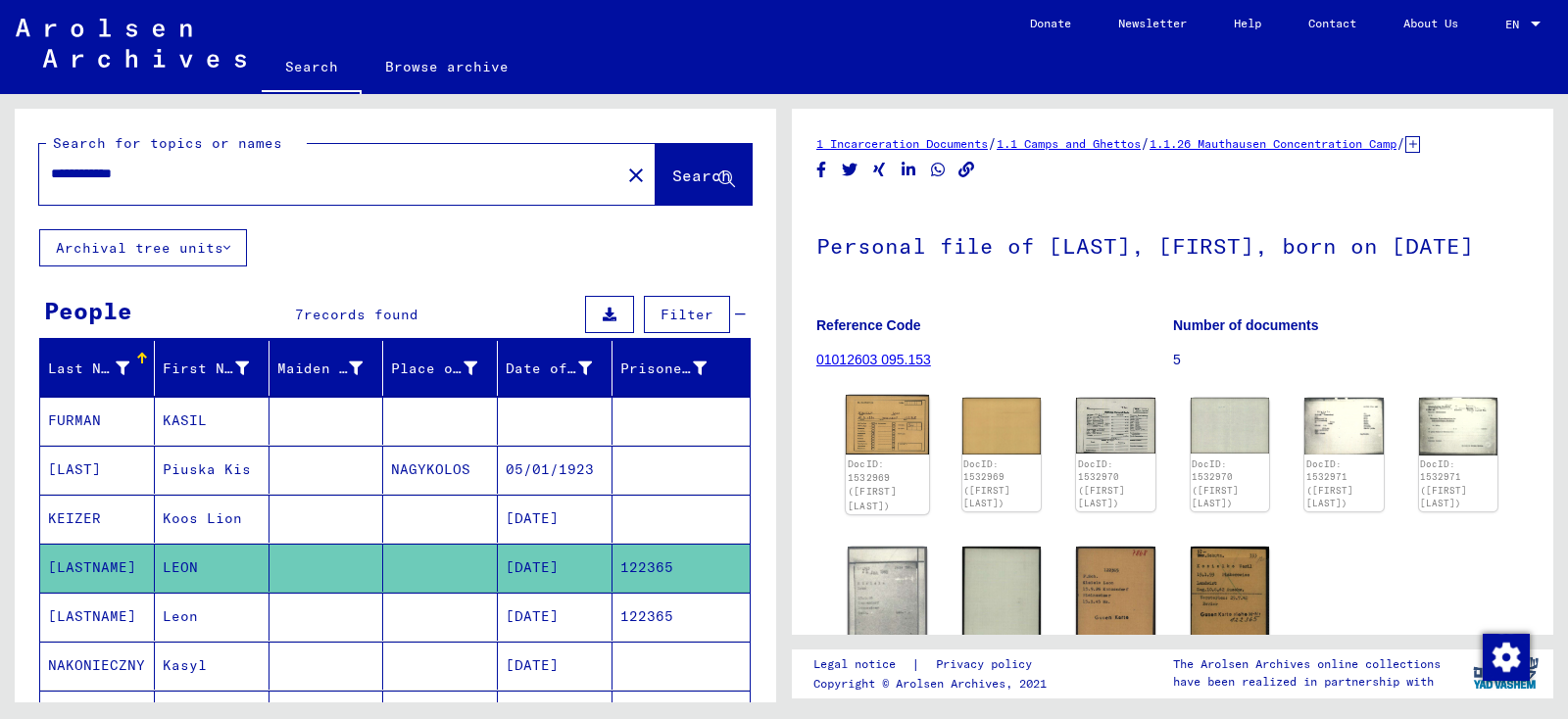 click 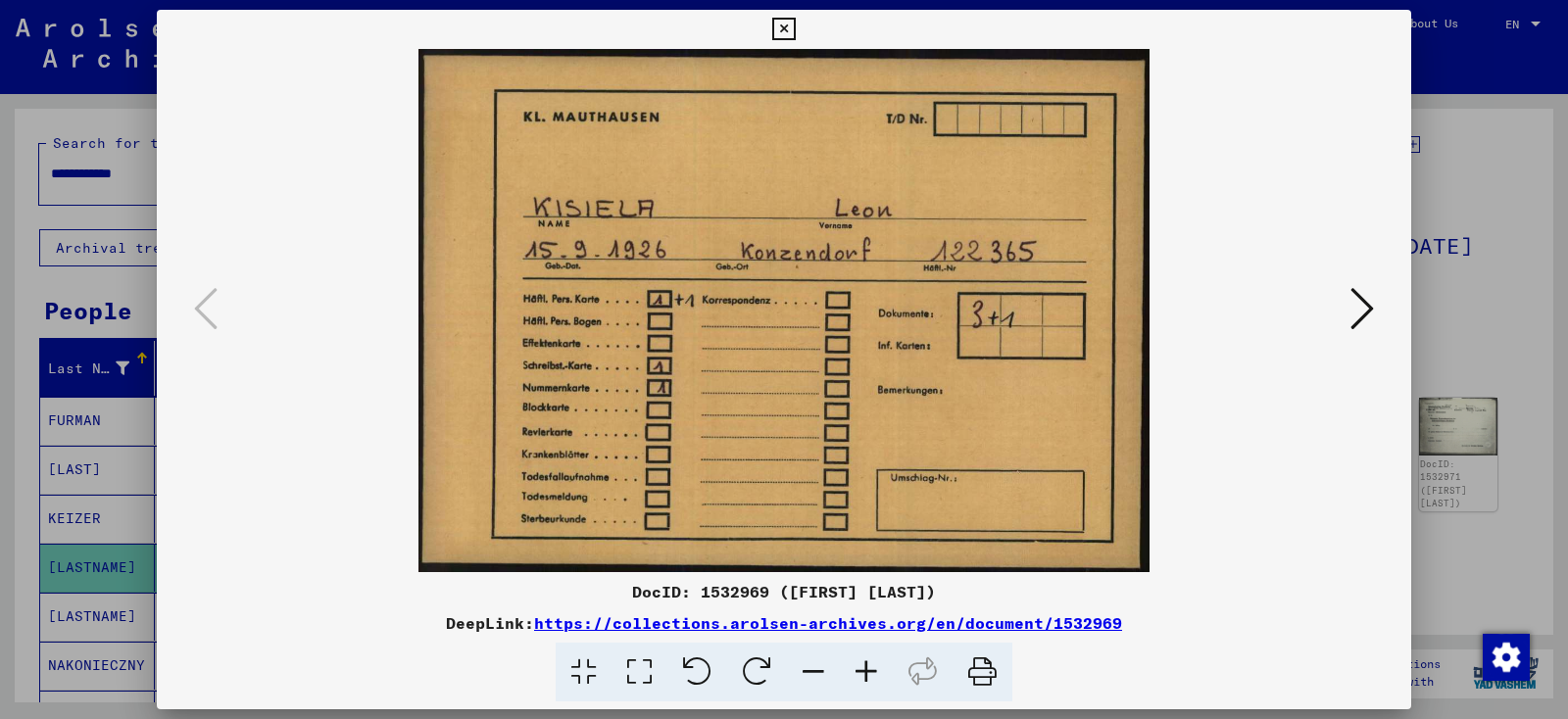 click at bounding box center (784, 311) 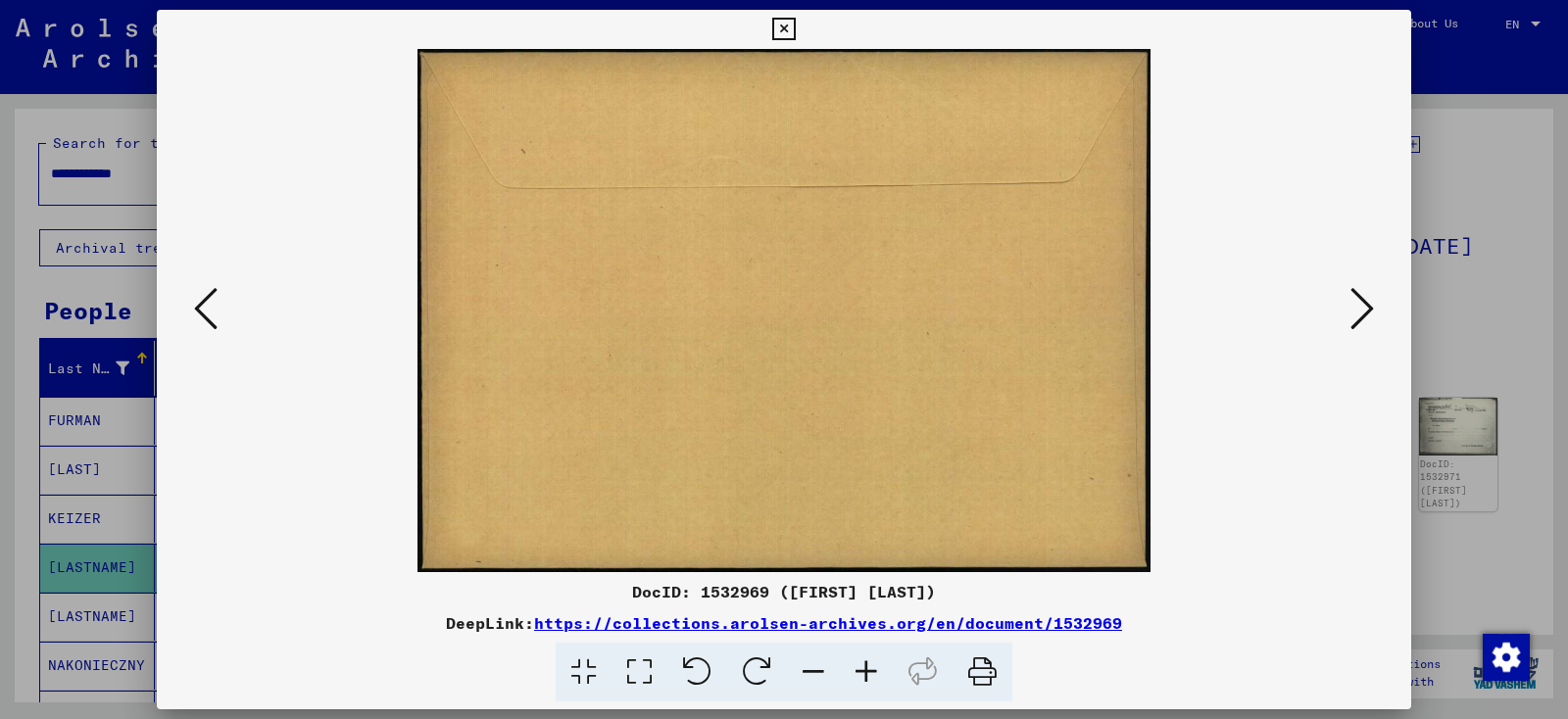 click at bounding box center [1362, 309] 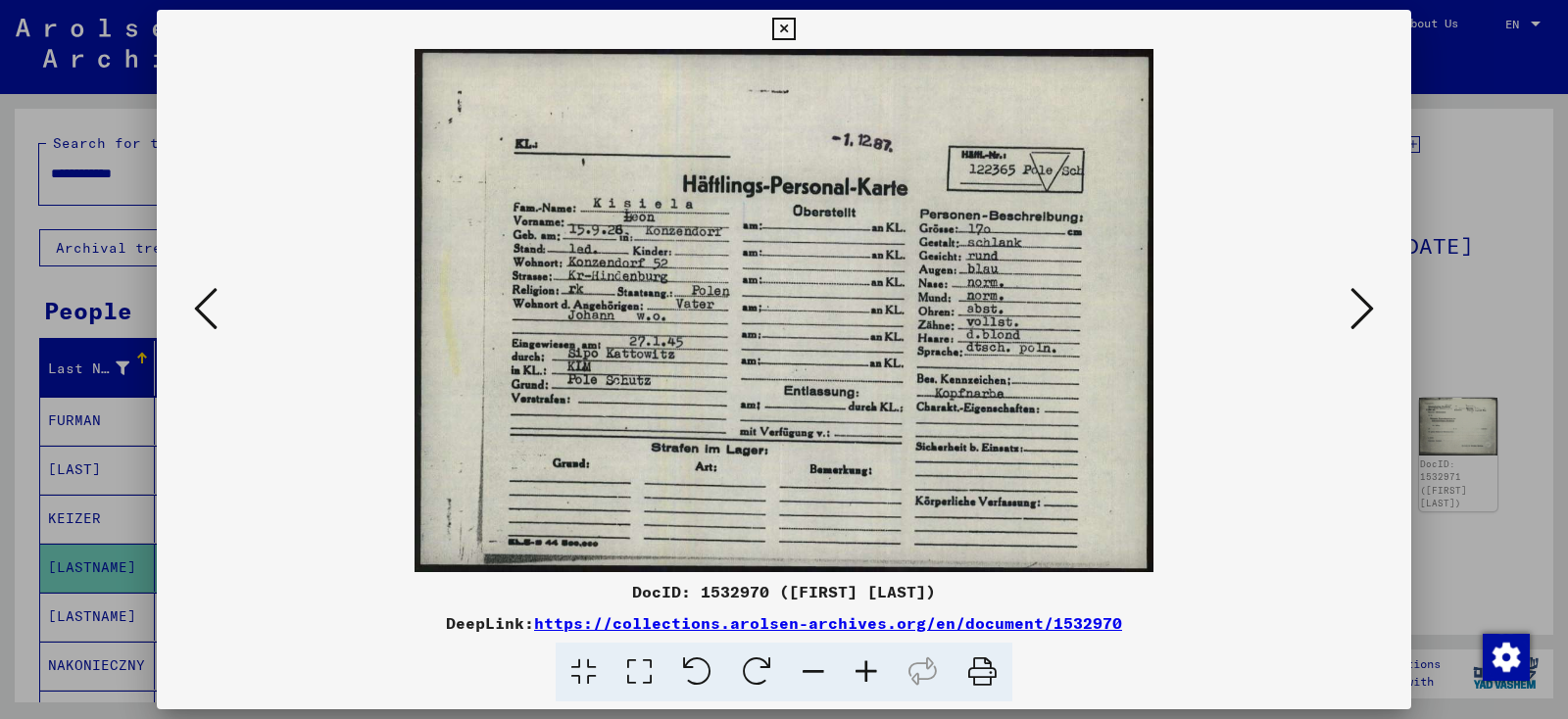 click at bounding box center (1362, 309) 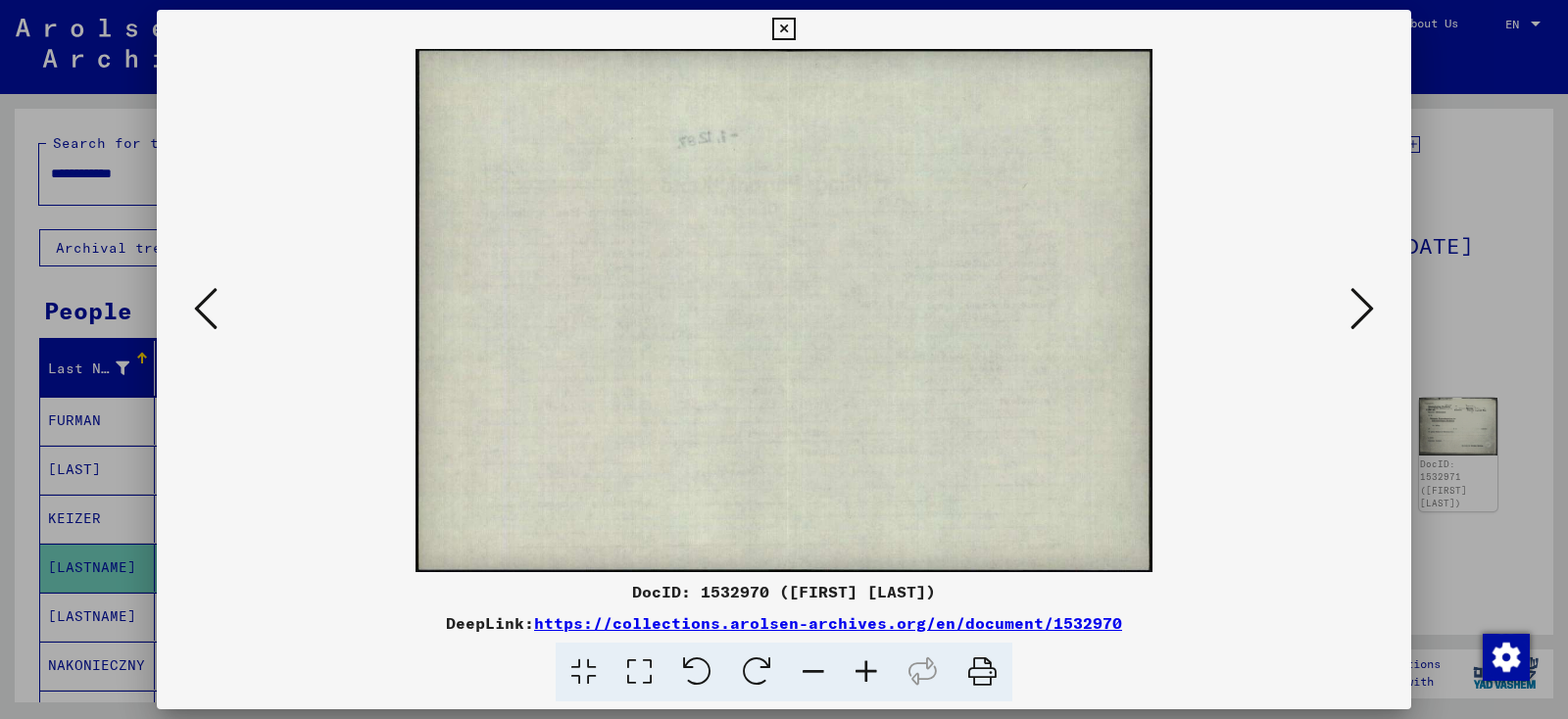 click at bounding box center [1362, 309] 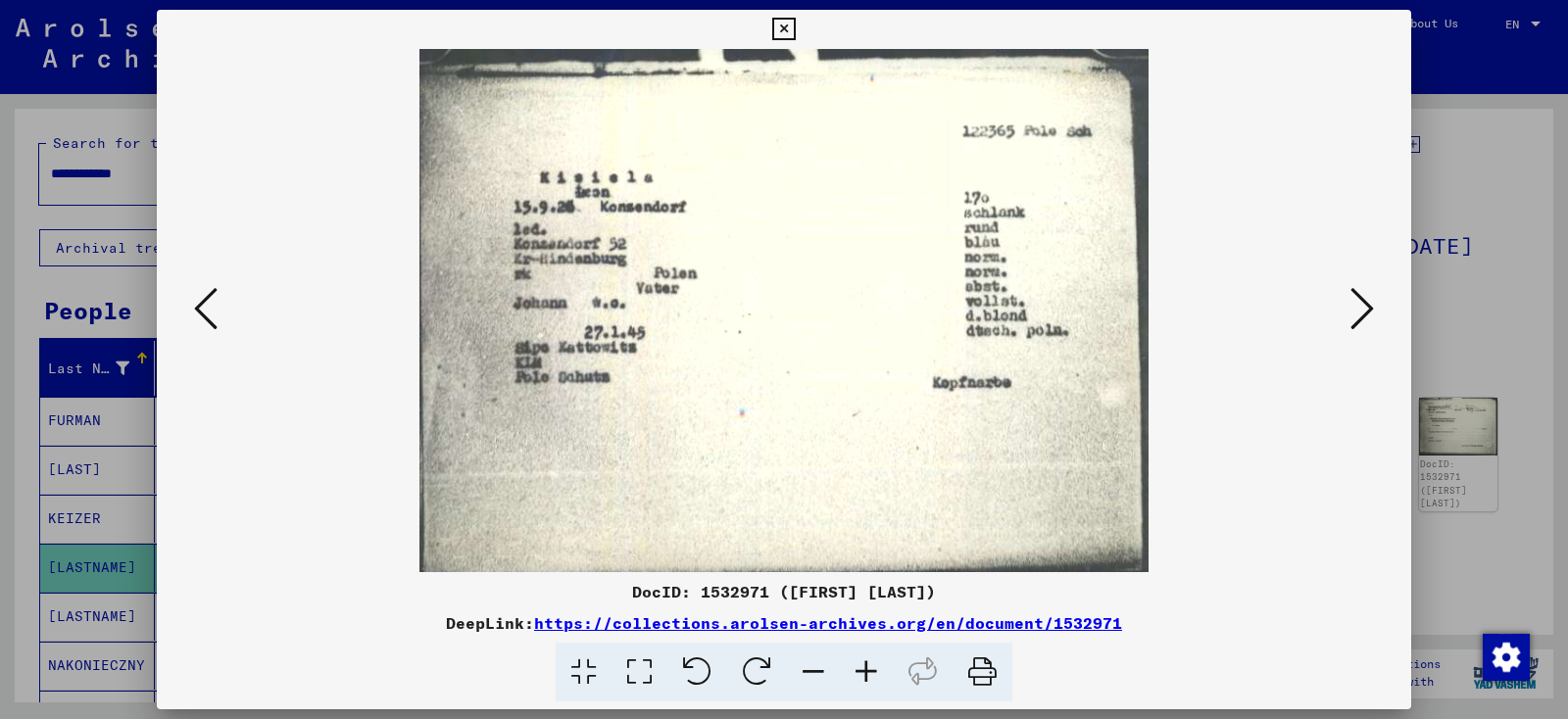 drag, startPoint x: 1388, startPoint y: 326, endPoint x: 1370, endPoint y: 307, distance: 26.172505 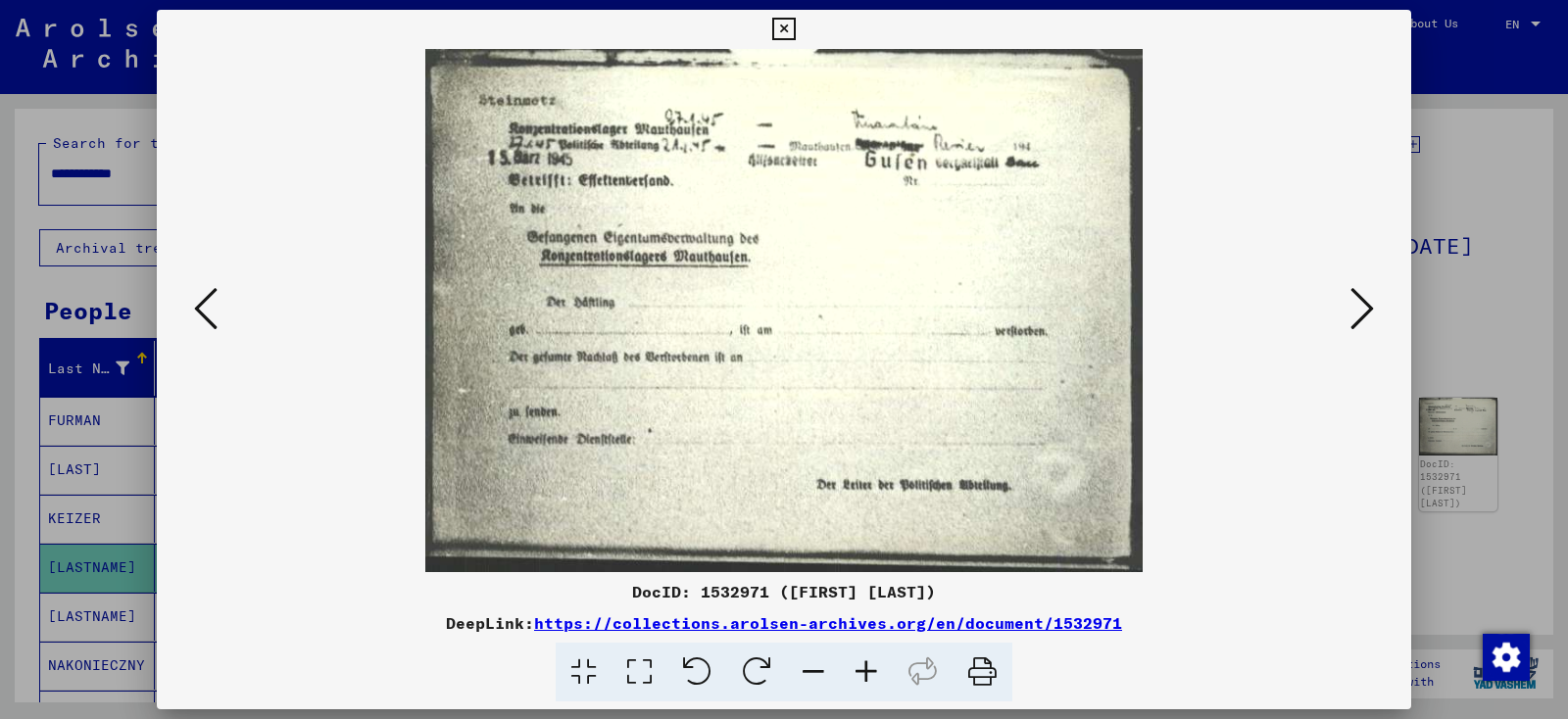 click at bounding box center (1362, 309) 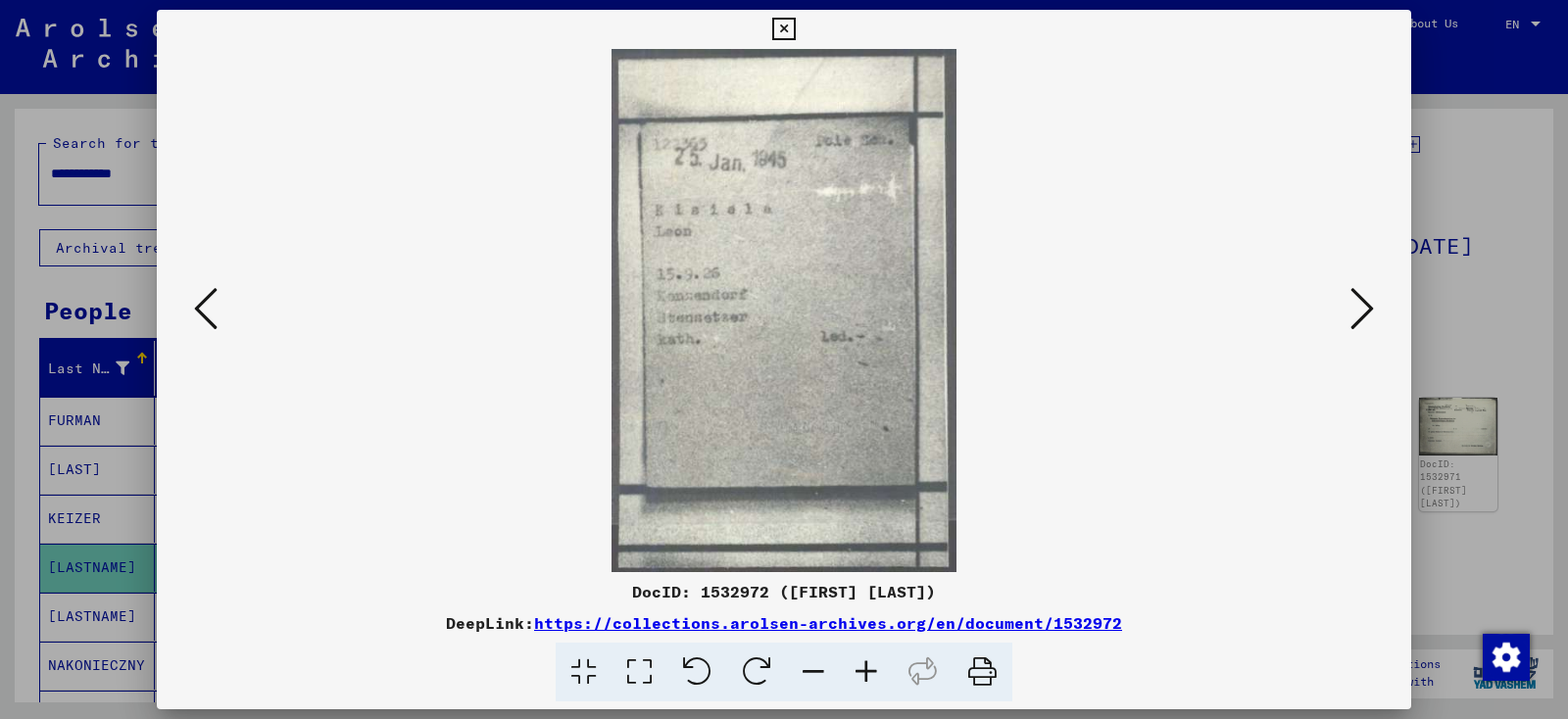 click at bounding box center [1362, 309] 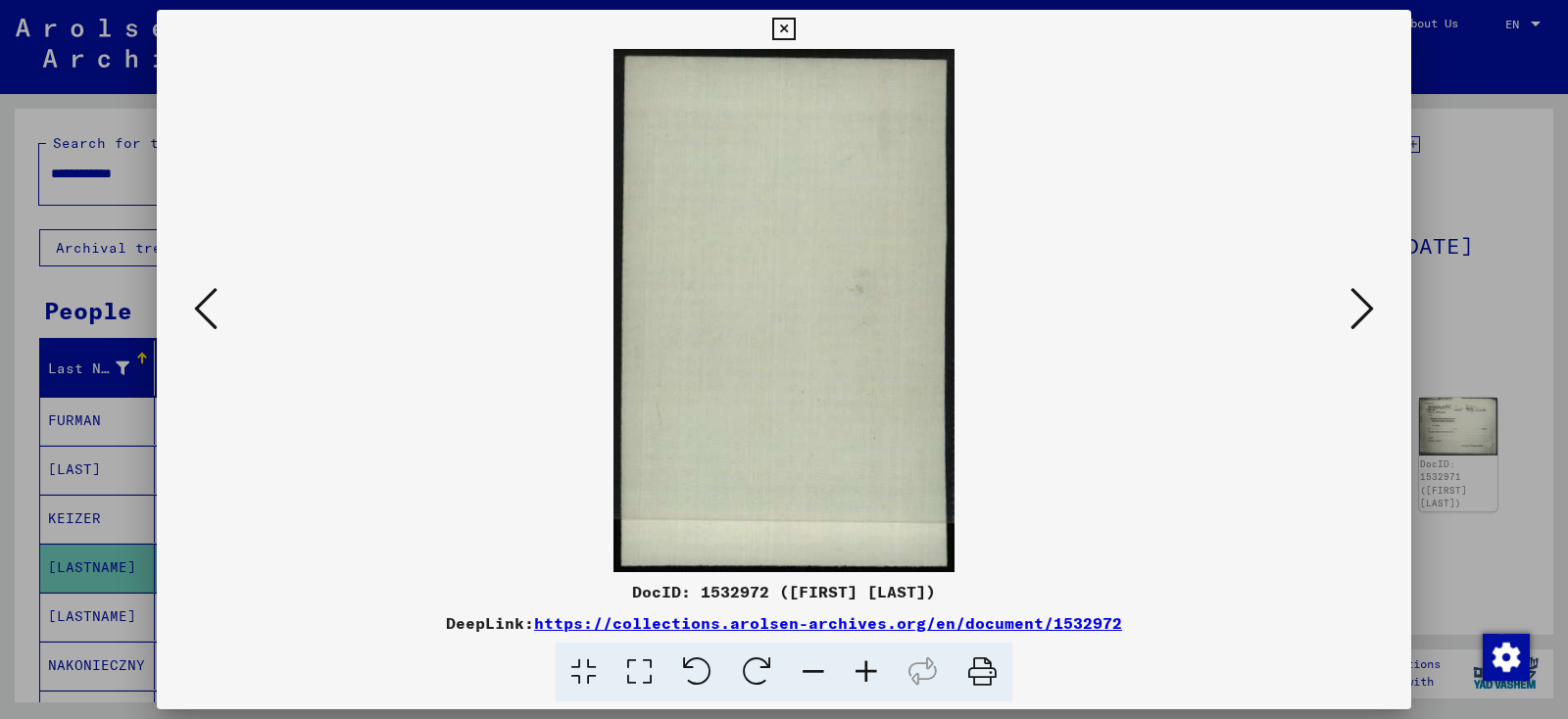 click at bounding box center [1362, 309] 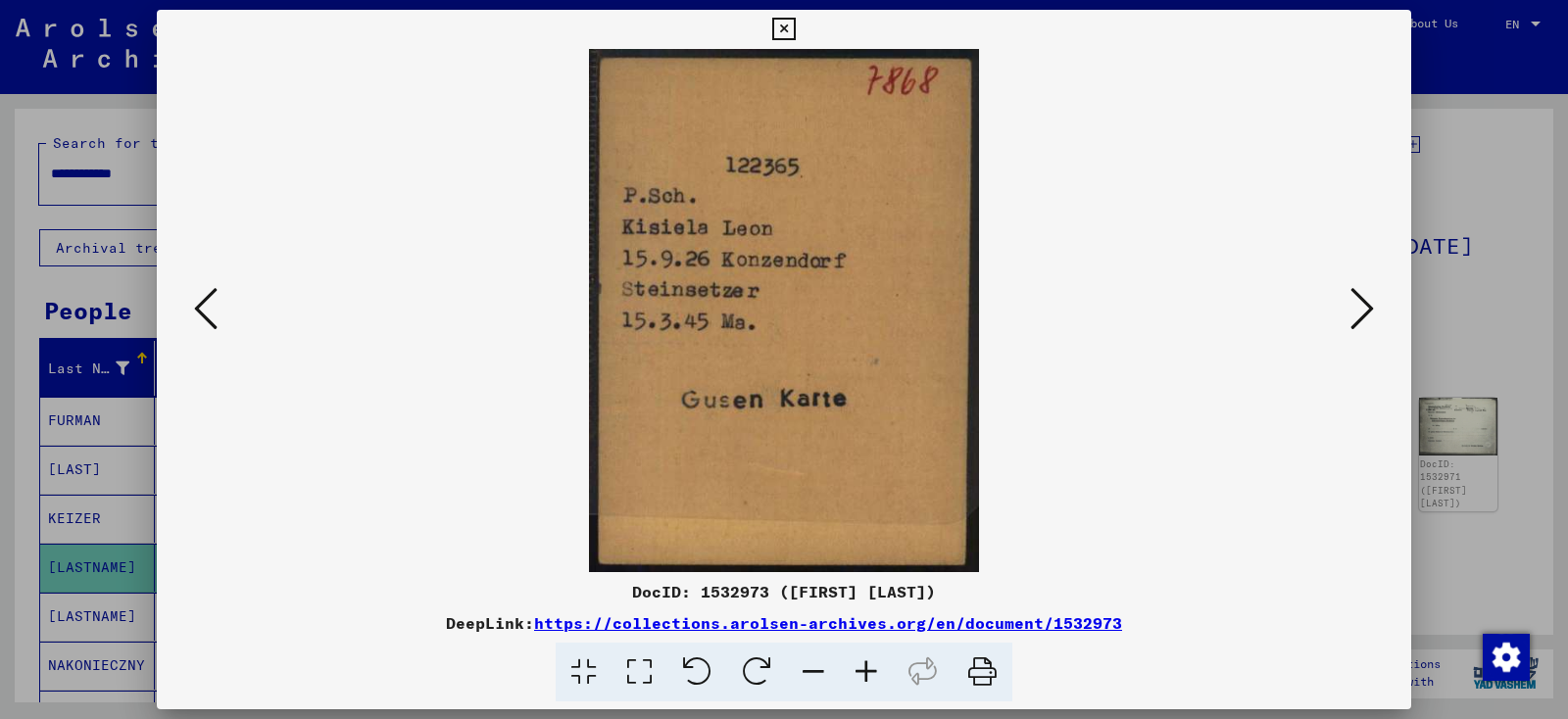 click at bounding box center [1362, 309] 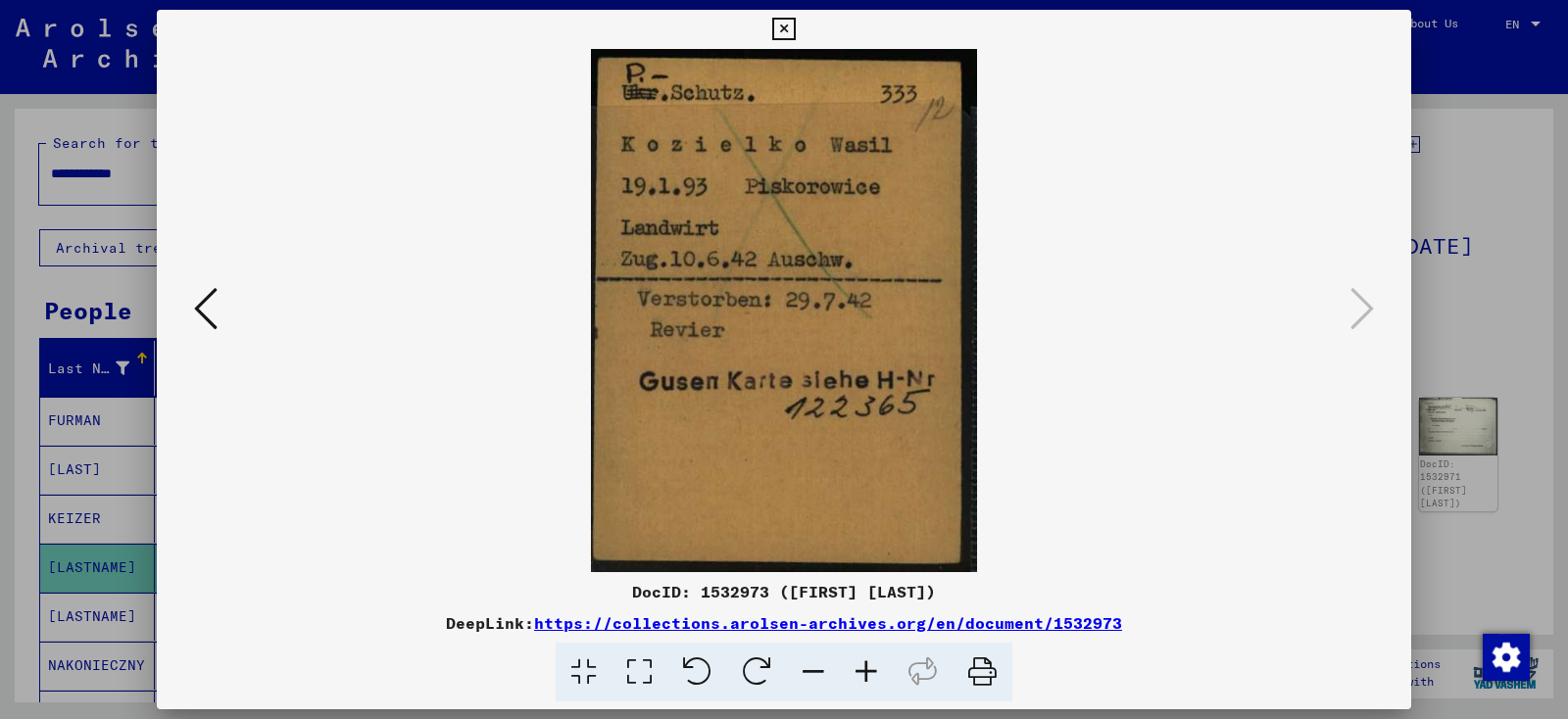 click at bounding box center [783, 29] 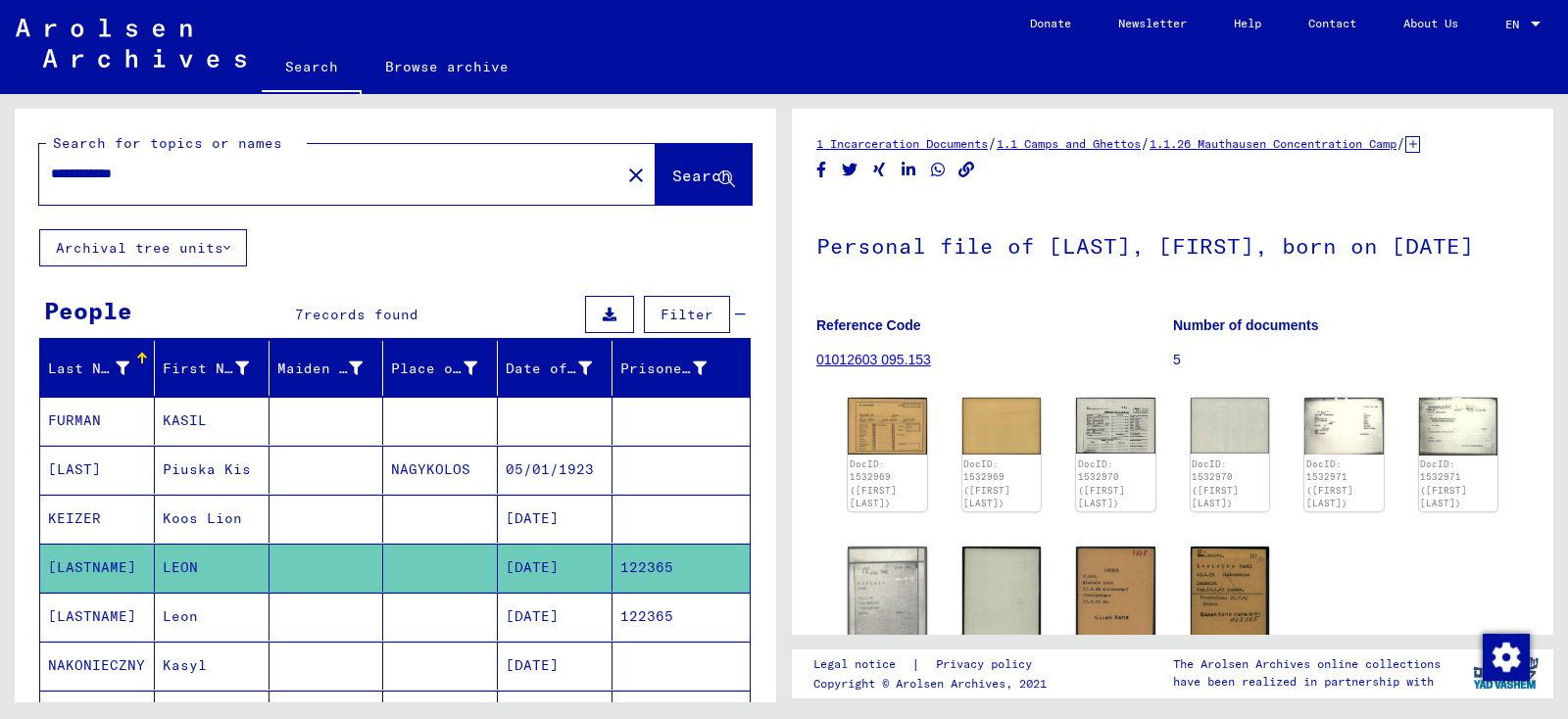 click on "[DATE]" at bounding box center [555, 567] 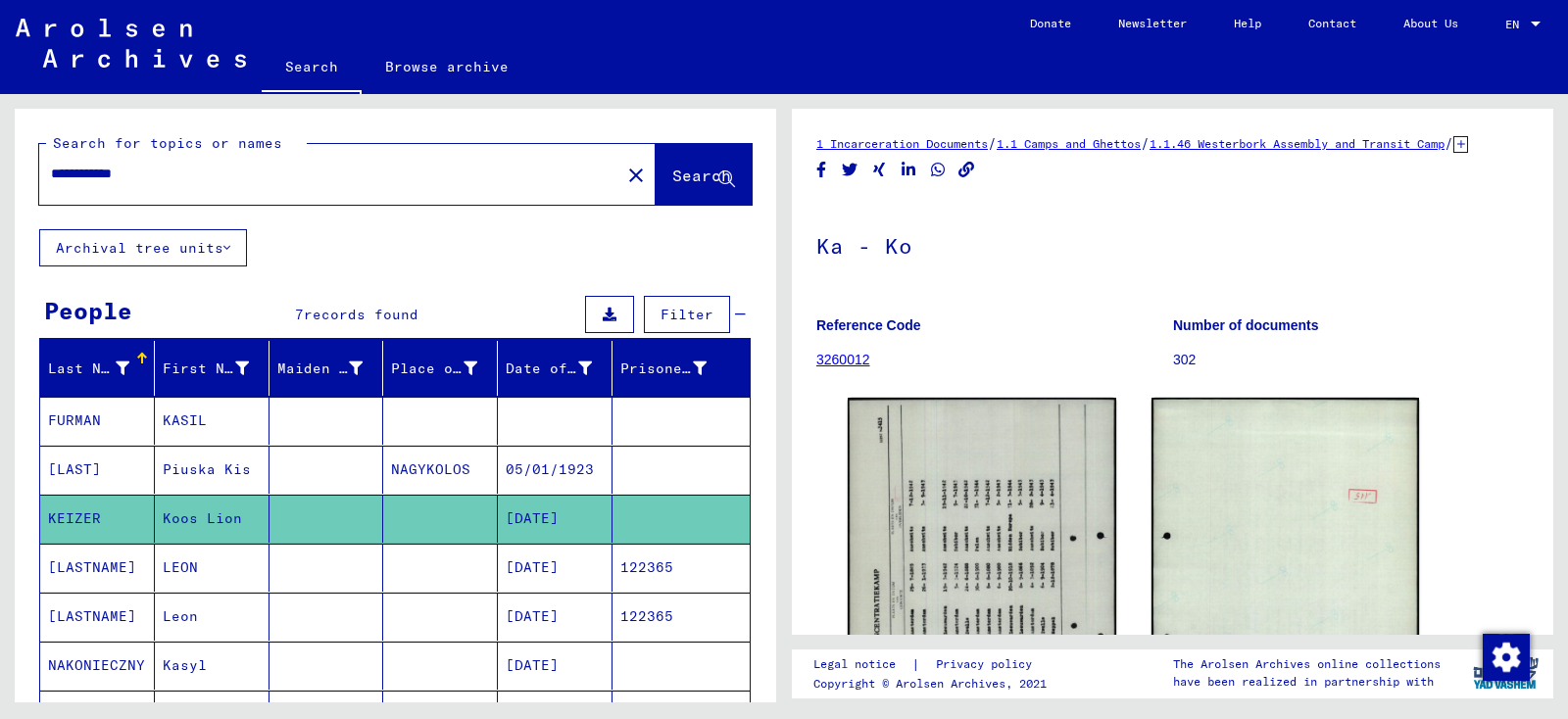 drag, startPoint x: 100, startPoint y: 178, endPoint x: 0, endPoint y: 194, distance: 101.27191 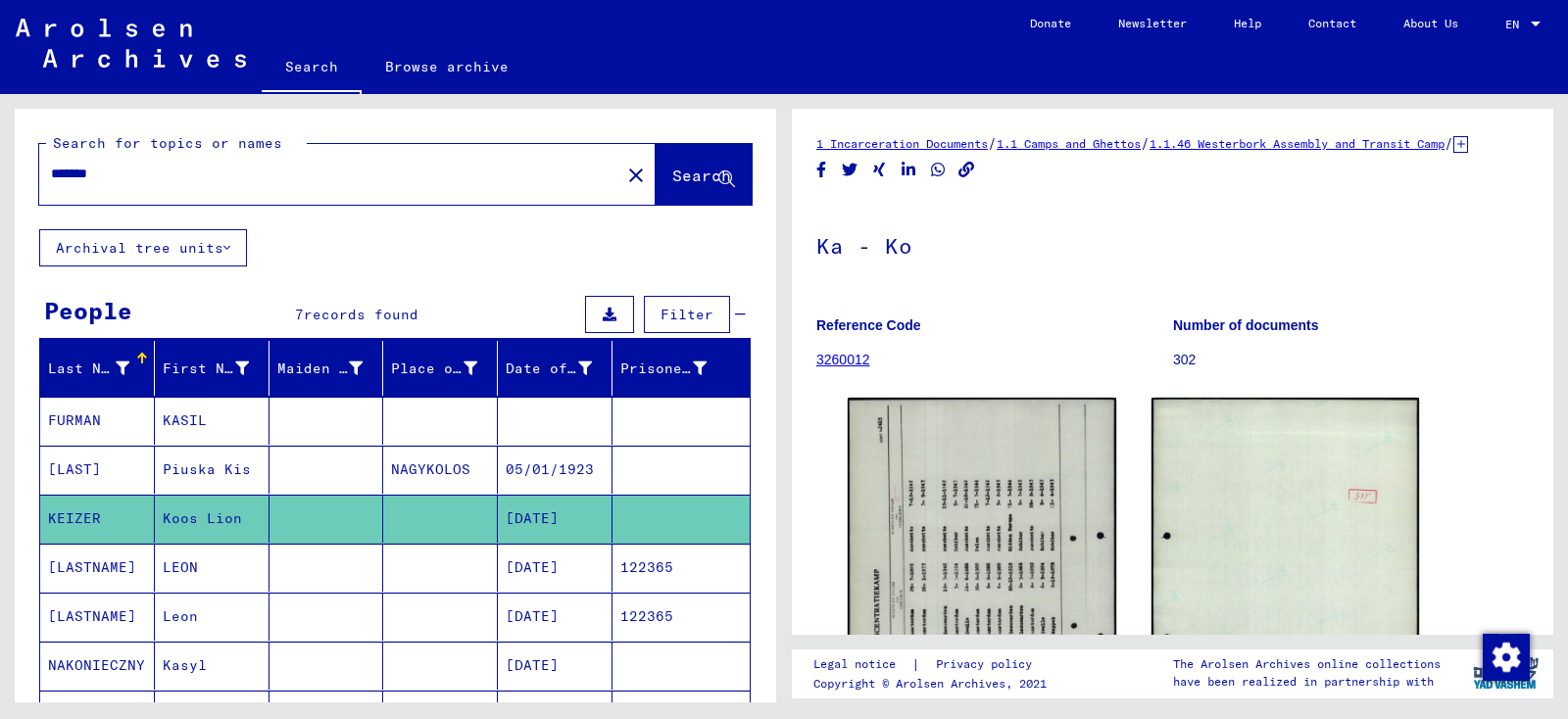 type on "*******" 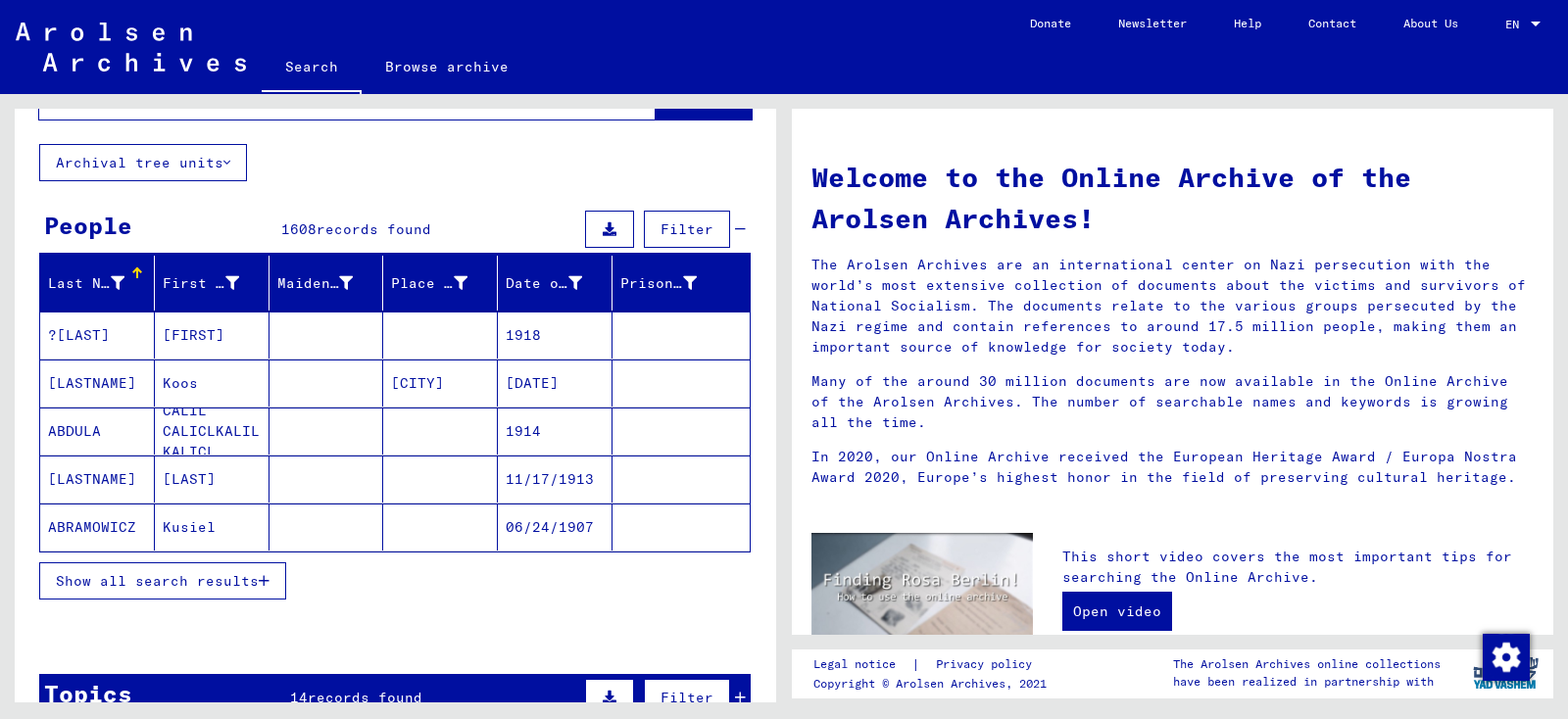 scroll, scrollTop: 116, scrollLeft: 0, axis: vertical 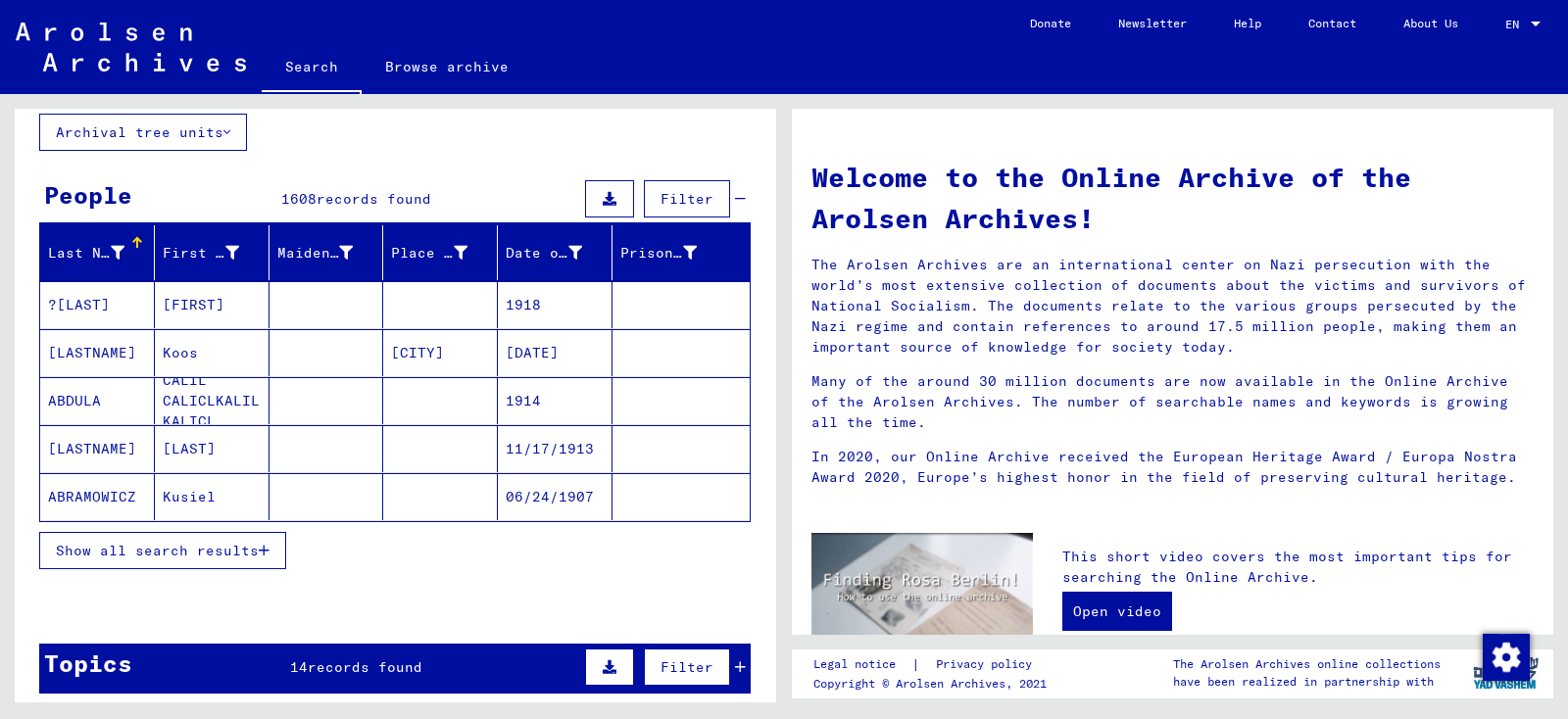 click on "Show all search results" at bounding box center (163, 551) 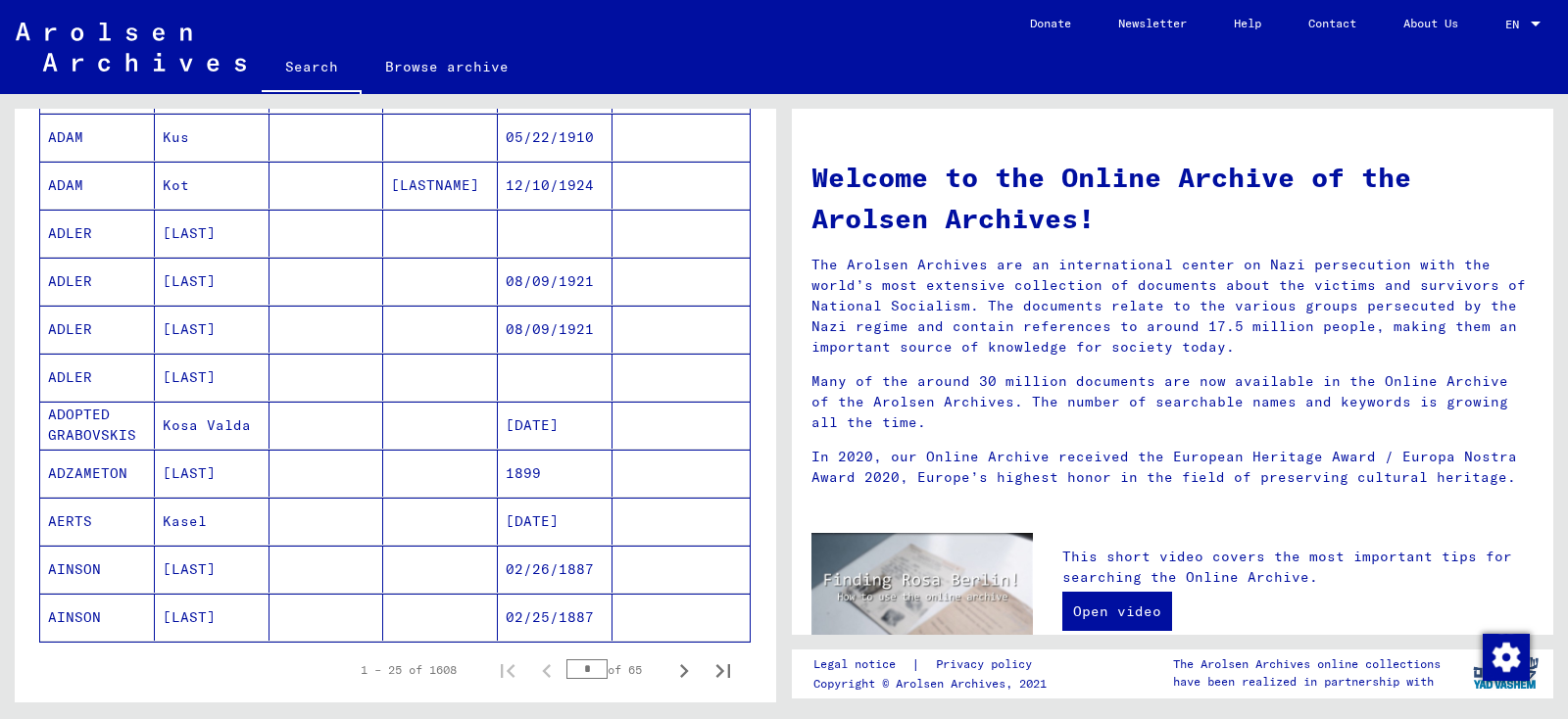 scroll, scrollTop: 958, scrollLeft: 0, axis: vertical 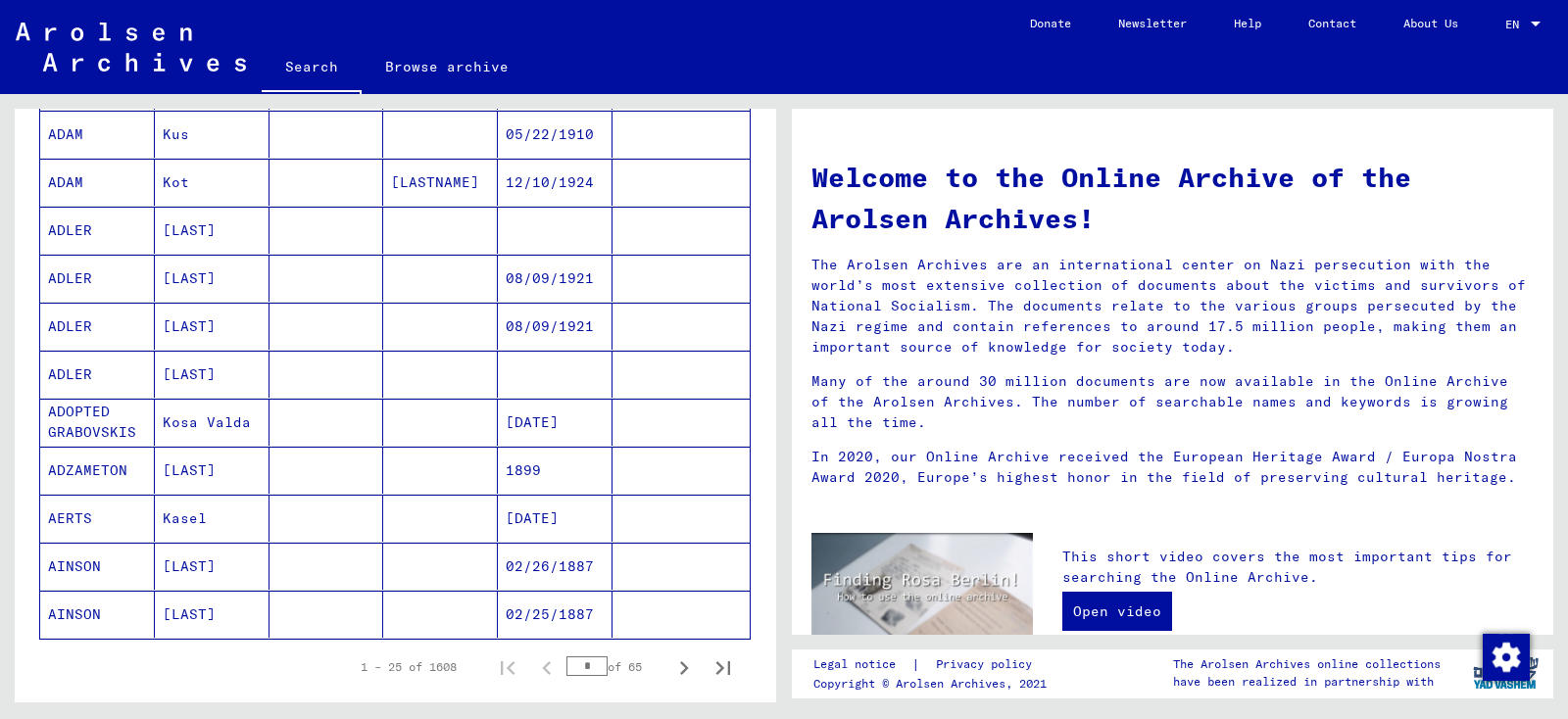 click on "Welcome to the Online Archive of the Arolsen Archives!
The Arolsen Archives are an international center on Nazi persecution with the world’s most extensive collection of documents about the victims and survivors of National Socialism. The documents relate to the various groups persecuted by the Nazi regime and contain references to around 17.5 million people, making them an important source of knowledge for society today.
Many of the around 30 million documents are now available in the Online Archive of the Arolsen Archives. The number of searchable names and keywords is growing all the time.
In 2020, our Online Archive received the European Heritage Award / Europa Nostra Award 2020, Europe’s highest honor in the field of preserving cultural heritage." 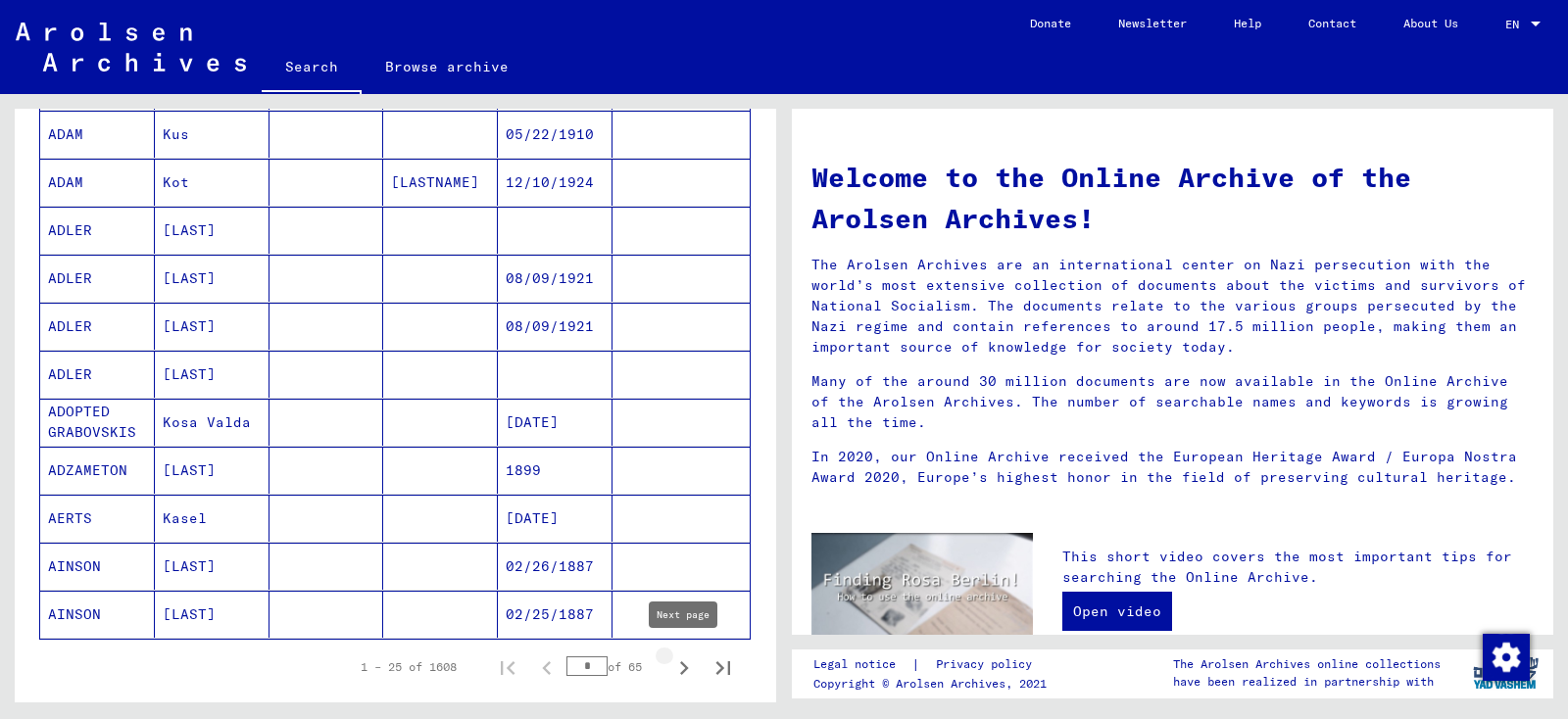 click 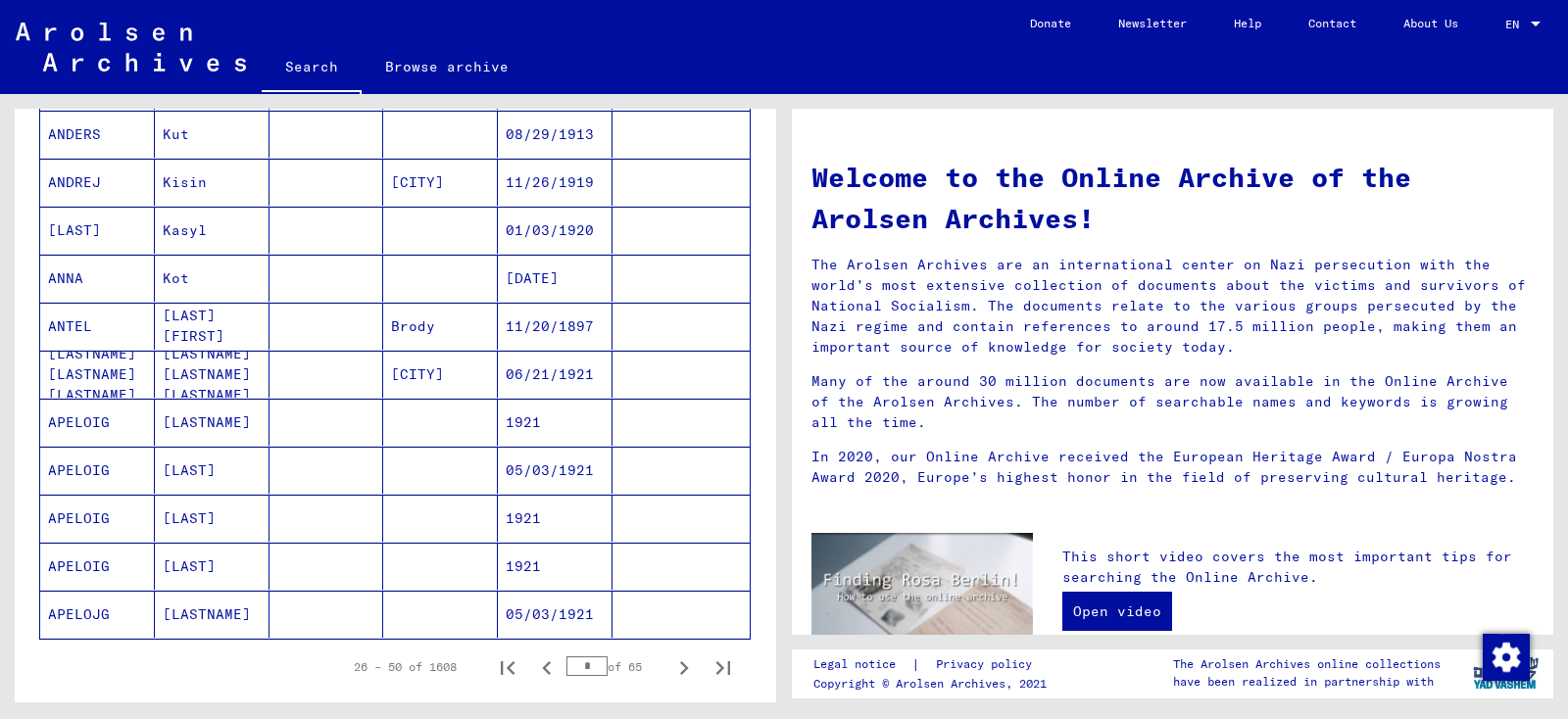 click on "[LAST]" at bounding box center [212, 566] 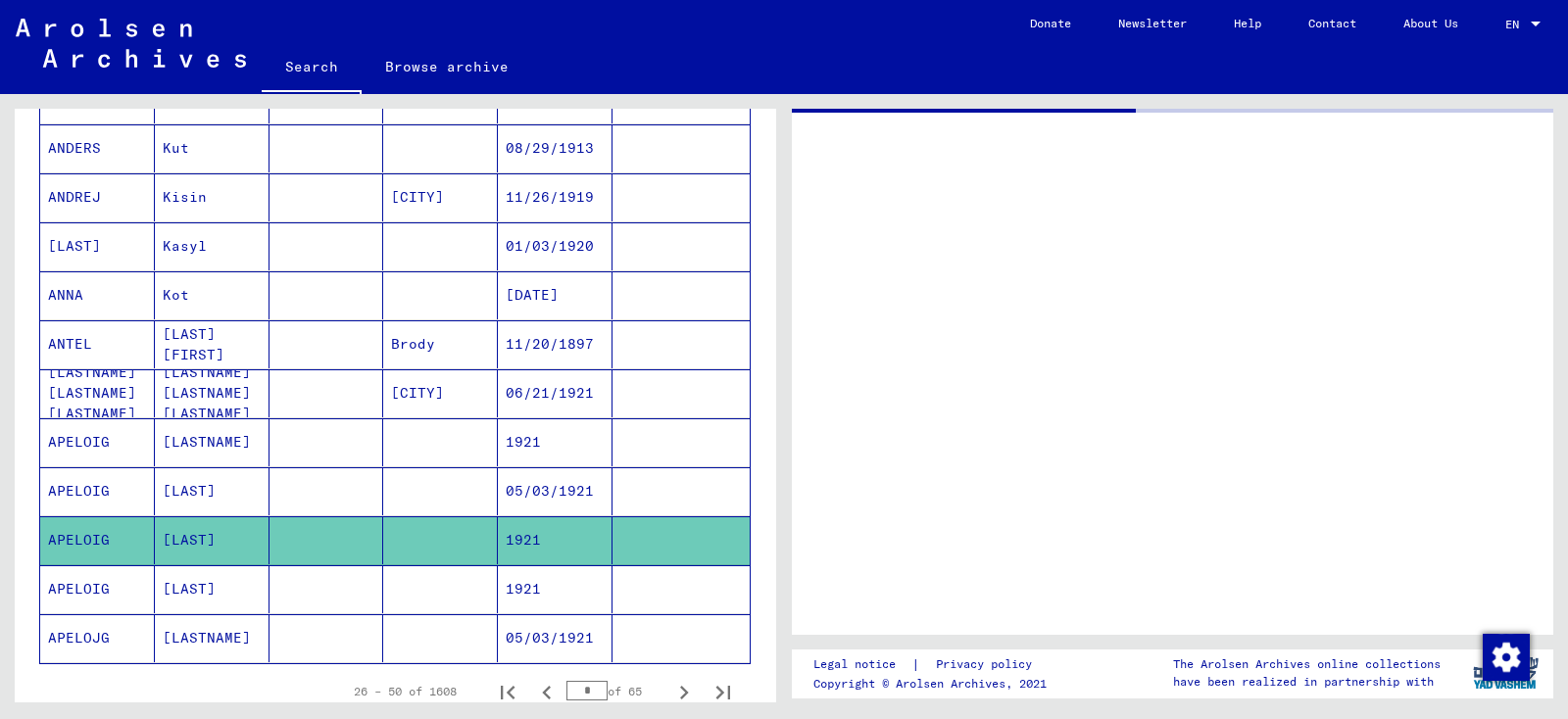 scroll, scrollTop: 970, scrollLeft: 0, axis: vertical 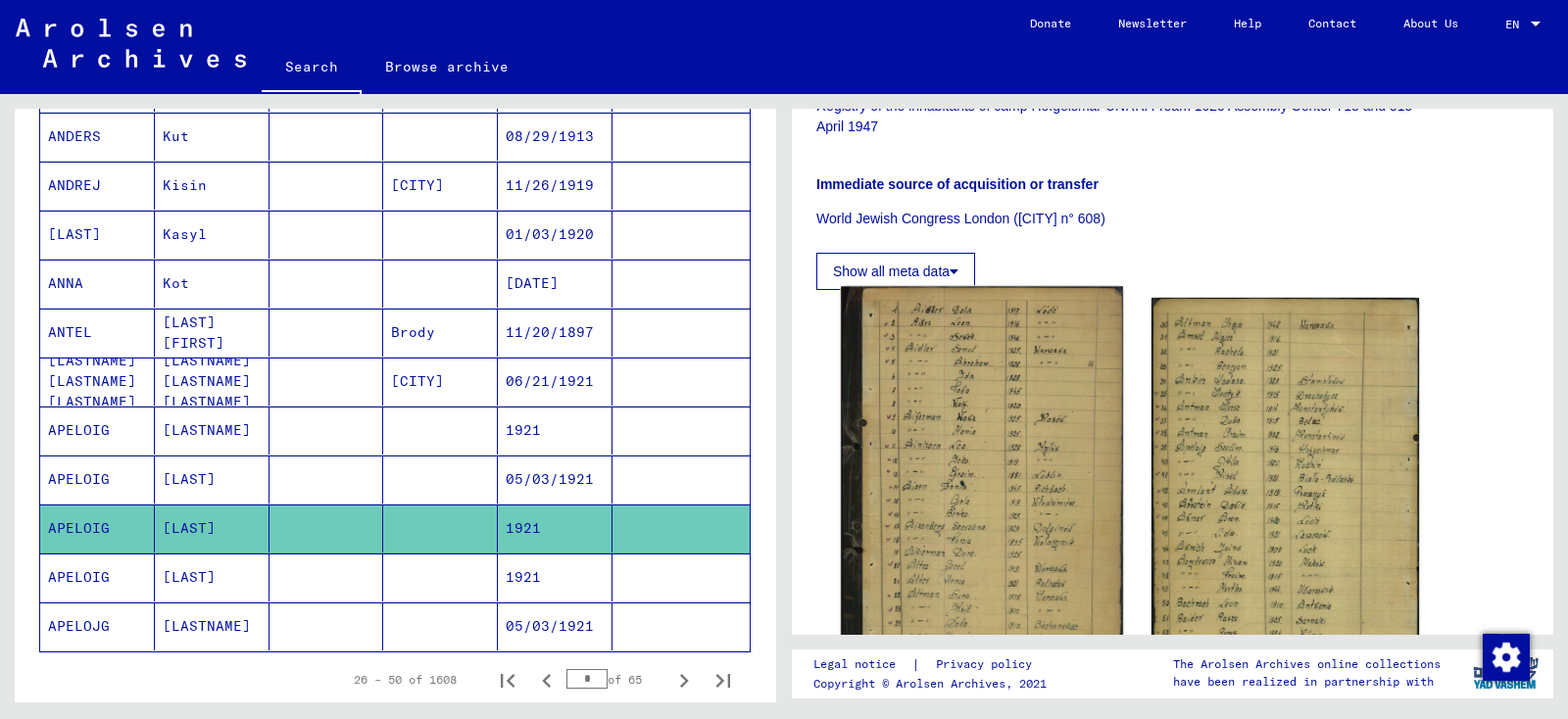click 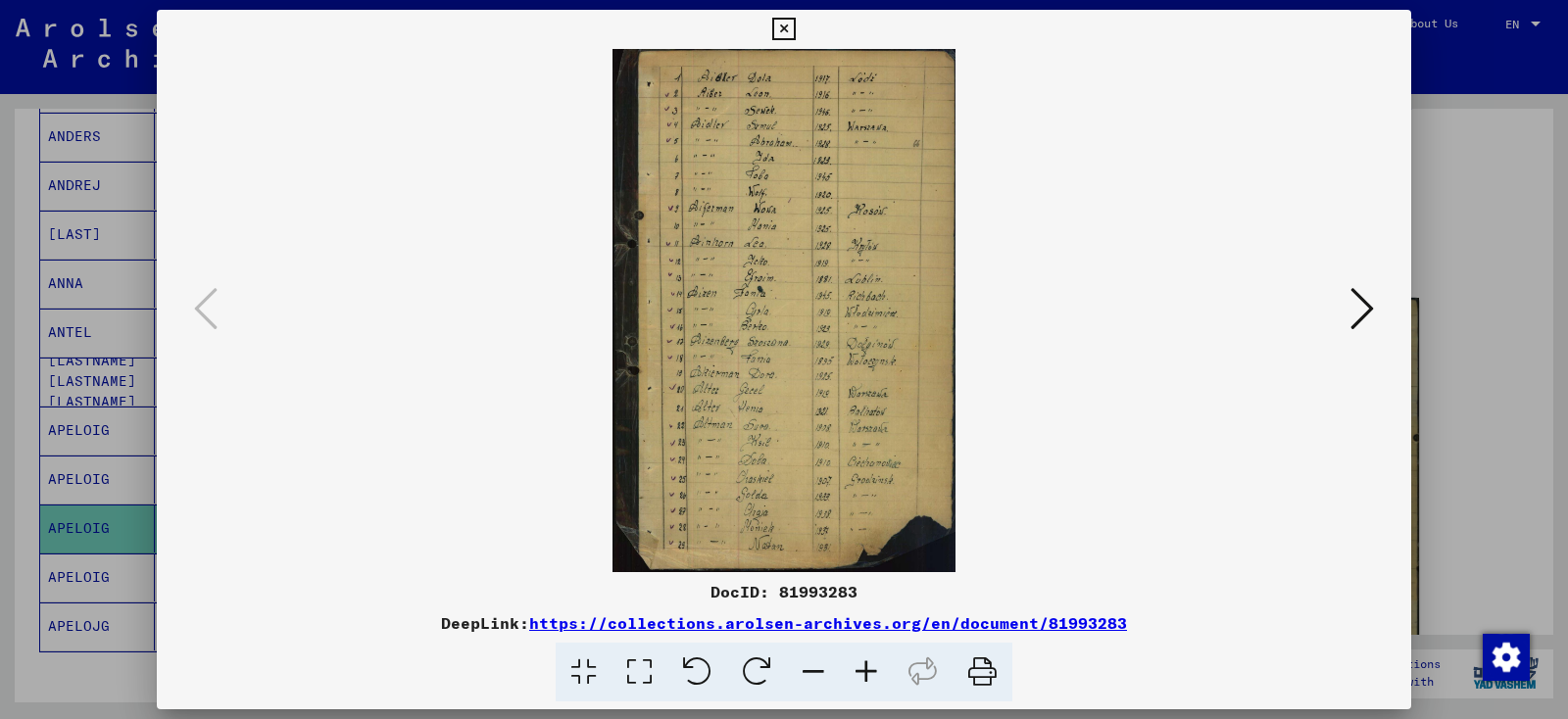 click at bounding box center (784, 311) 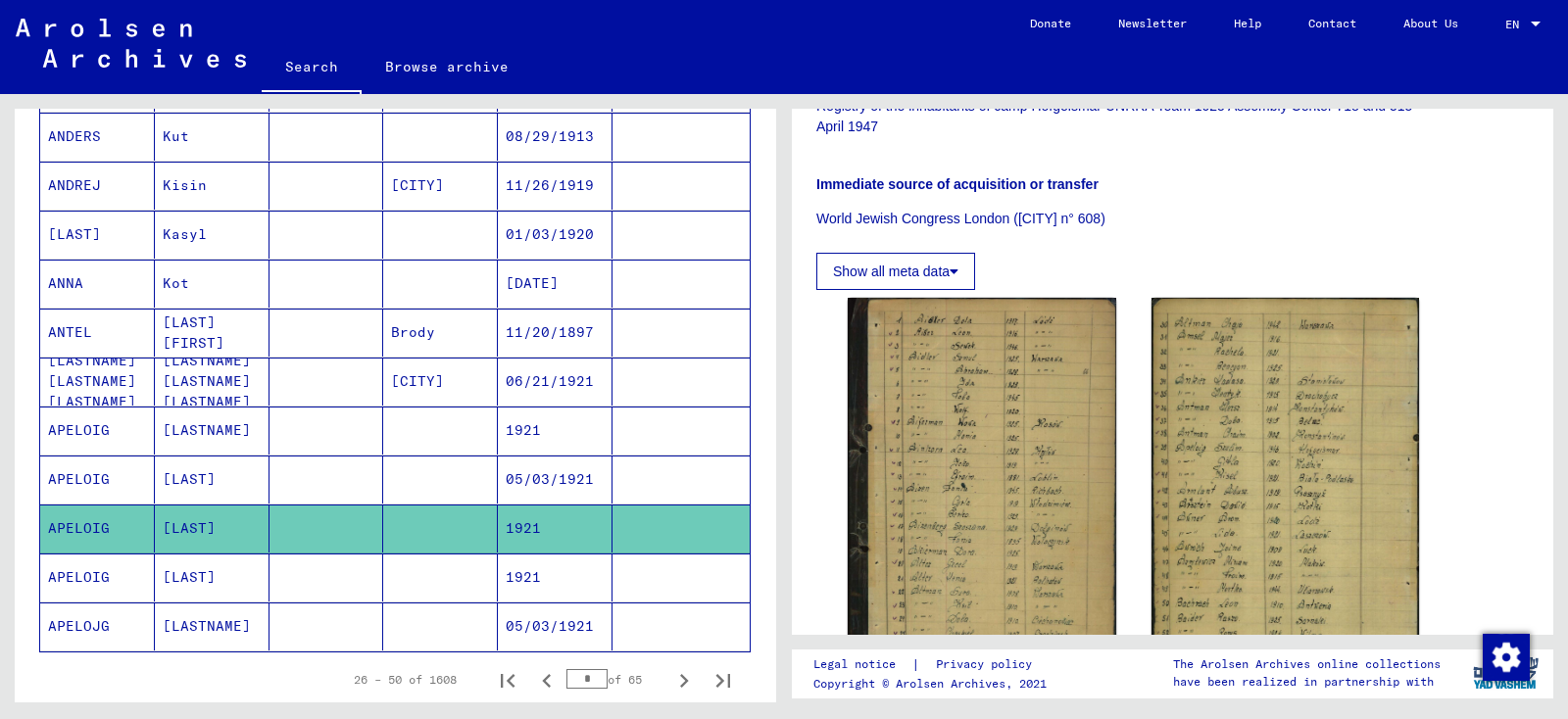 click at bounding box center (440, 626) 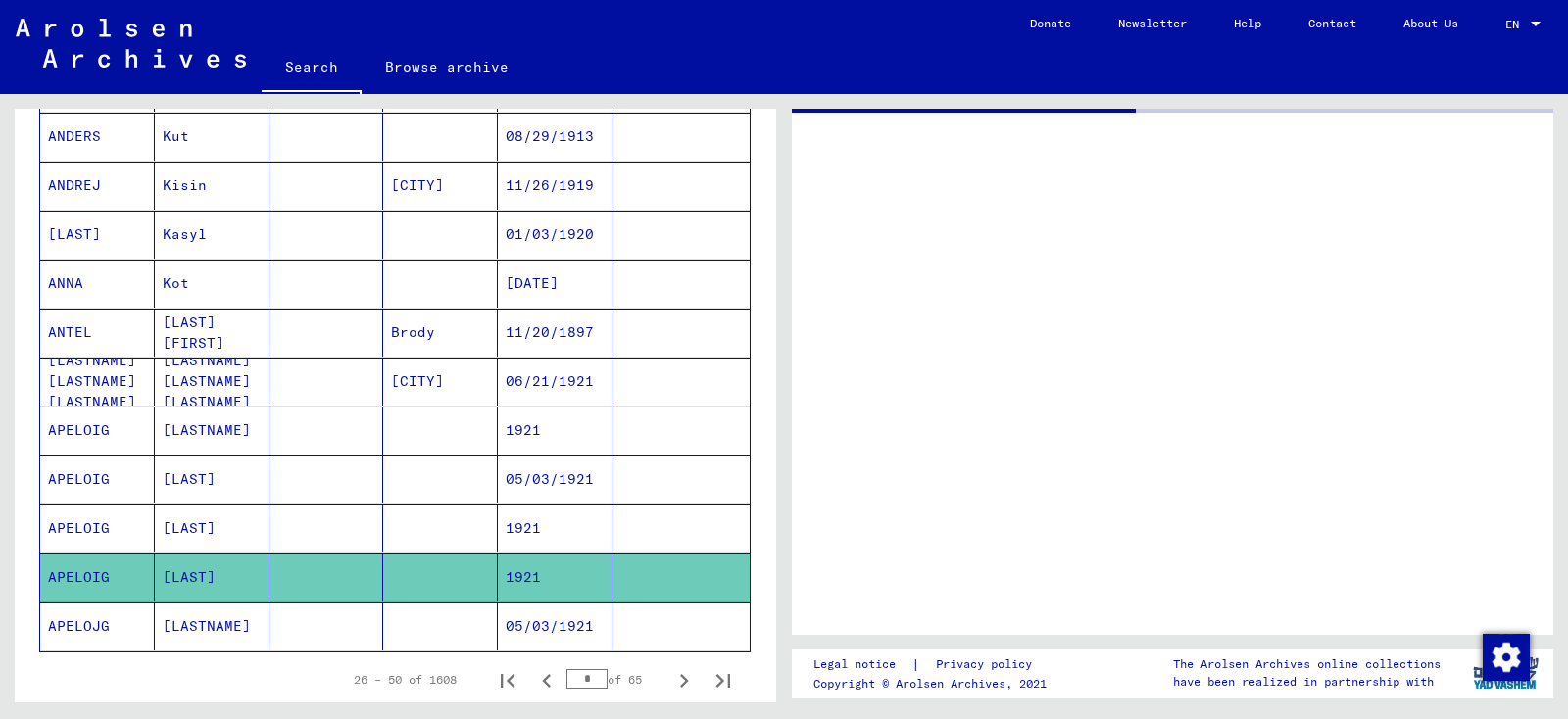 scroll, scrollTop: 0, scrollLeft: 0, axis: both 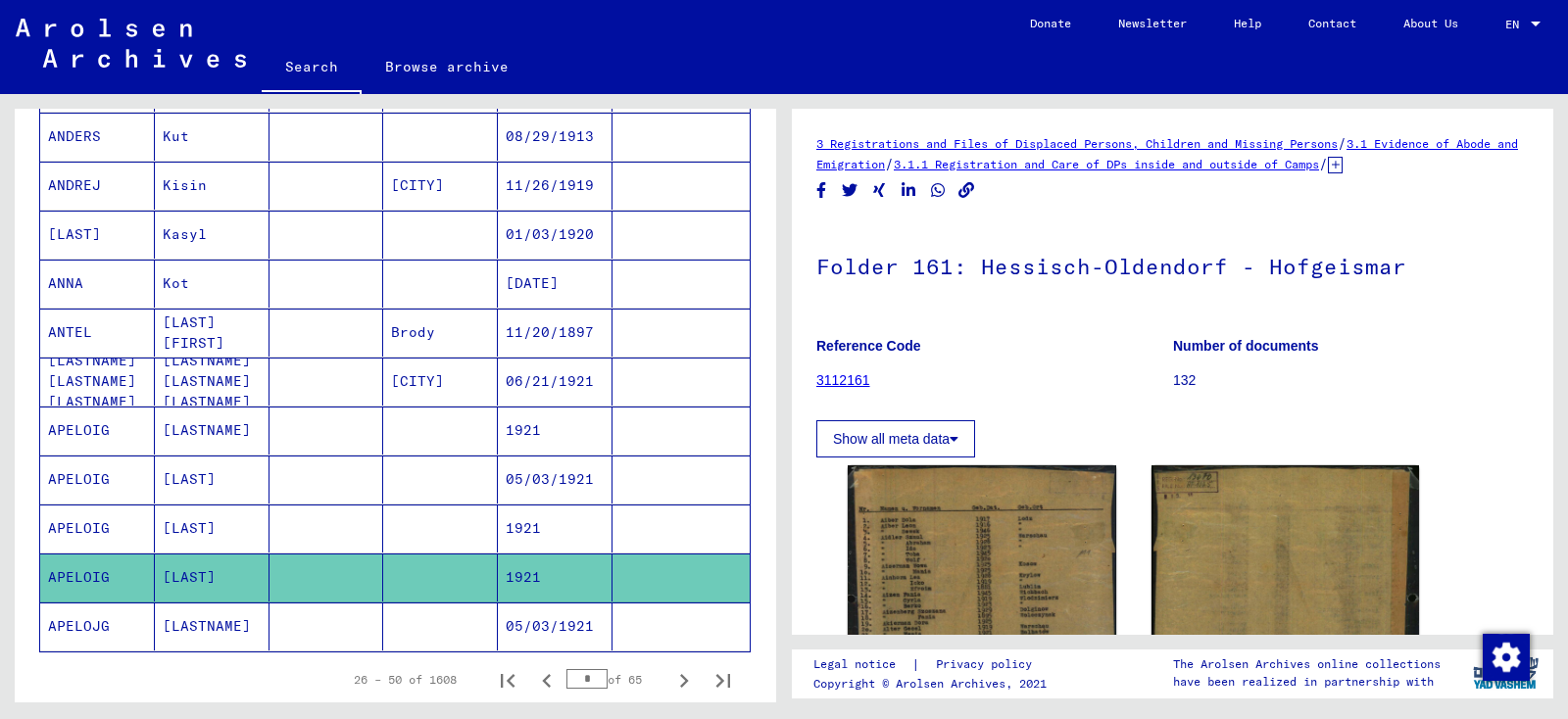 click 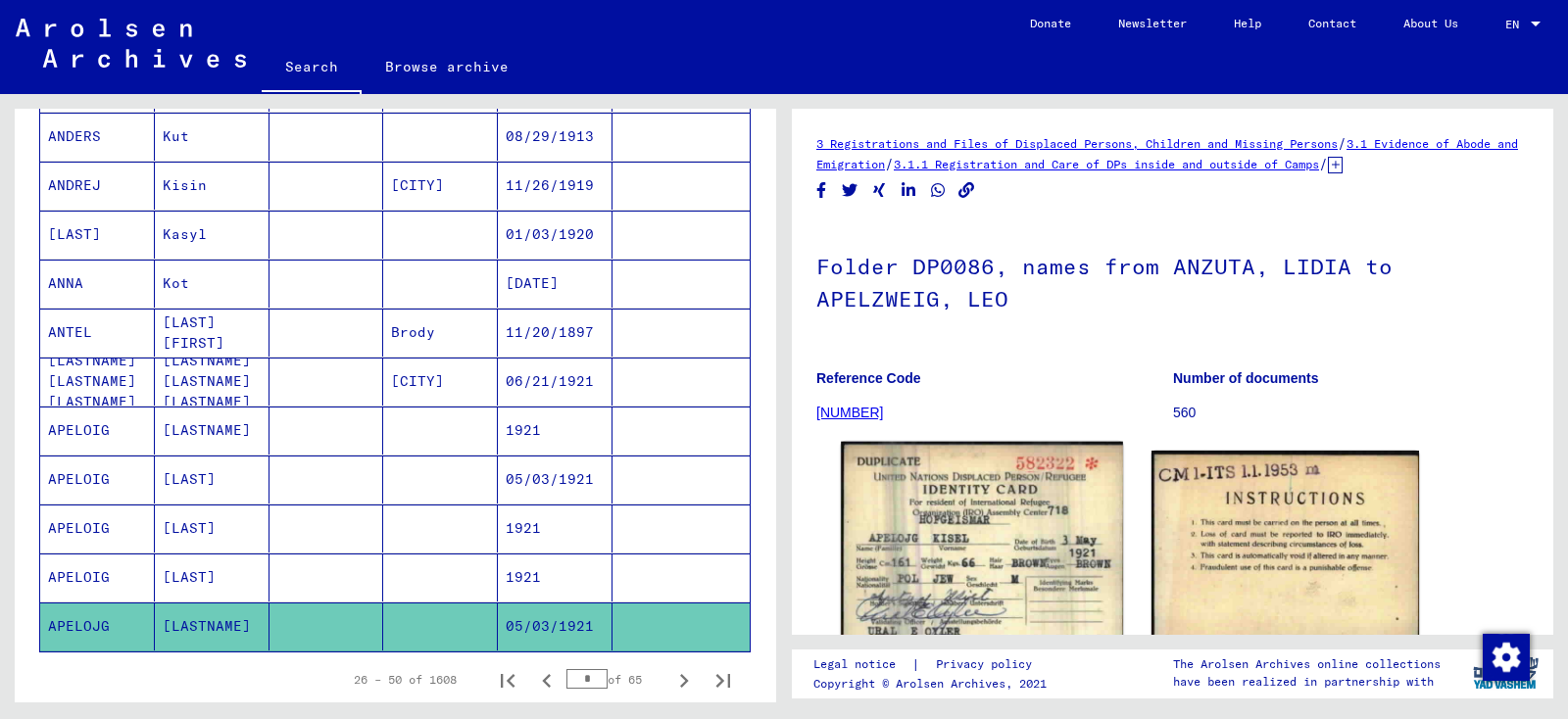 click 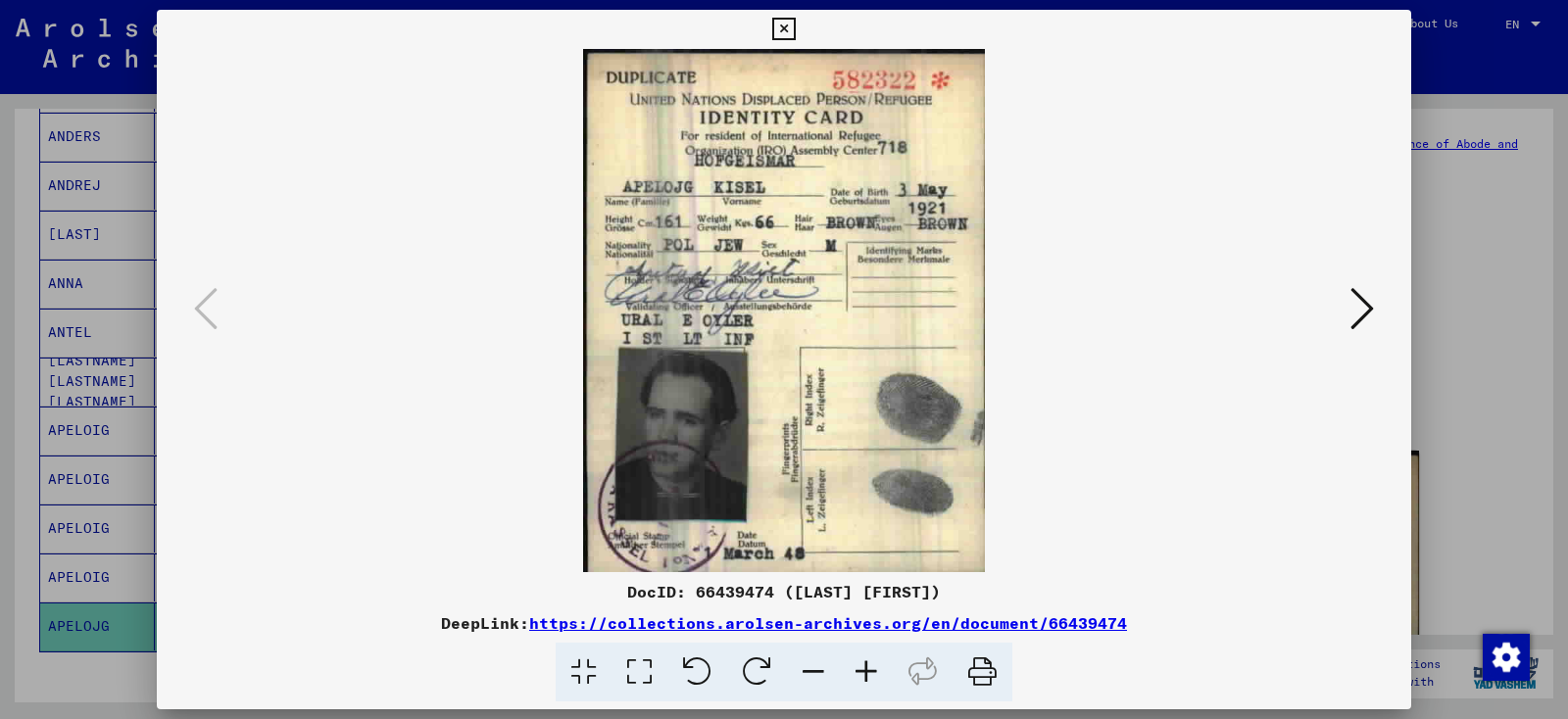 click at bounding box center (783, 29) 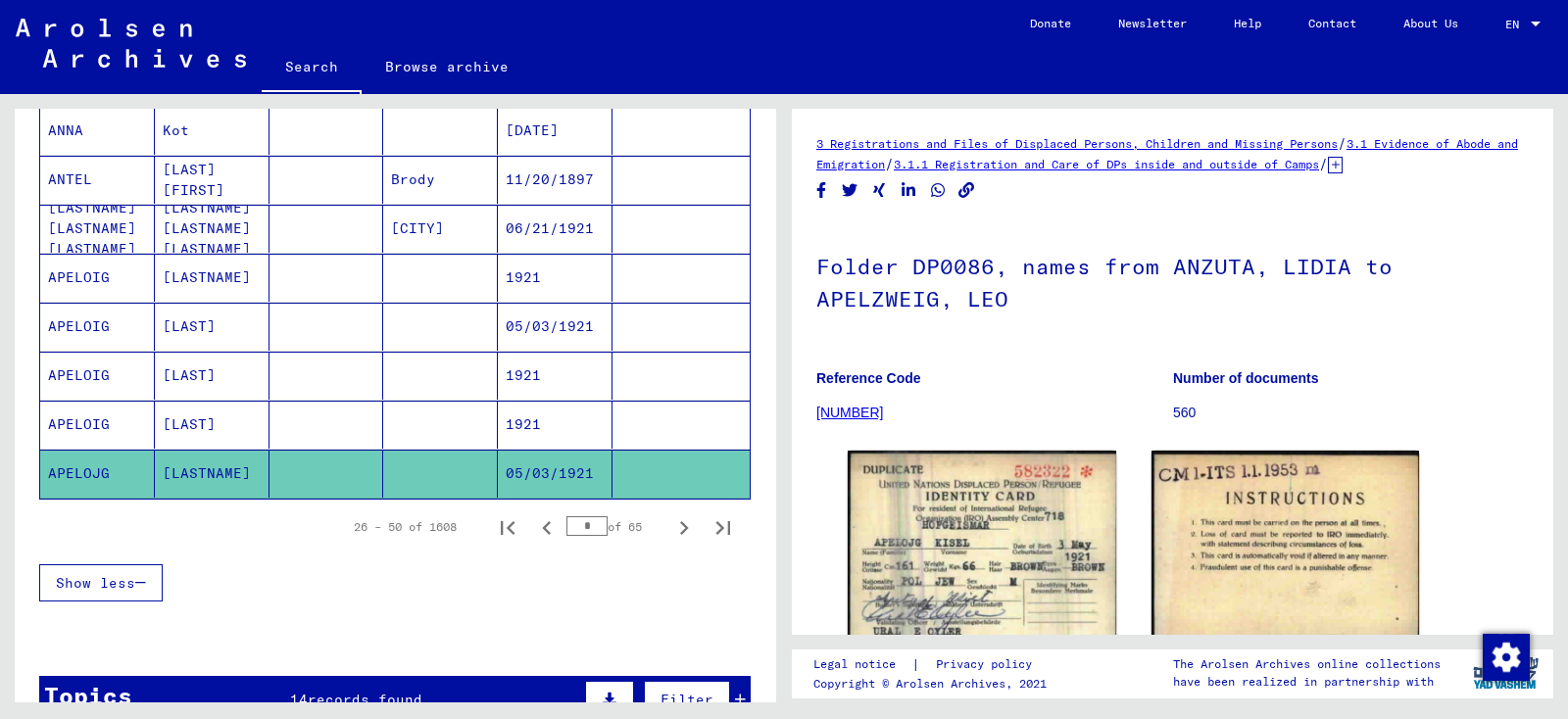 scroll, scrollTop: 1151, scrollLeft: 0, axis: vertical 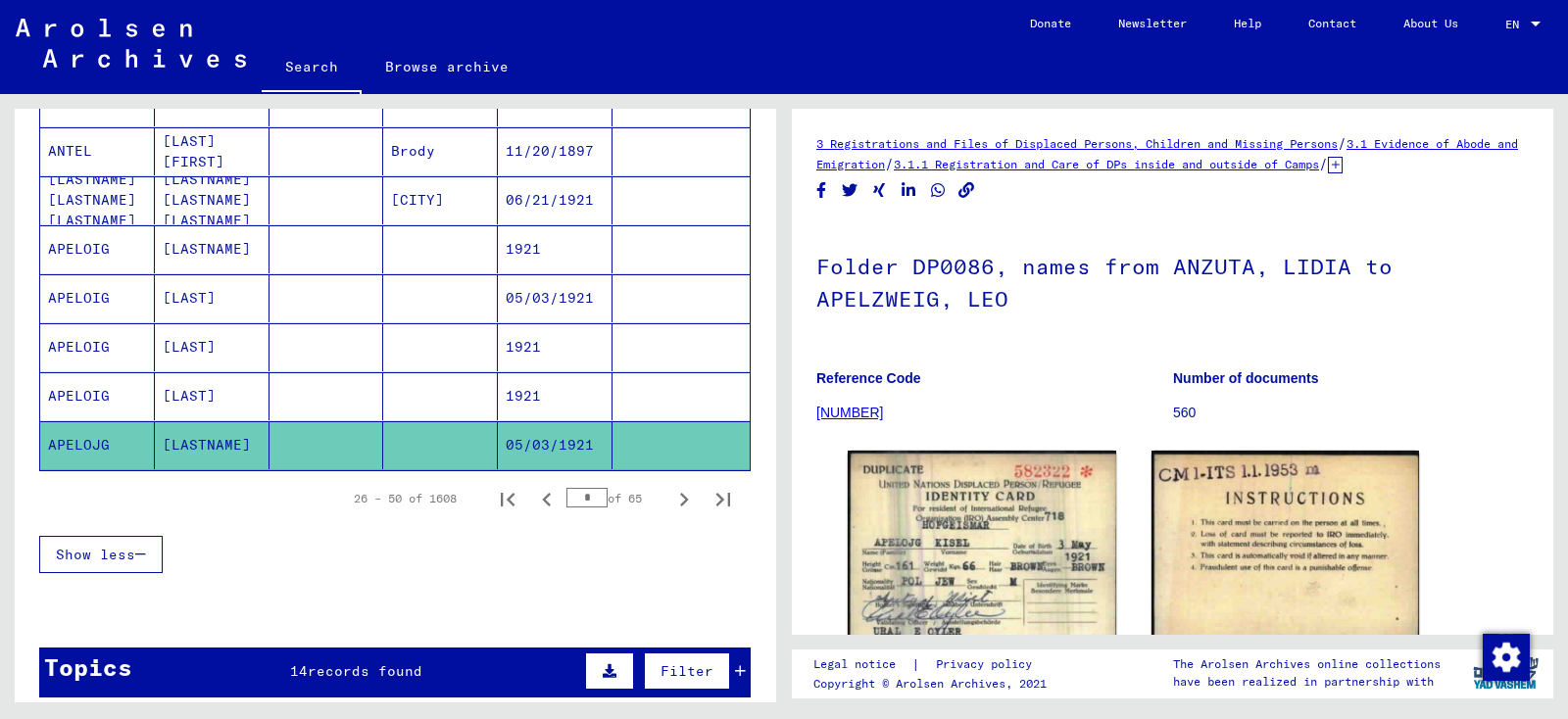 click on "Search for topics or names ******* close  Search     Archival tree units  People 1608  records found  Filter   Last Name   First Name   Maiden Name   Place of Birth   Date of Birth   Prisoner #   AJZLER   Ksil         [DATE]      AKRAMANOW   Kusim         [DATE]      AKRAMANOW   Kusim         [DATE]      AKULIA   Kitil         [DATE]      AKULIN   KISIL      Rup. Biegazy   [DATE]      ALBERT   Kissiel         [DATE]      ALEBEW   KISIL         [DATE]      ALIEW   Kusen         [DATE]      ALTAMUIK   Kasil         [DATE]      ALTMAN   Ksil         [DATE]      ALTMAN   Ksil         [DATE]      ALTMANN   KSIL         [DATE]      AMELSCHEMER   Kisel         [DATE]      ANASTAZIA   Ksel         [DATE]      ANDERS   Kut         [DATE]      ANDREJ   Kisin      Chodosy   [DATE]      ANDRUSIAK   Kasyl         [DATE]      ANNA   Kot         [DATE]      ANTEL   MAYER KISSIEL      Brody   [DATE]      ANUFRI KISIL KISSIL ONUFRI ONÖFREY   Anufi Kisil Kissil Onufri Onöfrey        *" 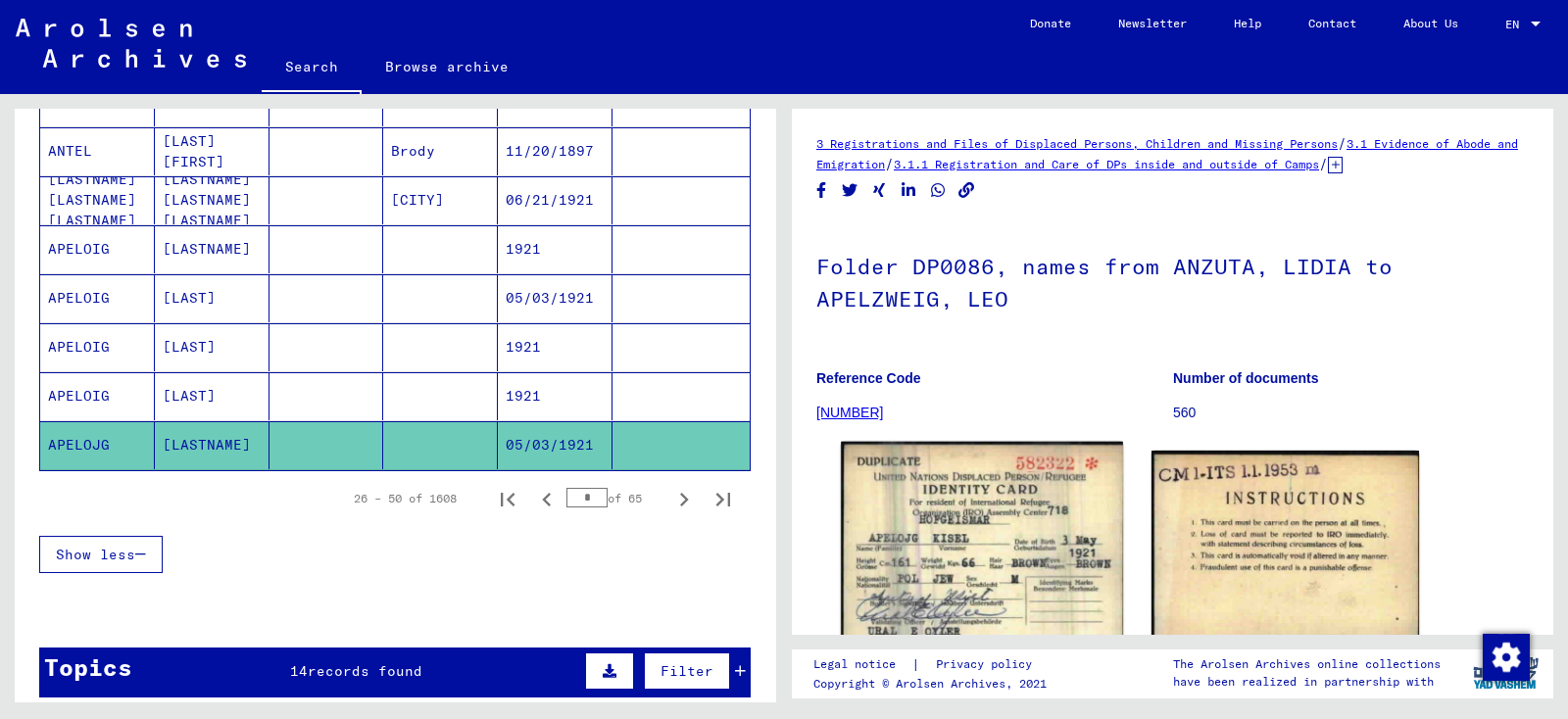 click 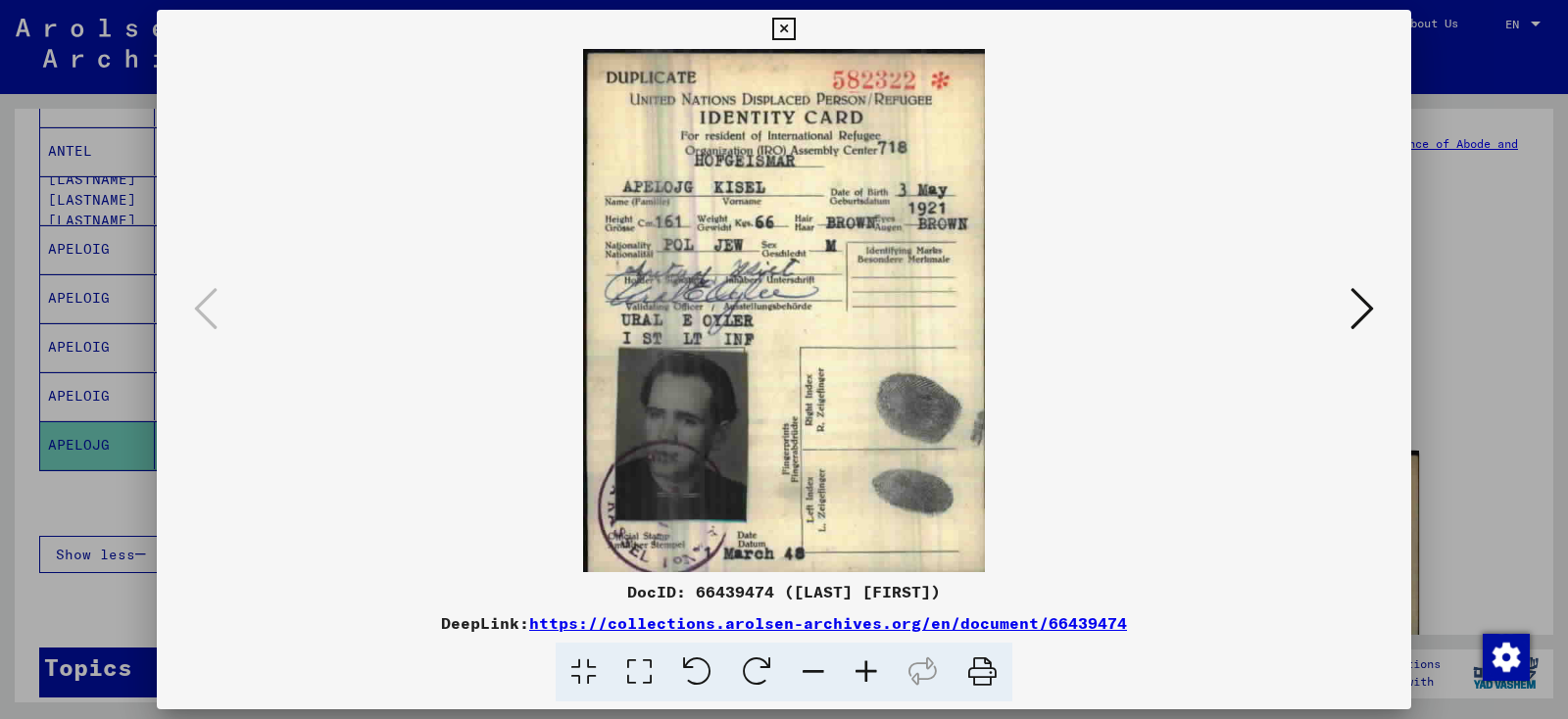 click at bounding box center (783, 29) 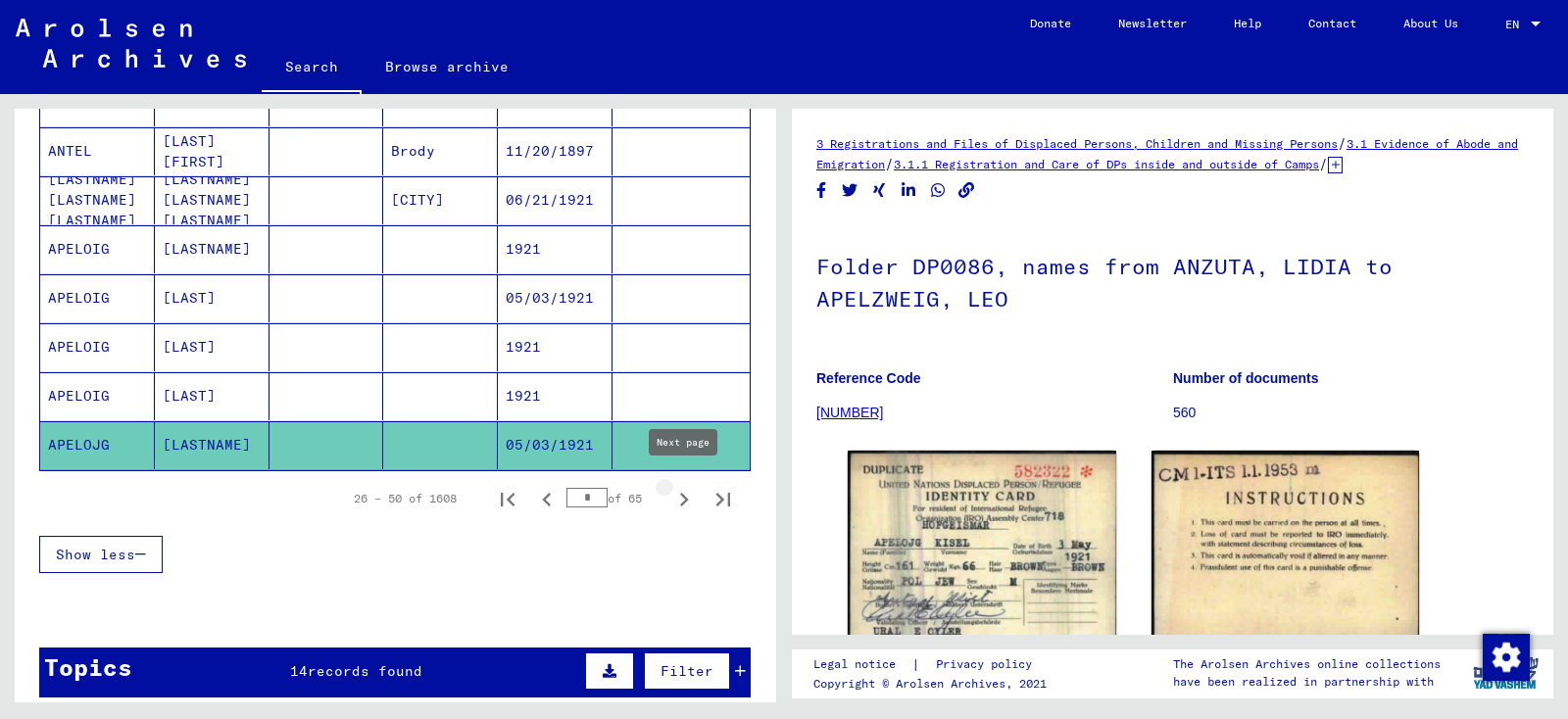 click 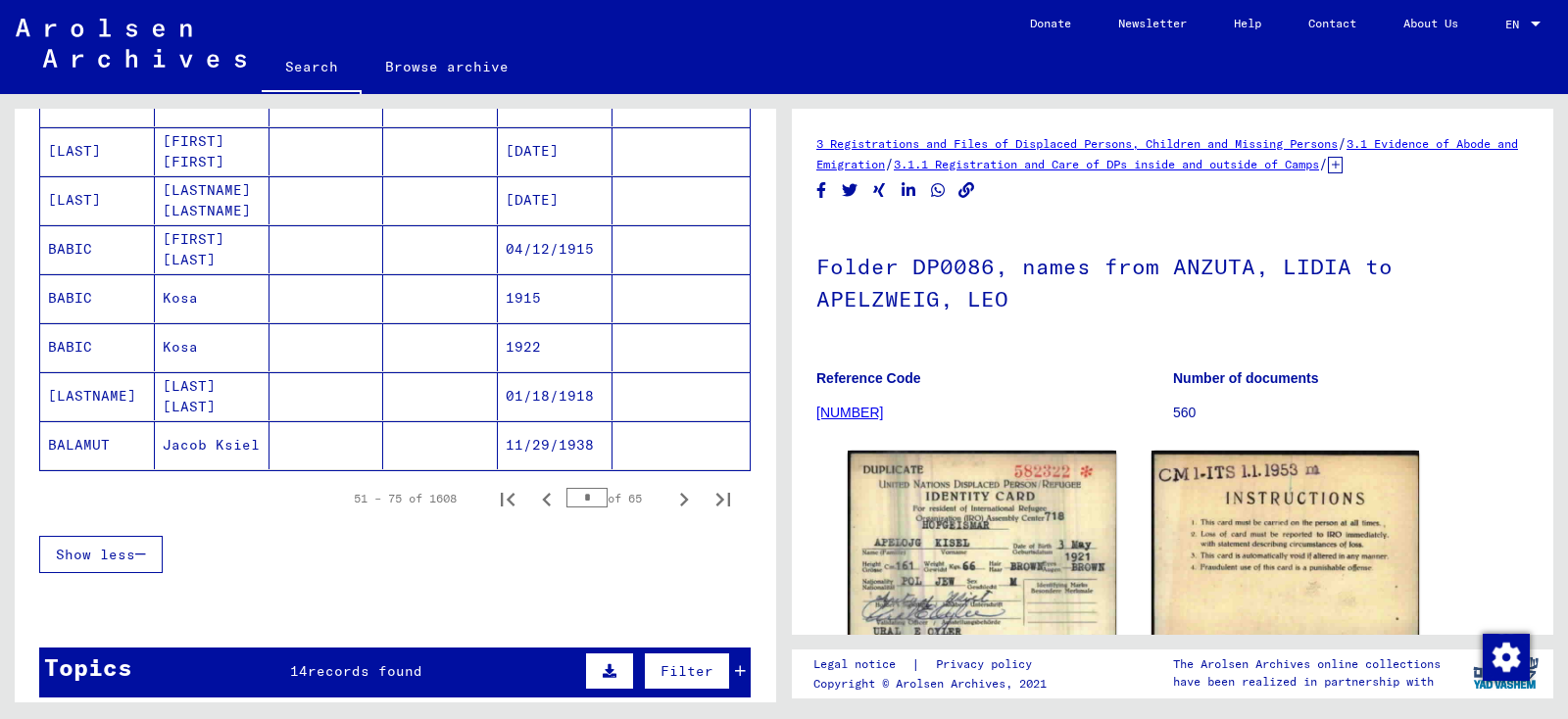 click 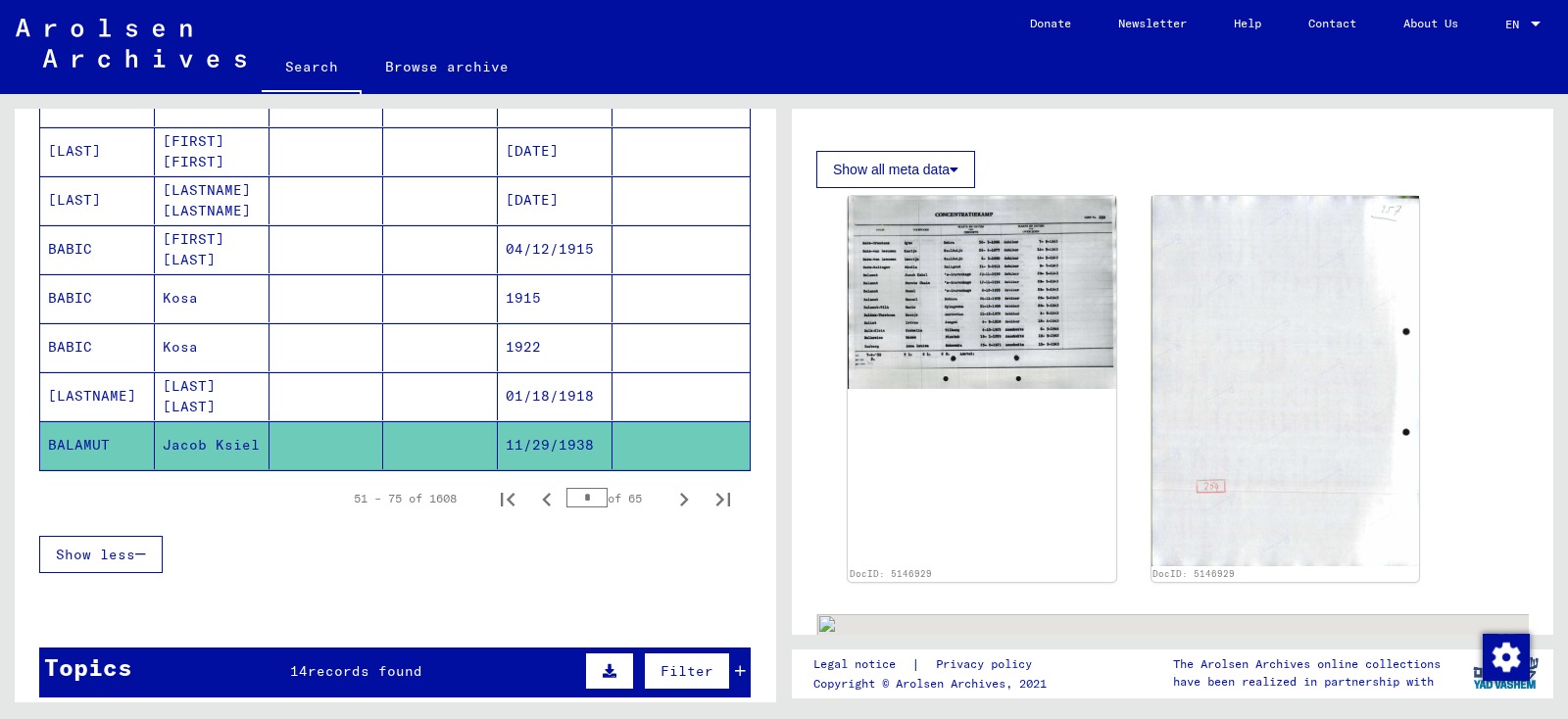scroll, scrollTop: 532, scrollLeft: 0, axis: vertical 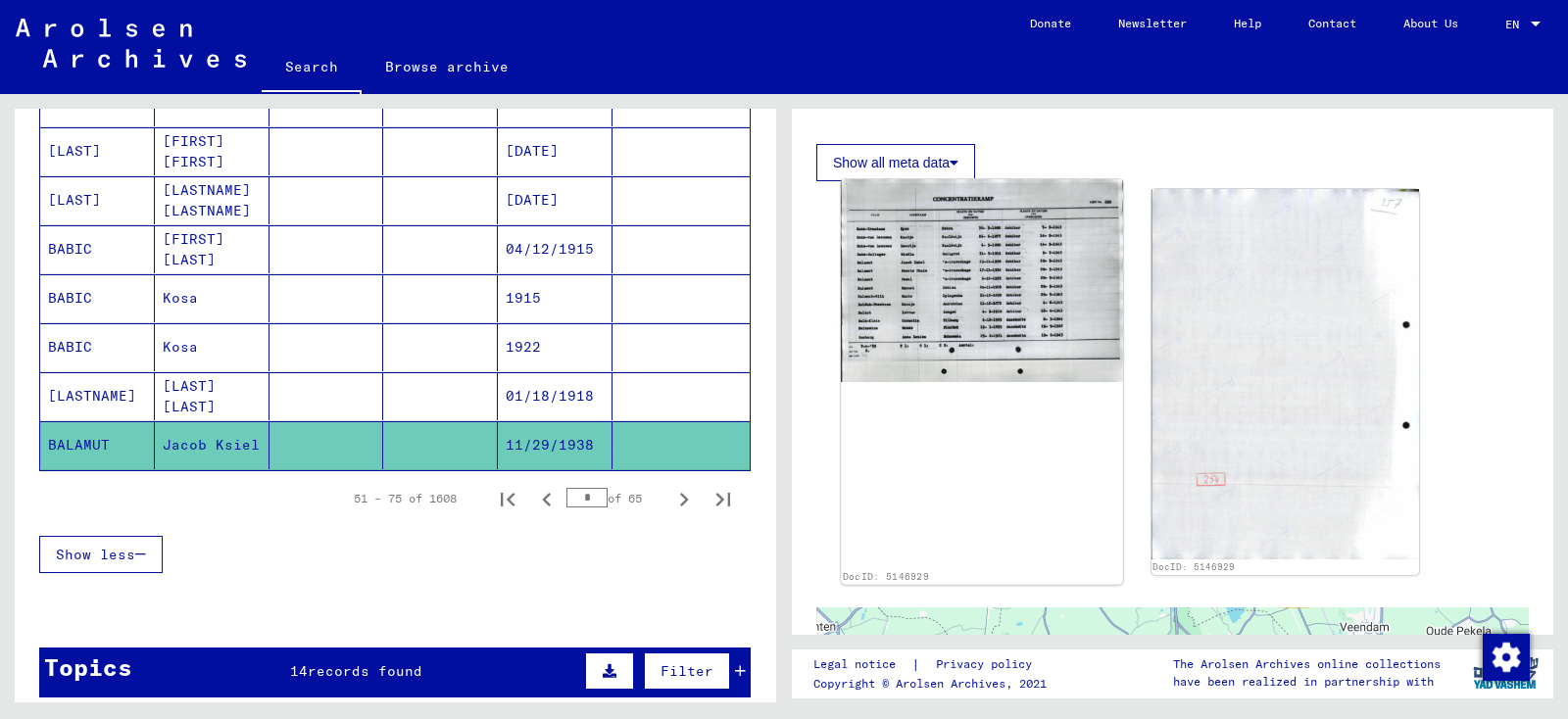 click 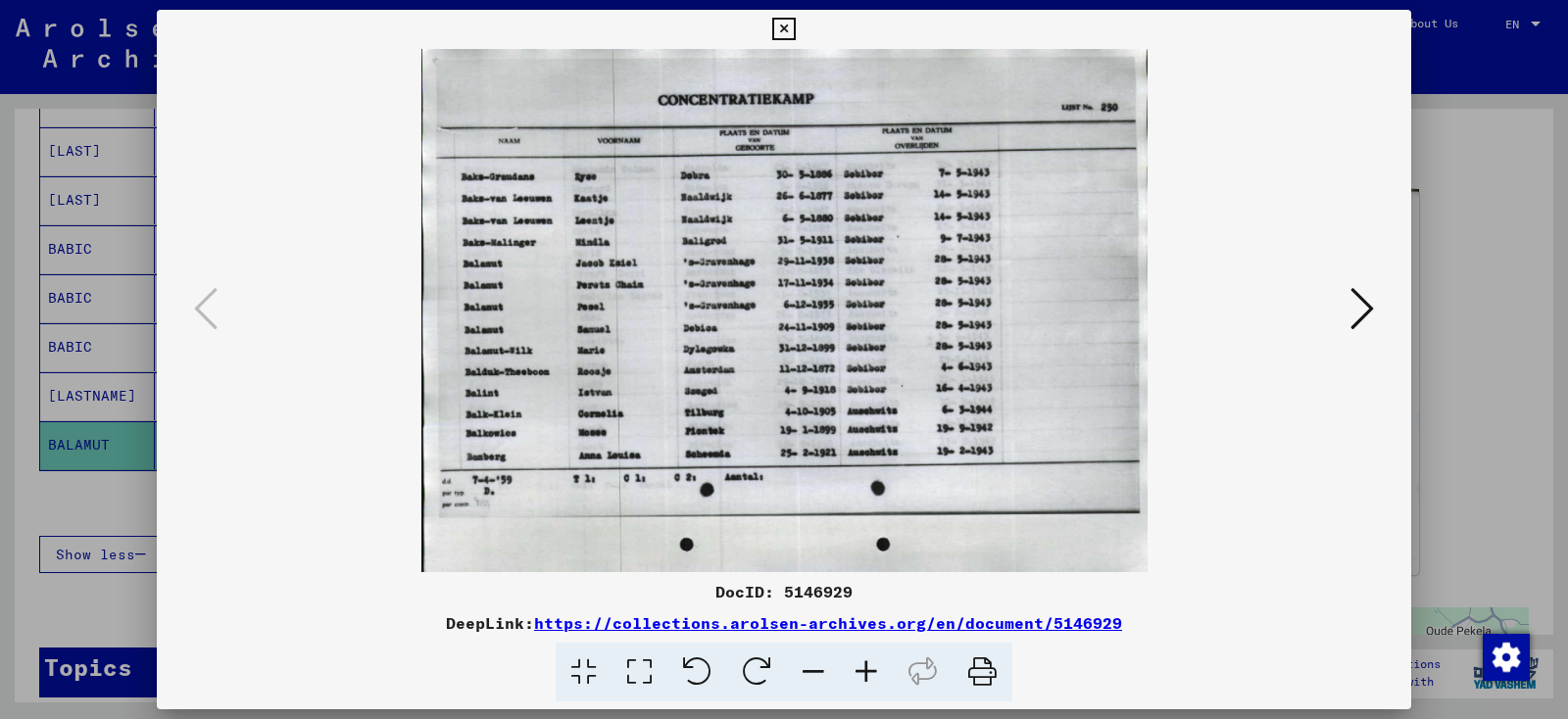 click at bounding box center (783, 29) 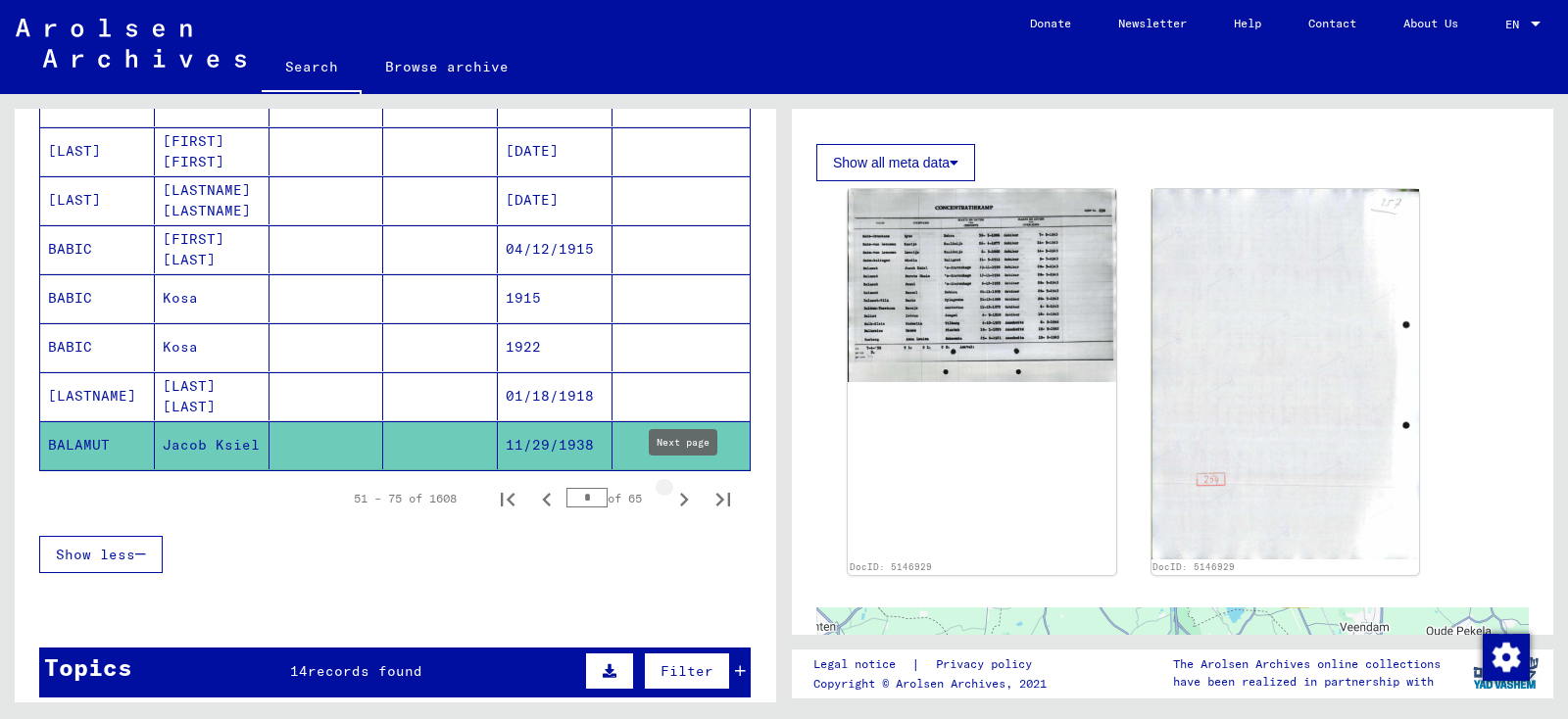 click 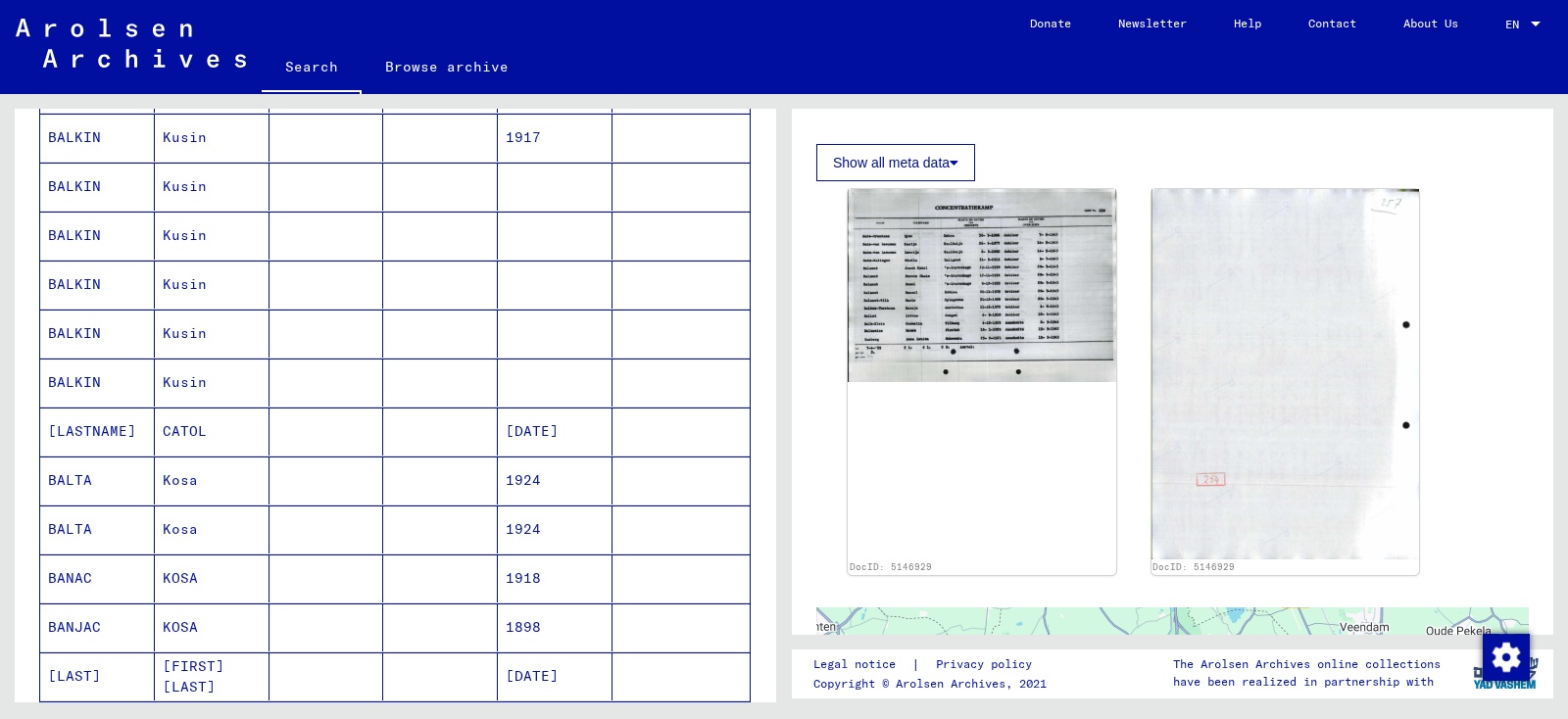 scroll, scrollTop: 357, scrollLeft: 0, axis: vertical 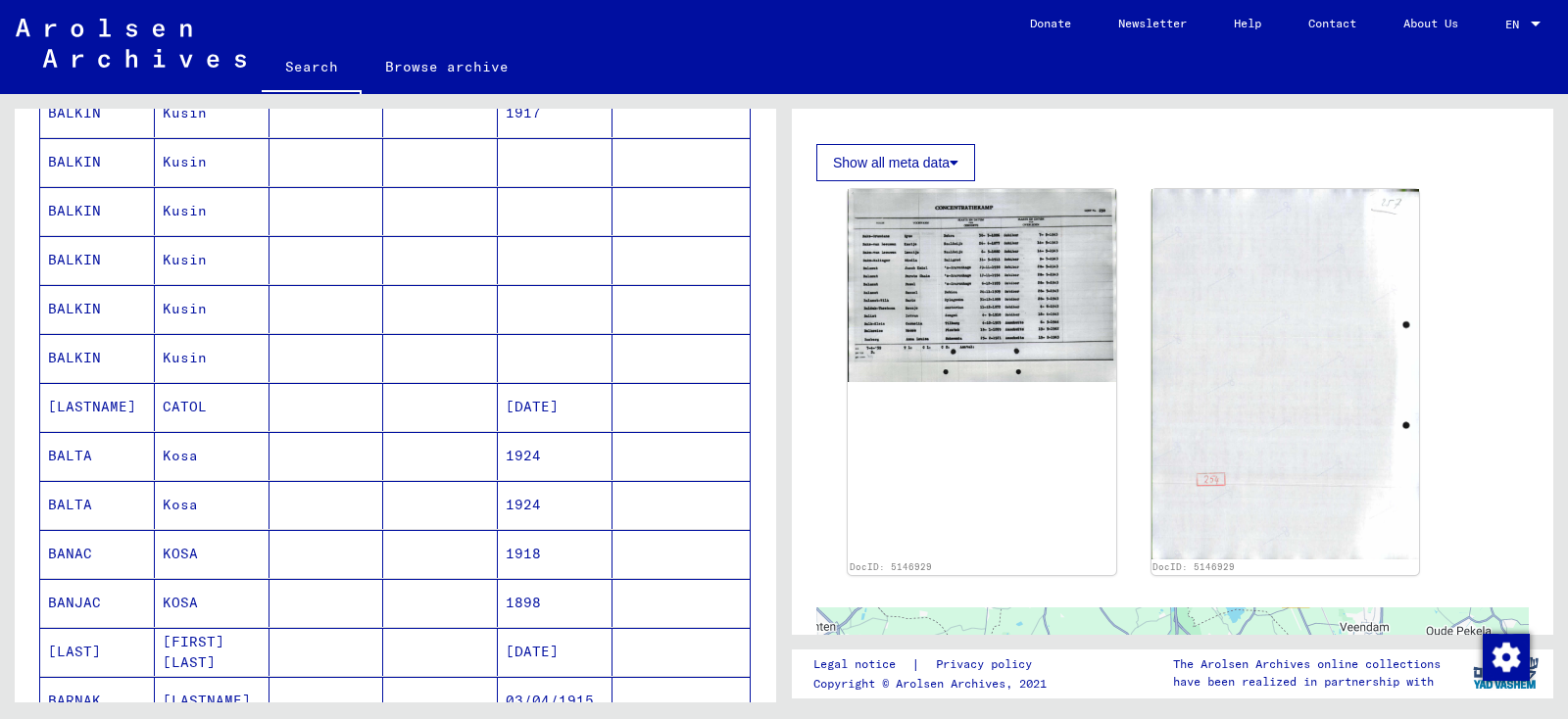 click on "Last Name   First Name   Maiden Name   Place of Birth   Date of Birth   Prisoner #   BALKIN   KUSIEL      Riga   [DATE]   62447   BALKIN   Kusin         [DATE]      BALKIN   Kusin               BALKIN   Kusin               BALKIN   Kusin               BALKIN   Kusin               BALOH   CATOL         [DATE]      BALTA   Kosa         [DATE]      BALTA   Kosa         [DATE]      BANAC   KOSA         [DATE]      BANJAC   KOSA         [DATE]      BARISA   Cacie Cacil         [DATE]      BARNAK   JEKUSIEL         [DATE]      BARNAK   KUSE         [DATE]      BARONOWA   Kisil         [DATE]      BAROWSKI   Katol         [DATE]      BARR   Cäcil         1890      BASEK   KESSEL               BASEK   KESSEL               BASLA   Kesi         [DATE]      BATROH   Koos         1925      BATROK   Koos Koss         1921      BAUM   KSIL               BAUMER   JAKUSIEL         [DATE]      76 – 100 of 1608  *  of 65  Show less  Signature Last Name First Name 1918" at bounding box center [395, 689] 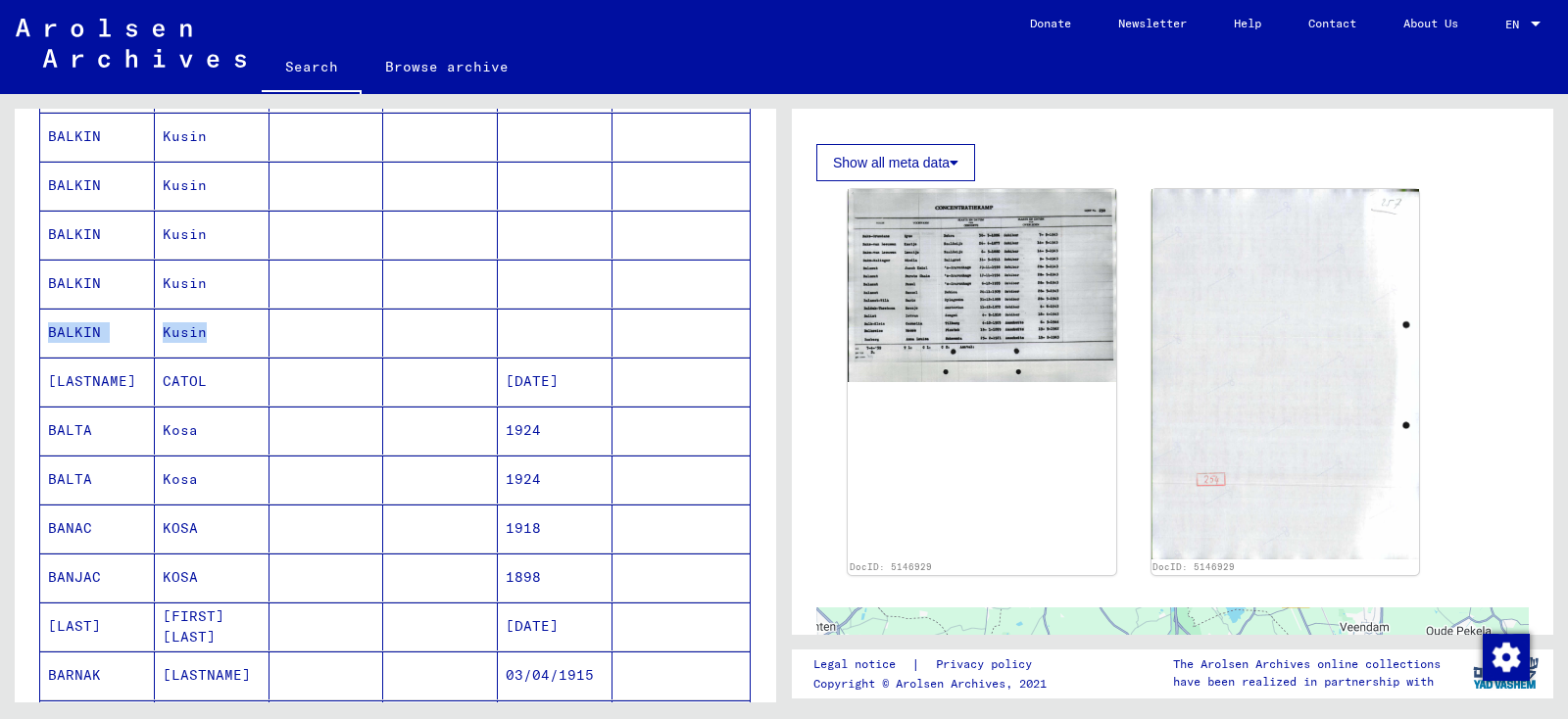 drag, startPoint x: 761, startPoint y: 297, endPoint x: 772, endPoint y: 306, distance: 14.21267 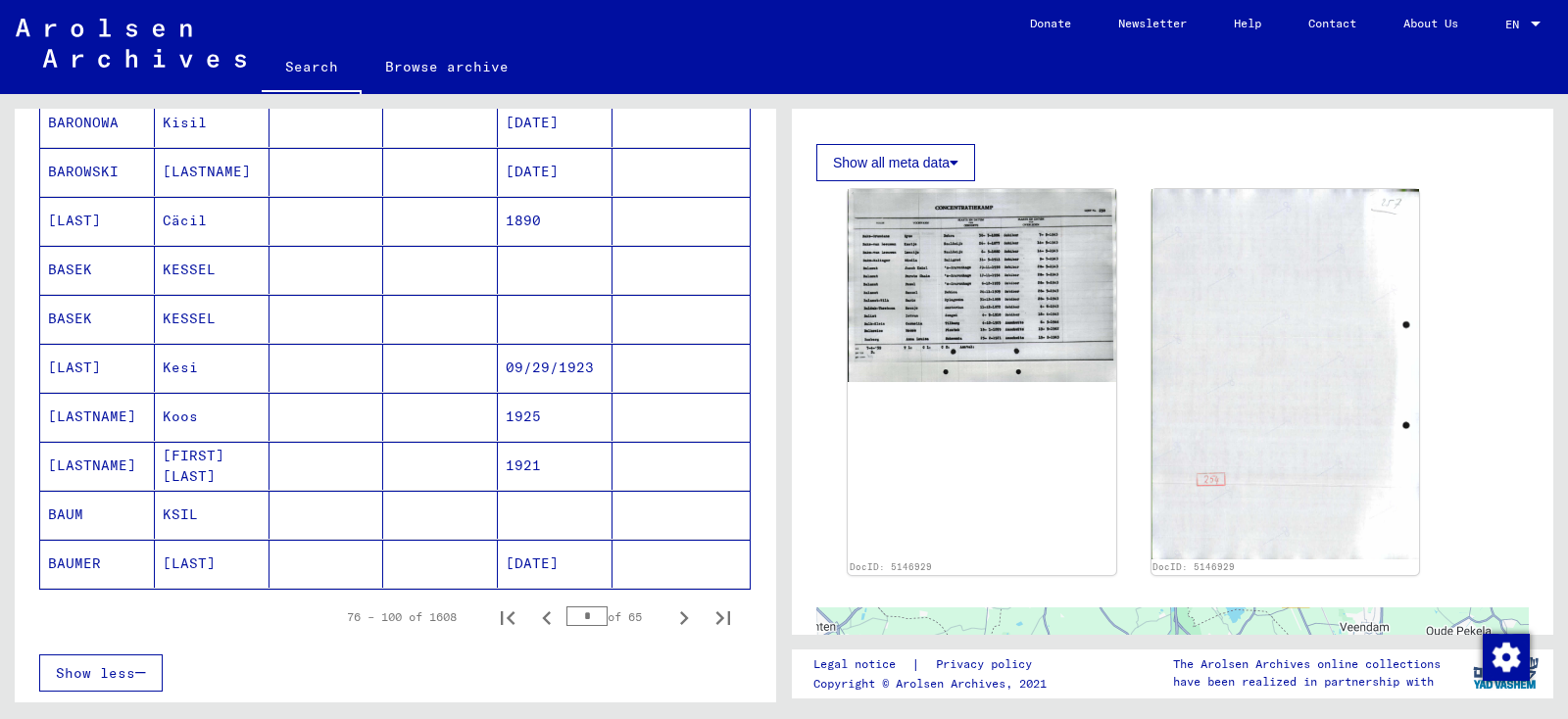 scroll, scrollTop: 1175, scrollLeft: 0, axis: vertical 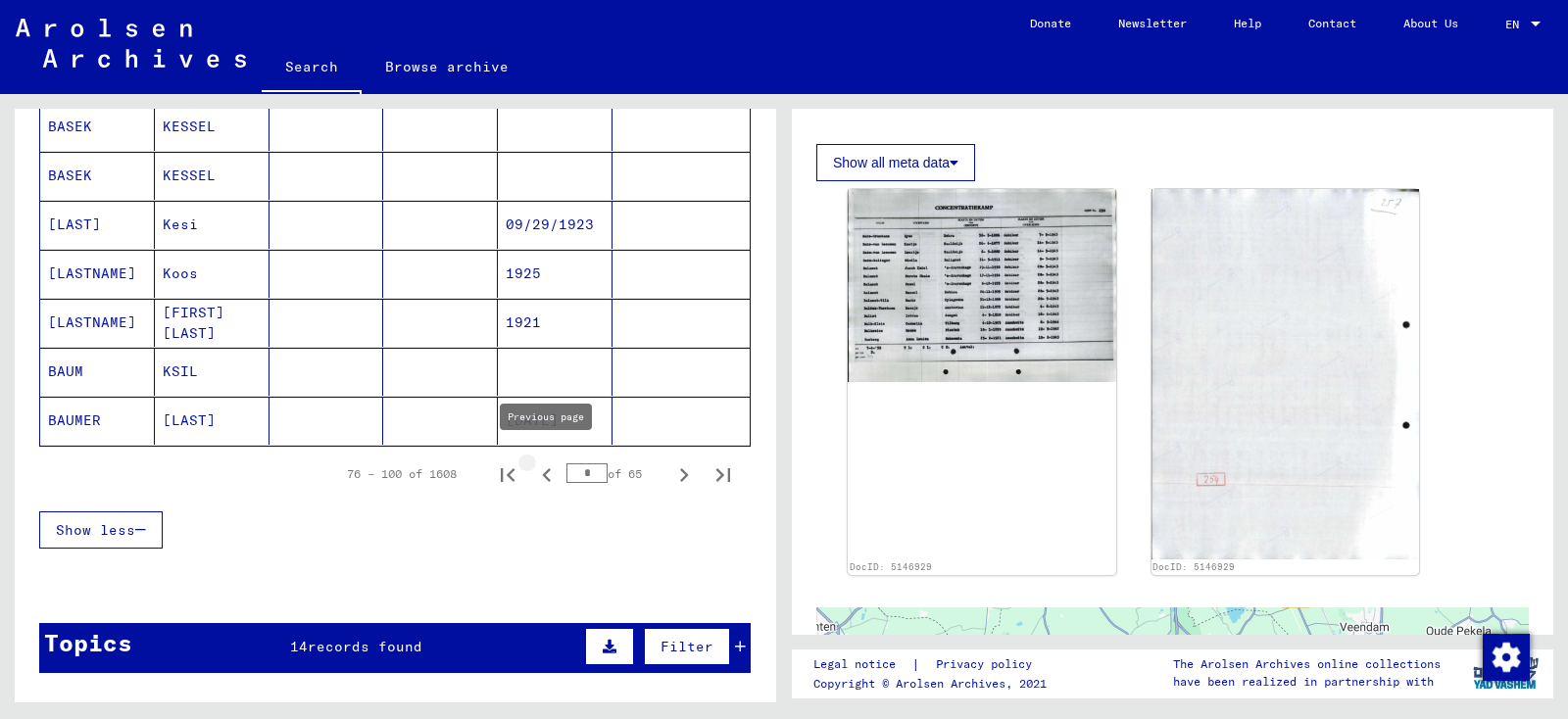 click 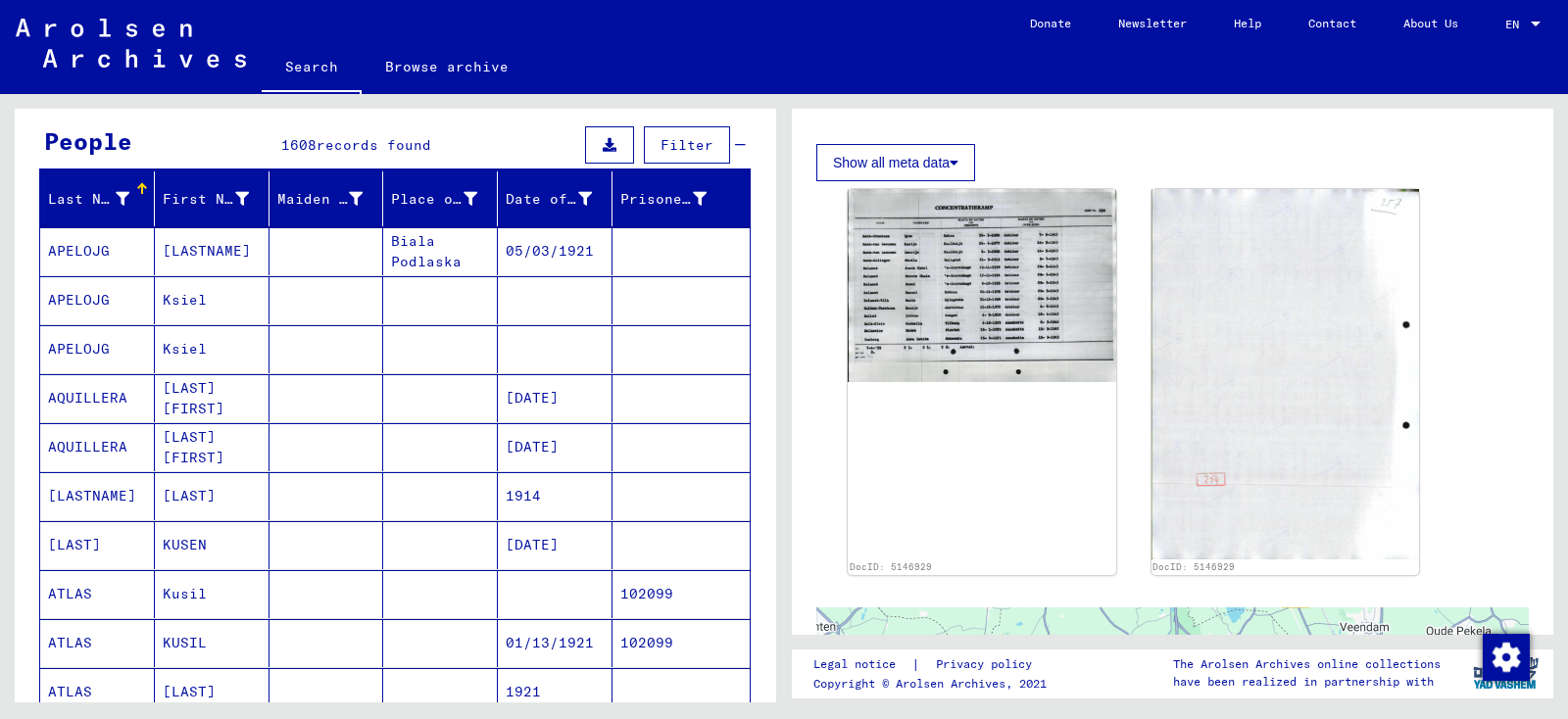 scroll, scrollTop: 172, scrollLeft: 0, axis: vertical 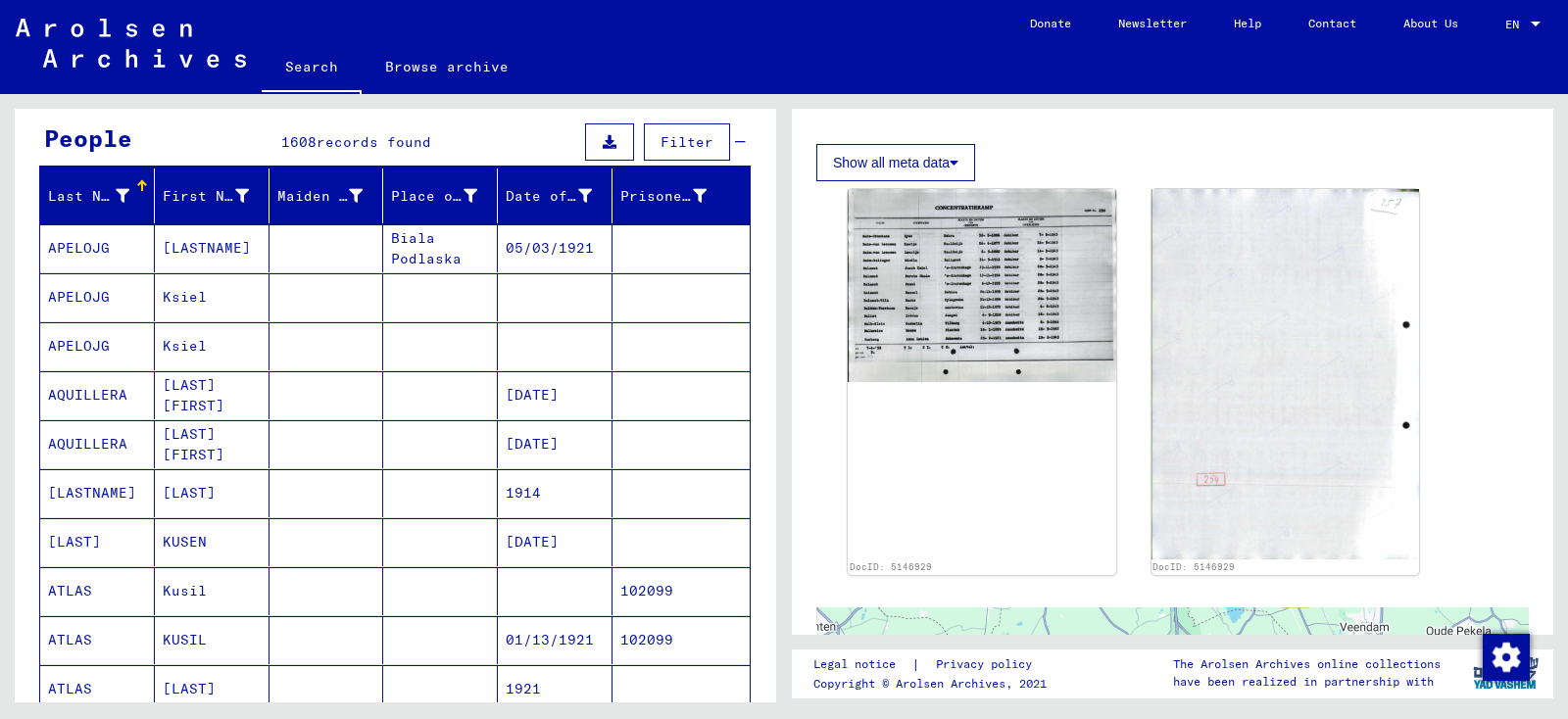 click on "Last Name   First Name   Maiden Name   Place of Birth   Date of Birth   Prisoner #   [LAST] [LAST]   [FIRST]      [CITY]   05/03/1921      [LAST]   [FIRST]               [LAST]   [FIRST]               [LAST]   [FIRST] [FIRST]         06/07/1910      [LAST]   [FIRST] [FIRST]         06/07/1910      [LAST]   [FIRST]         1914      [LAST]   [FIRST]         03/15/1912      [LAST]   [FIRST]            102099   [LAST]   [FIRST]         01/13/1921   102099   [LAST]   [FIRST]         1921      [LAST]   [FIRST]         10/15/1921      [LAST]   [FIRST]         01/13/1921      [LAST]   [FIRST]         01/13/1921      [LAST]   [FIRST]         01/13/1921      [LAST]   [FIRST]         01/13/1921      [LAST]   [FIRST]         10/15/1921      [LAST]   [FIRST]         01/13/1921      [LAST]   [FIRST]         02/24/1927      [LAST]   [FIRST] [FIRST]         01/07/1930      [LAST]   [FIRST] [FIRST]         01/07/1930      [LAST]   [FIRST] [LAST]" 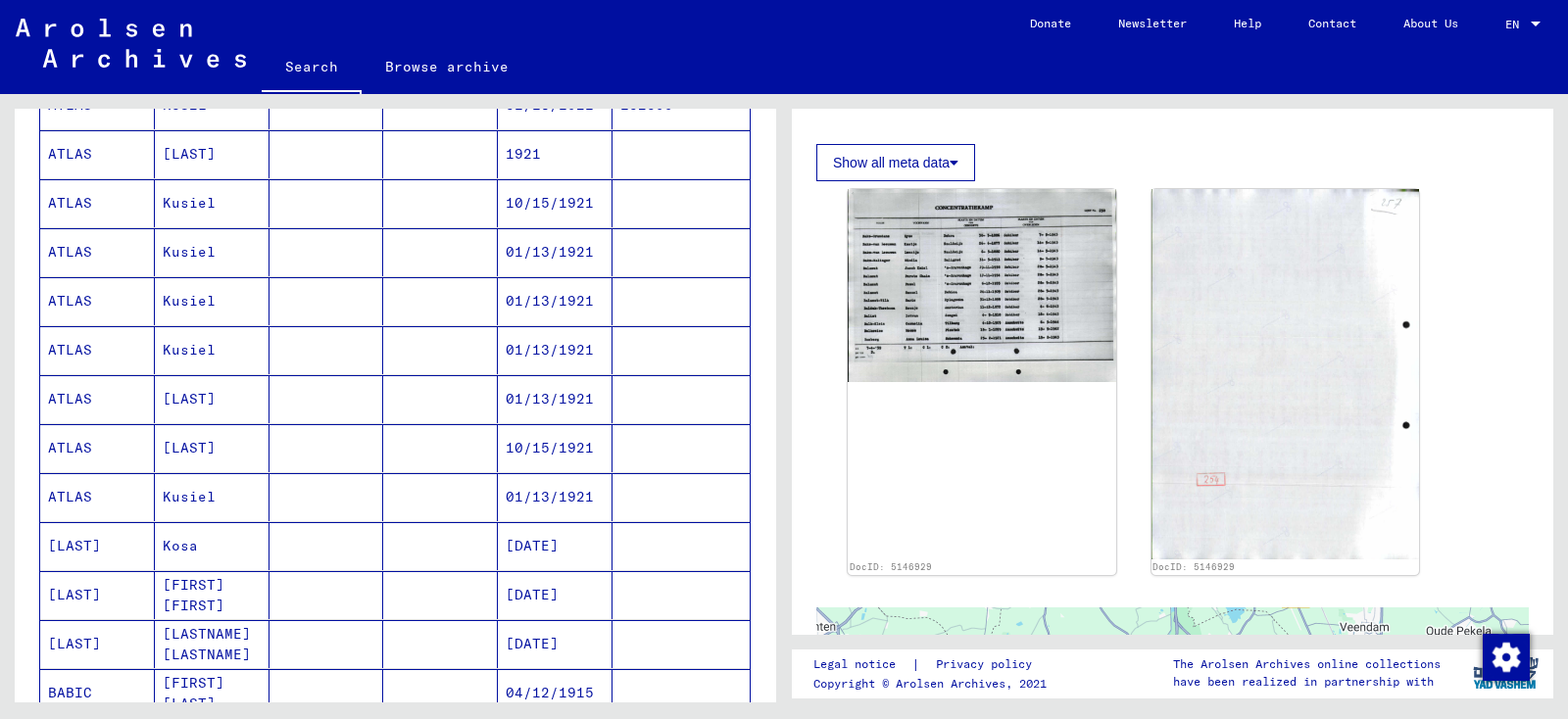 scroll, scrollTop: 744, scrollLeft: 0, axis: vertical 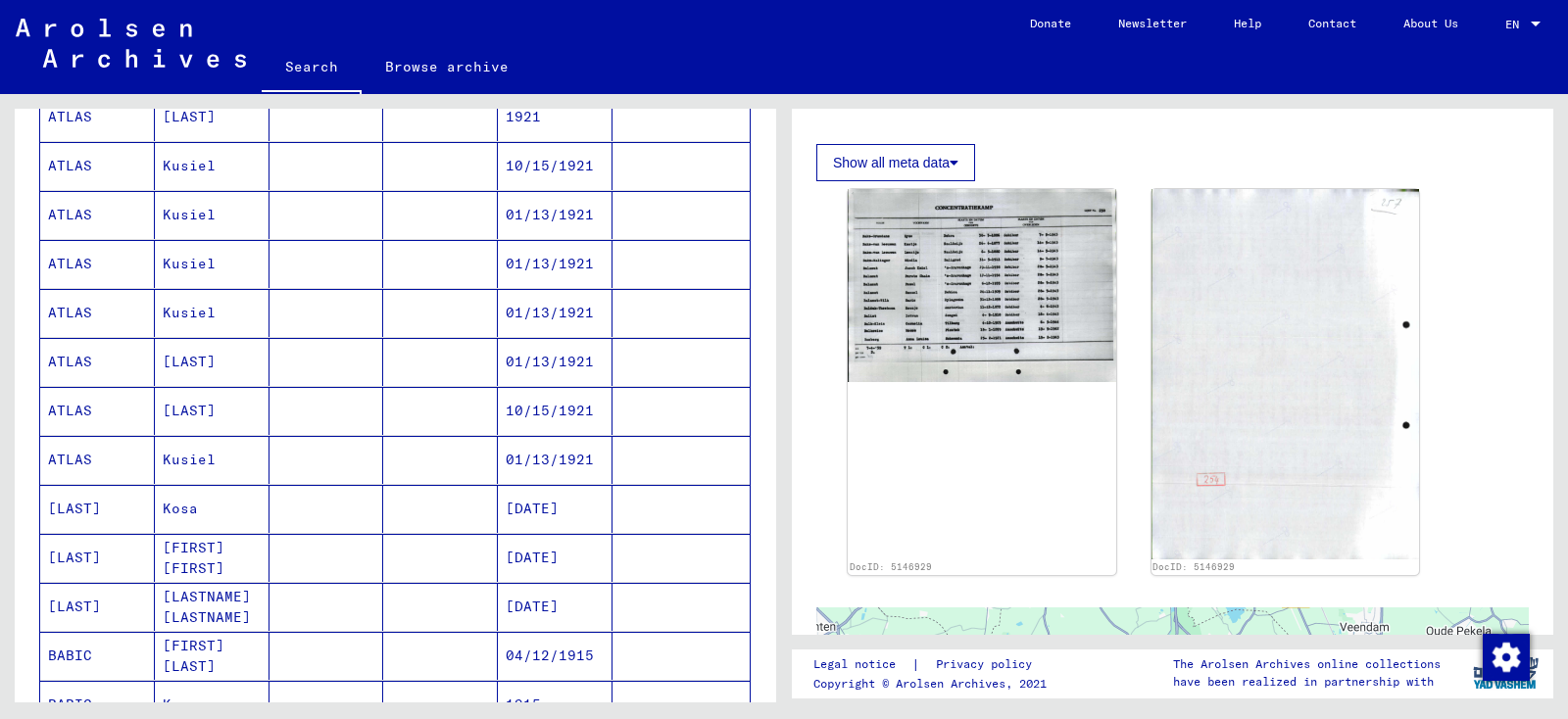 click on "01/13/1921" at bounding box center [555, 508] 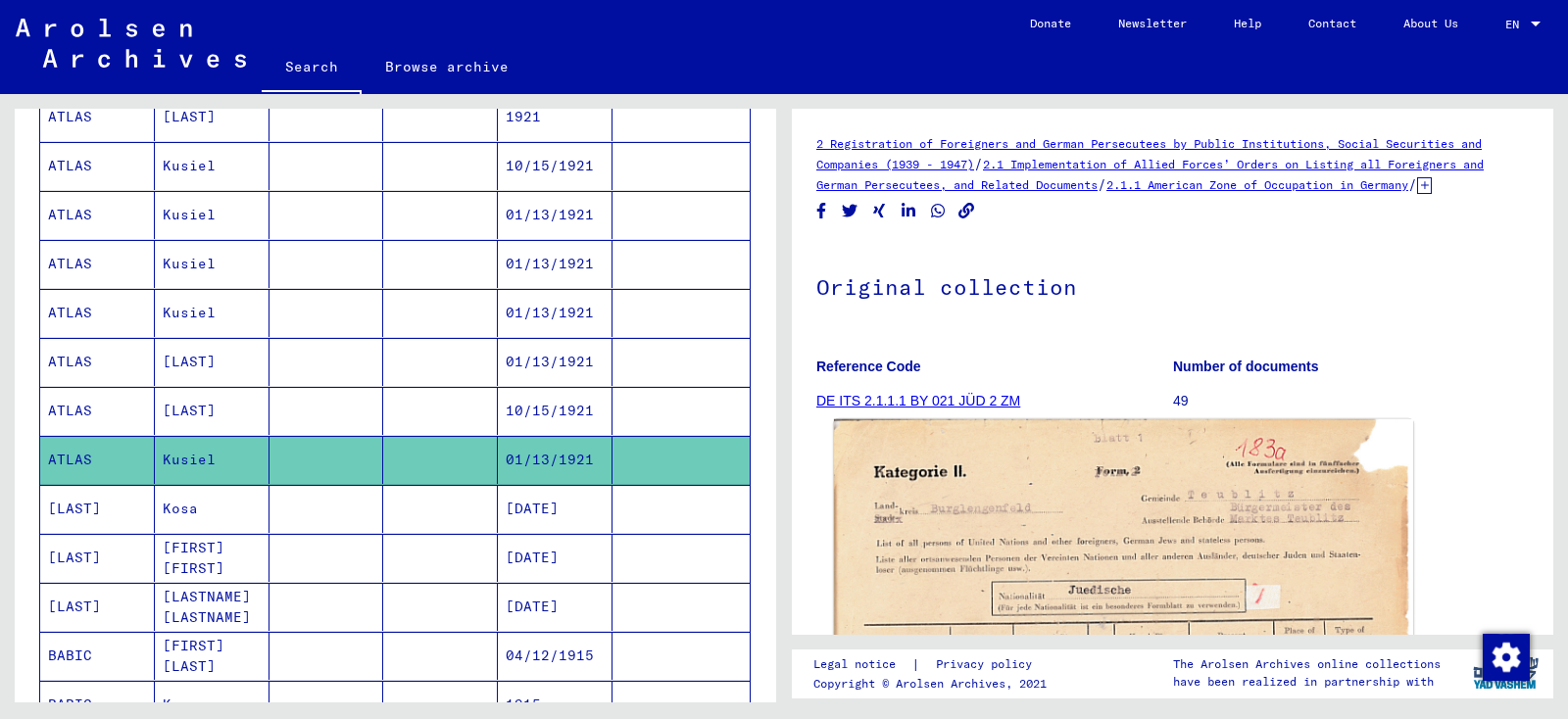 click 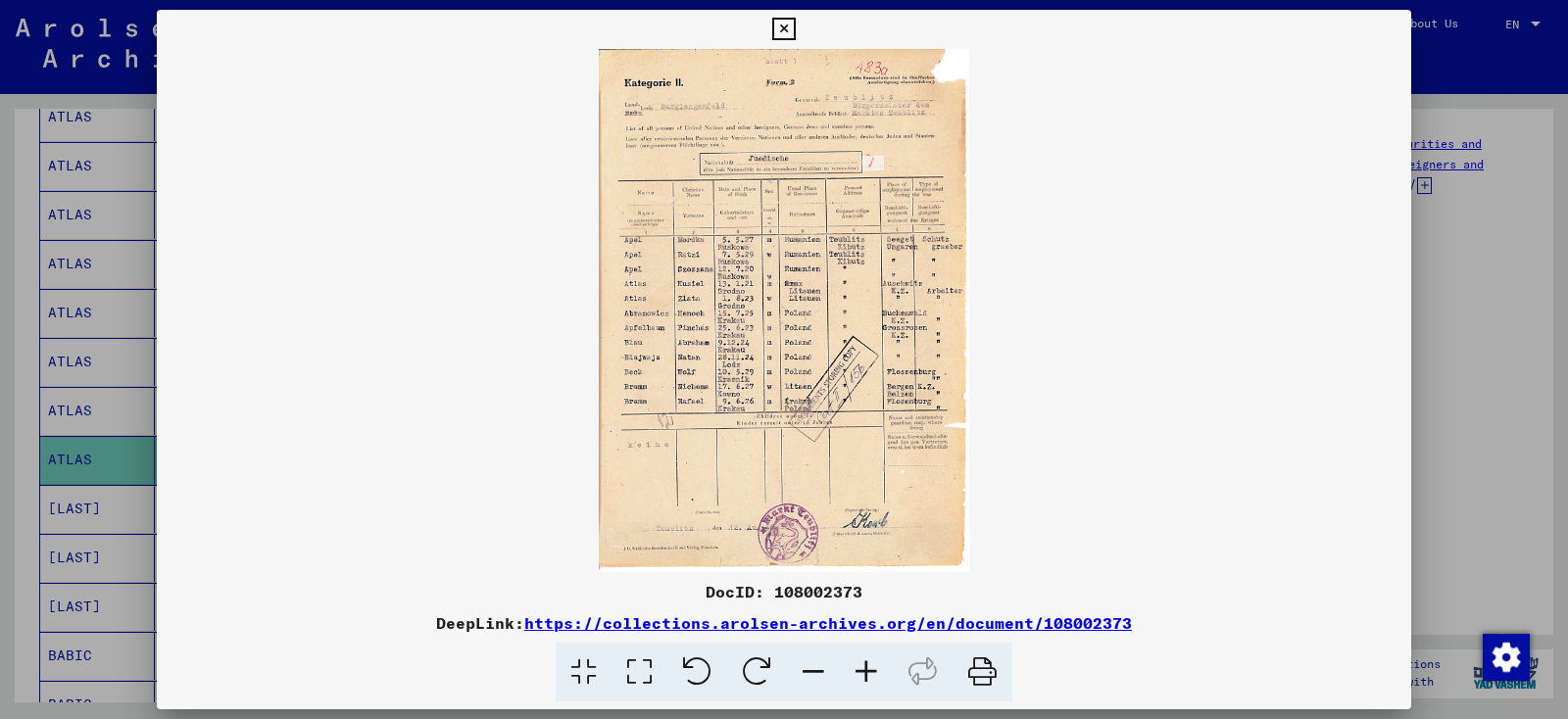 click at bounding box center [784, 311] 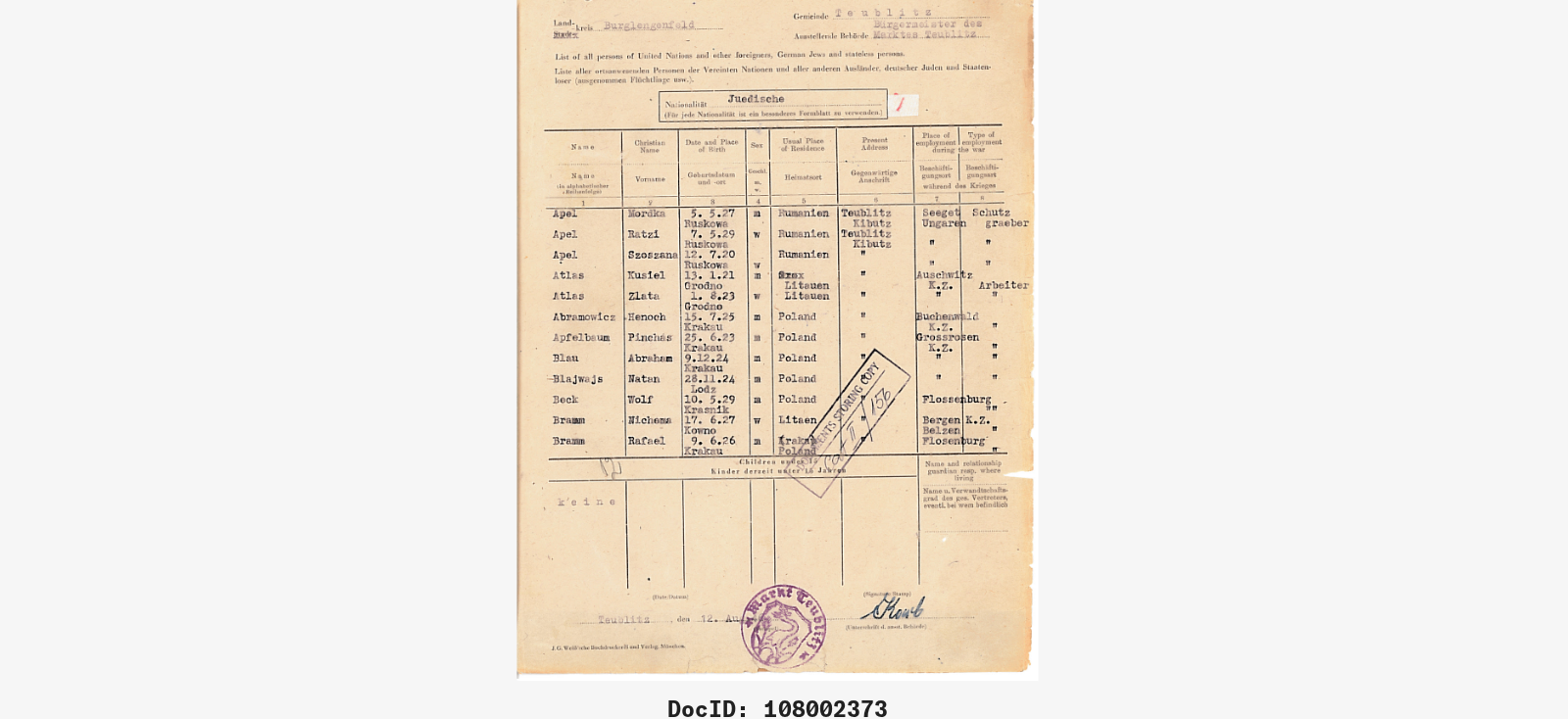 click at bounding box center [784, 311] 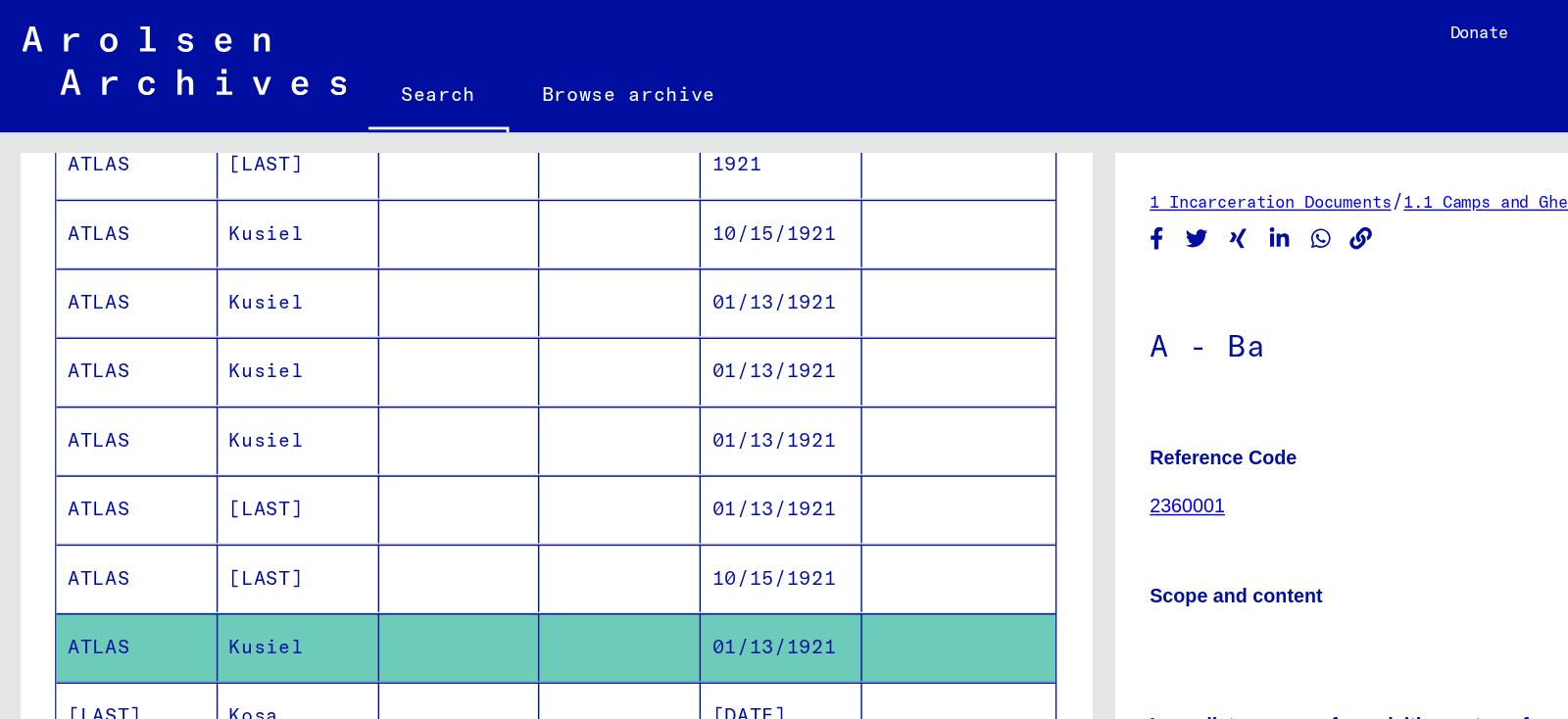 click at bounding box center (440, 410) 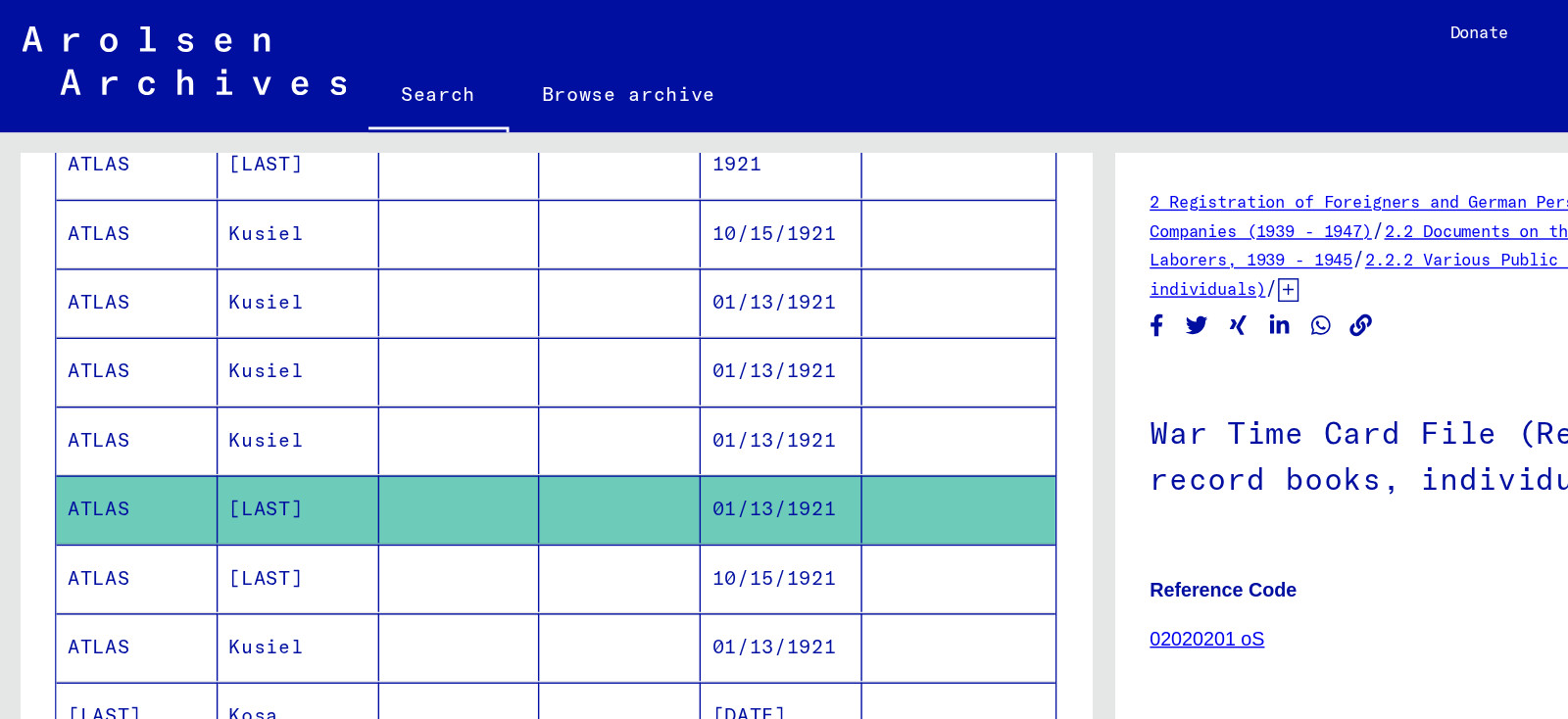 click at bounding box center (440, 361) 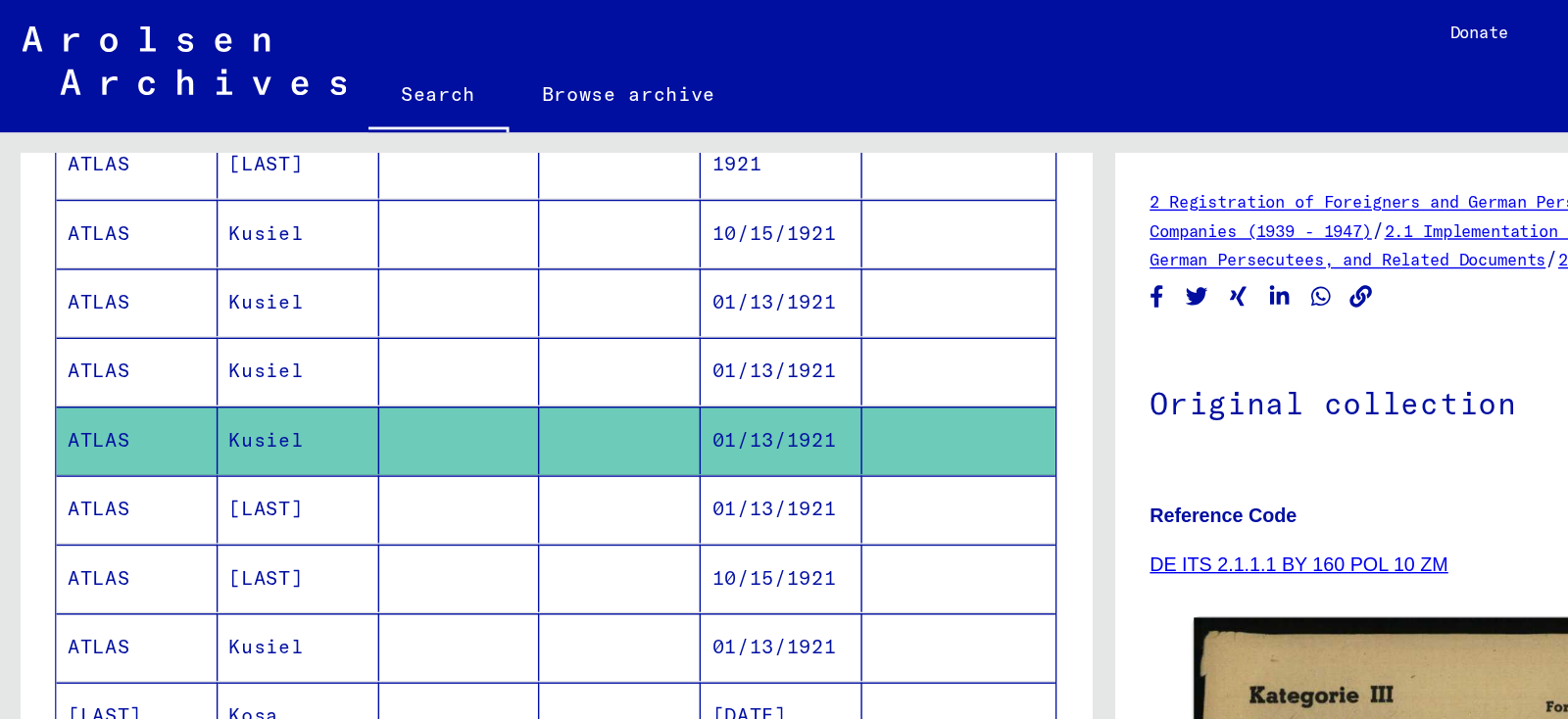 click at bounding box center [440, 264] 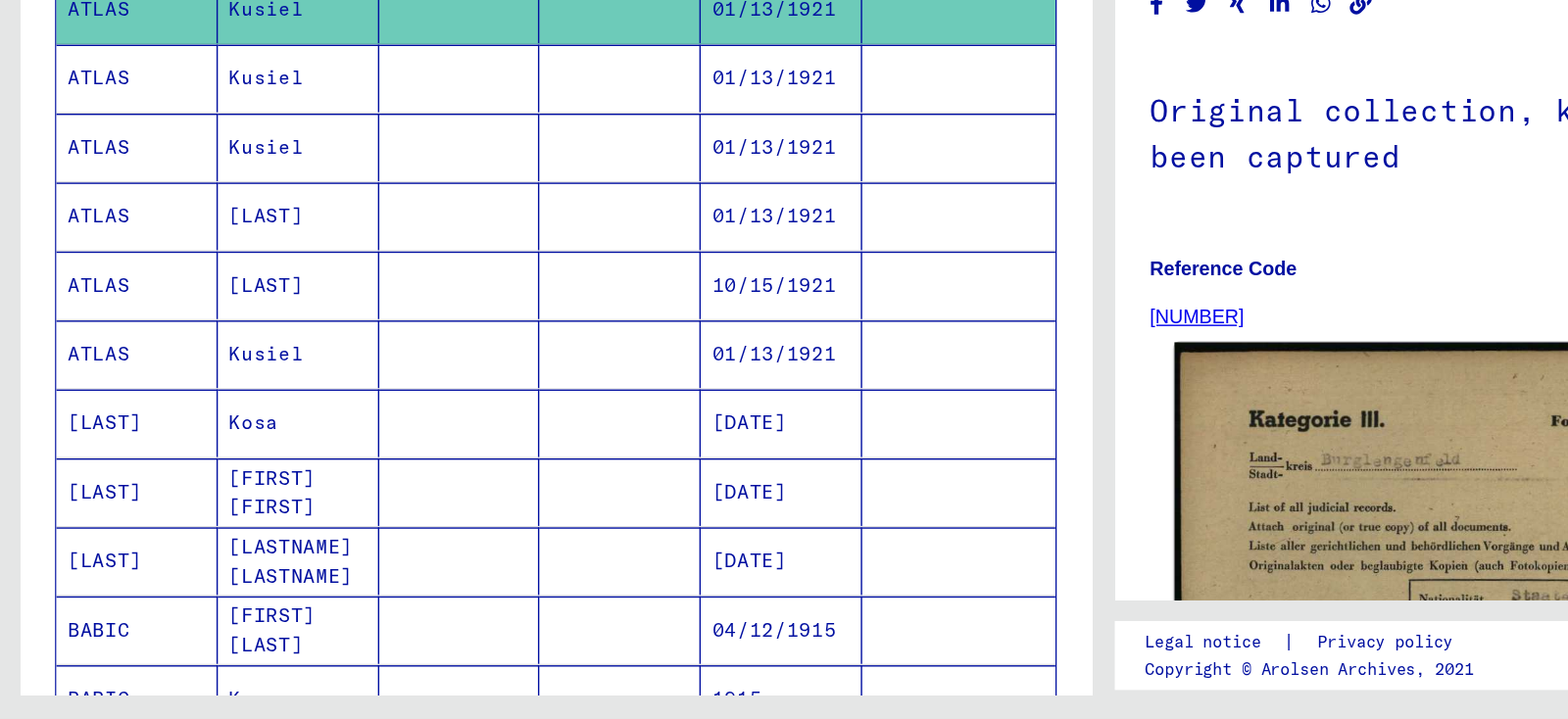 click 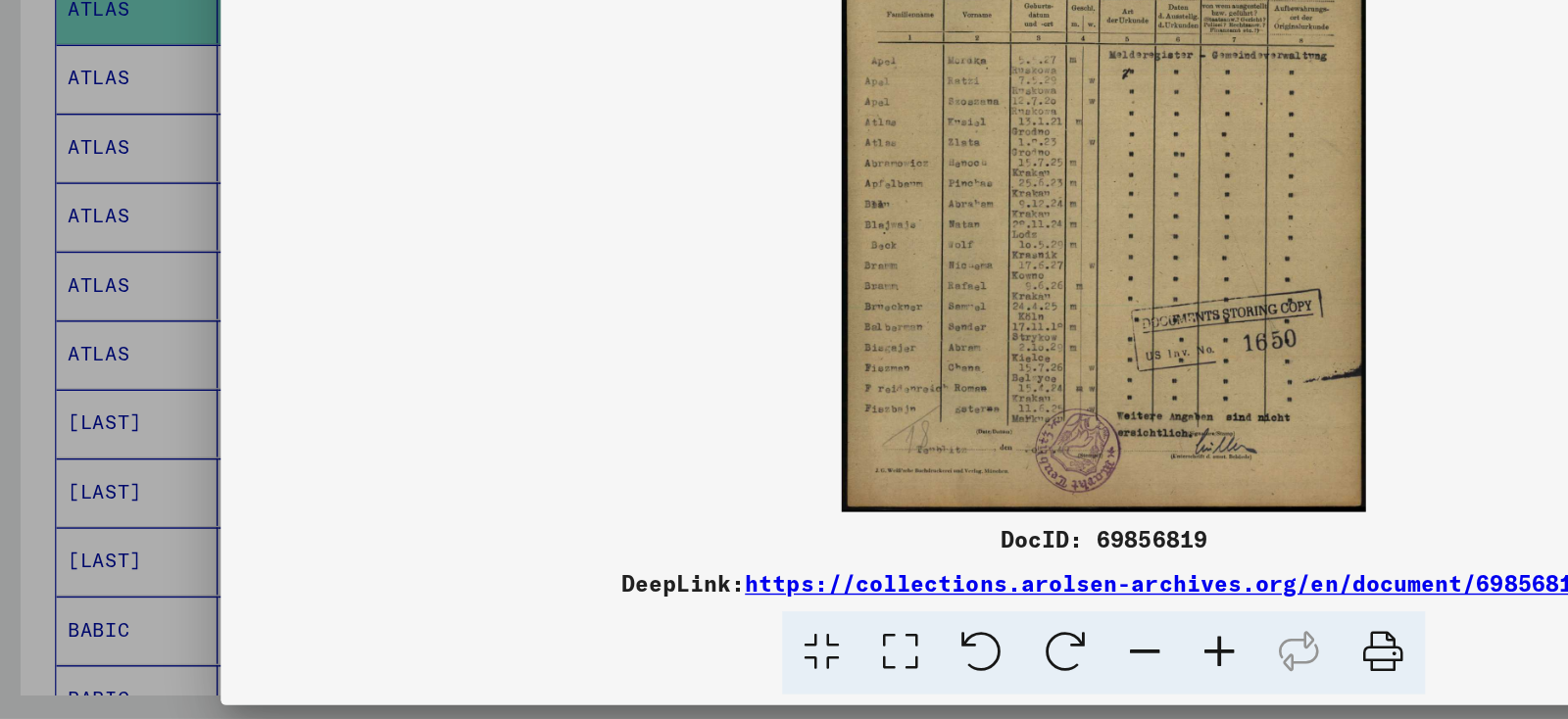 click at bounding box center (784, 311) 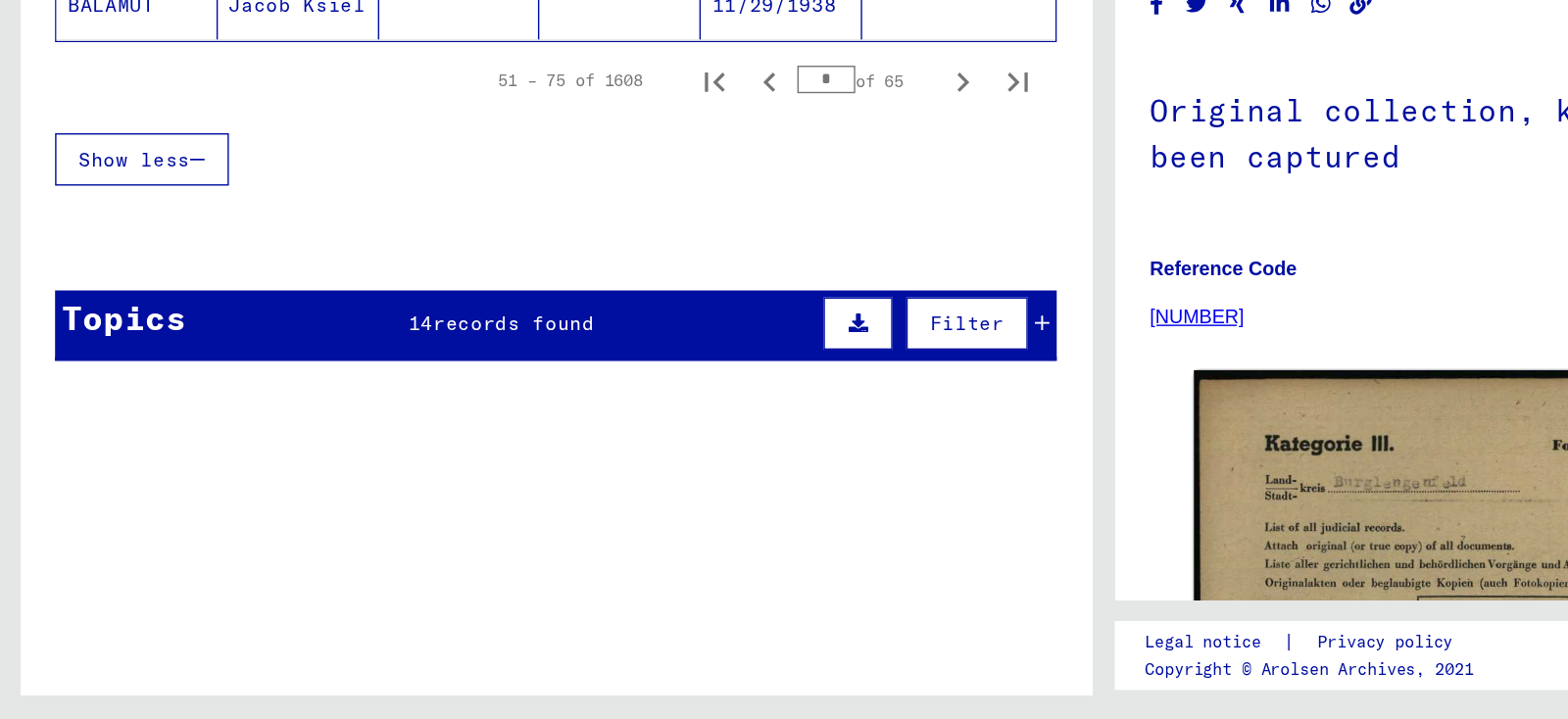scroll, scrollTop: 1534, scrollLeft: 0, axis: vertical 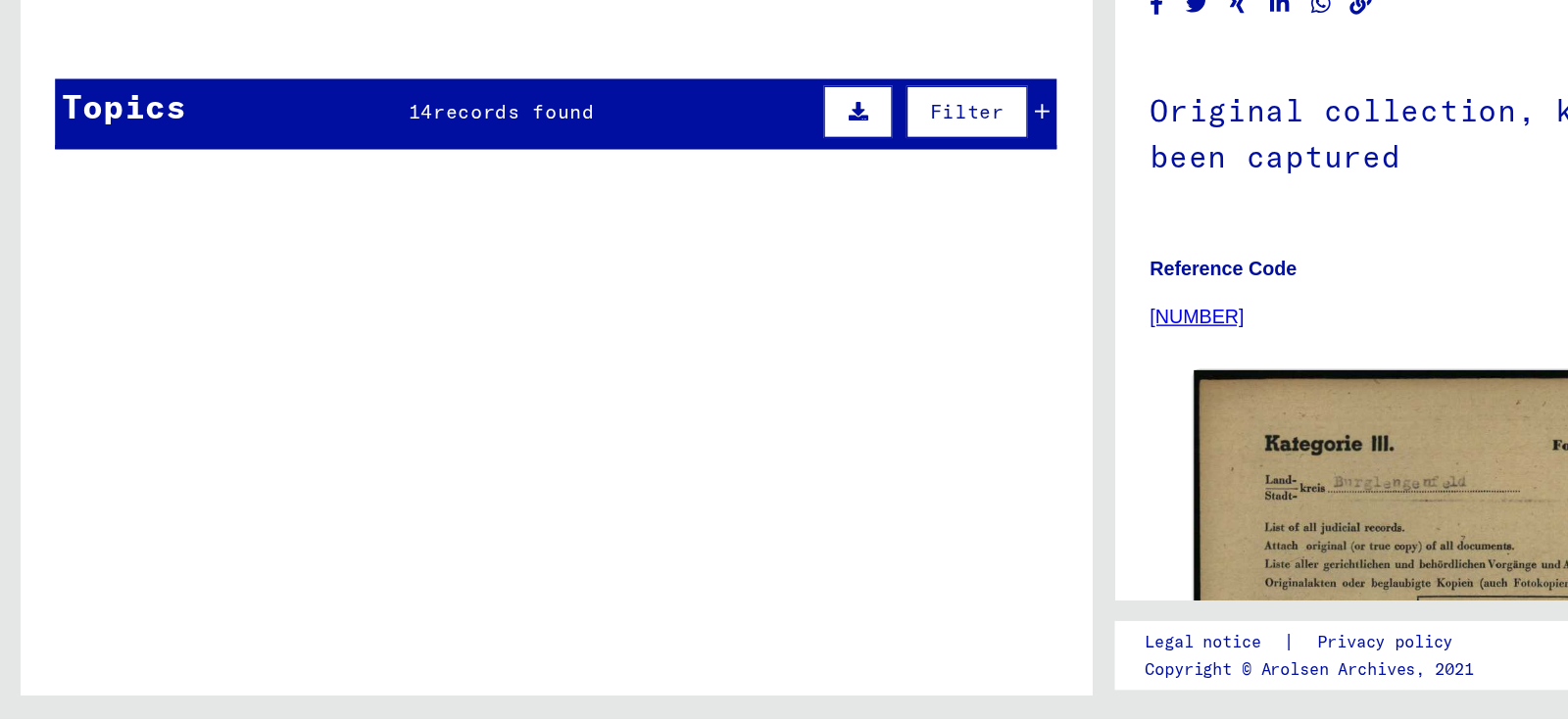 click on "Last Name   First Name   Maiden Name   Place of Birth   Date of Birth   Prisoner #   [LAST] [LAST]   [FIRST]      [CITY]   05/03/1921      [LAST]   [FIRST]               [LAST]   [FIRST]               [LAST]   [FIRST] [FIRST]         06/07/1910      [LAST]   [FIRST] [FIRST]         06/07/1910      [LAST]   [FIRST]         1914      [LAST]   [FIRST]         03/15/1912      [LAST]   [FIRST]            102099   [LAST]   [FIRST]         01/13/1921   102099   [LAST]   [FIRST]         1921      [LAST]   [FIRST]         10/15/1921      [LAST]   [FIRST]         01/13/1921      [LAST]   [FIRST]         01/13/1921      [LAST]   [FIRST]         01/13/1921      [LAST]   [FIRST]         01/13/1921      [LAST]   [FIRST]         10/15/1921      [LAST]   [FIRST]         01/13/1921      [LAST]   [FIRST]         02/24/1927      [LAST]   [FIRST] [FIRST]         01/07/1930      [LAST]   [FIRST] [FIRST]         01/07/1930      [LAST]   [FIRST] [LAST]" 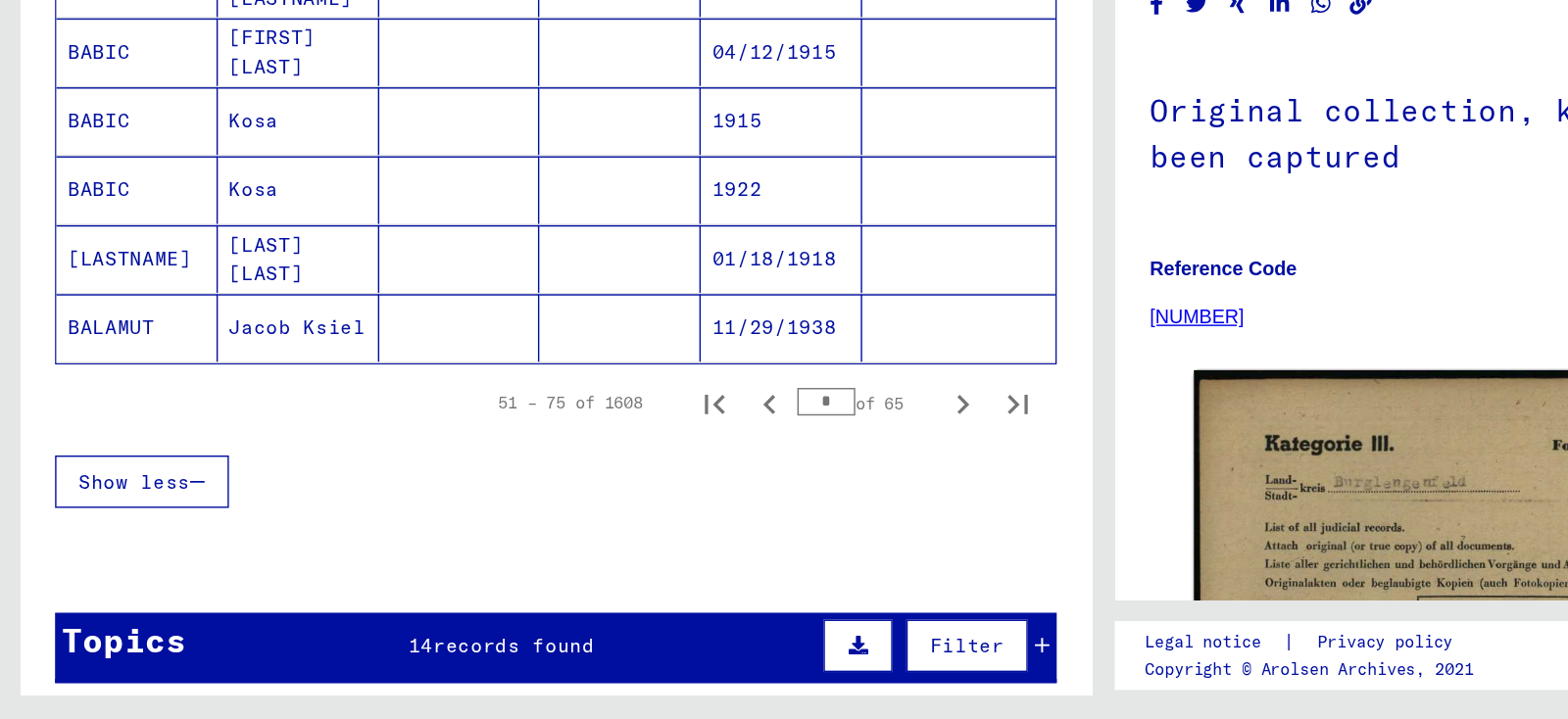 scroll, scrollTop: 1153, scrollLeft: 0, axis: vertical 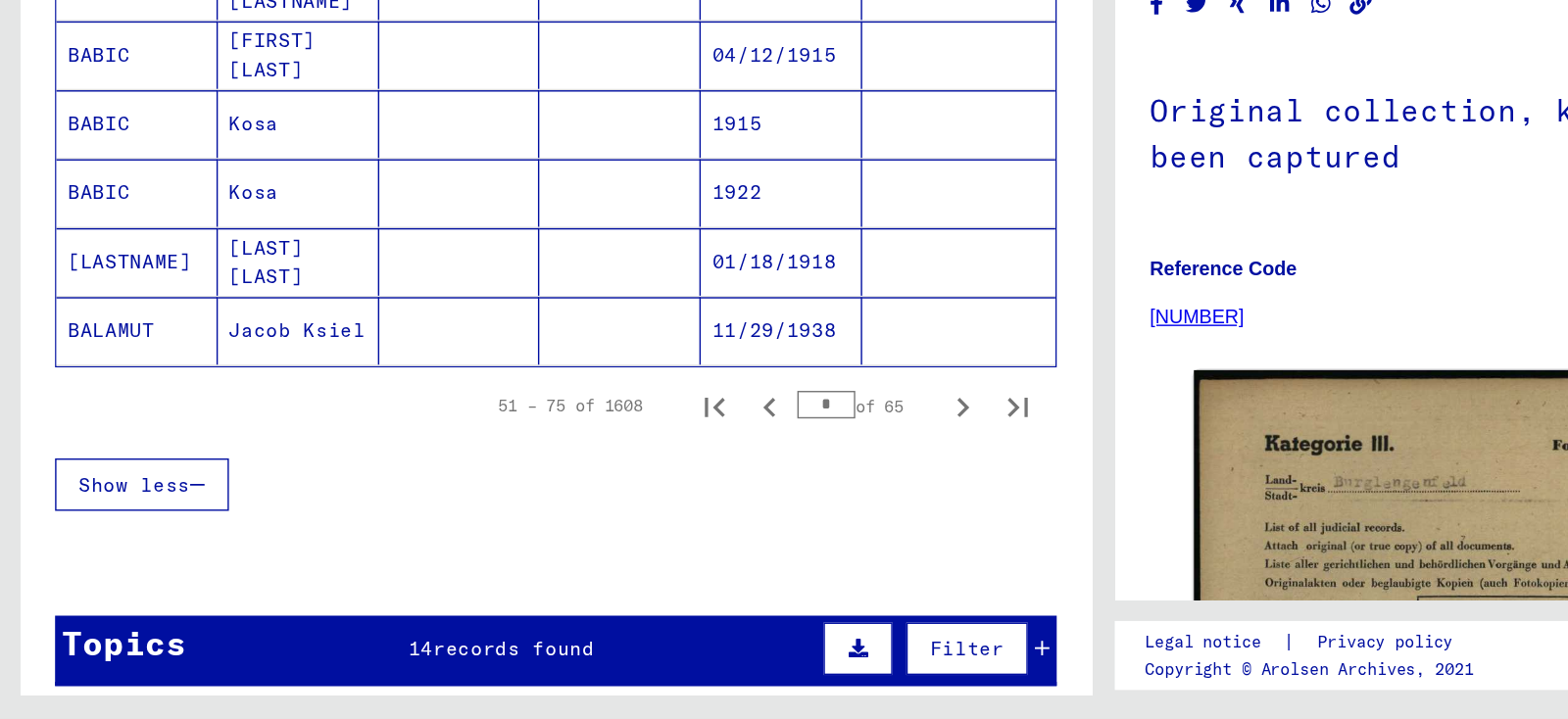 click on "Last Name   First Name   Maiden Name   Place of Birth   Date of Birth   Prisoner #   APELOJG   KISEL      Biala Podlaska   [DATE]      APELOJG   Ksiel               APELOJG   Ksiel               AQUILLERA   Cott Jove         [DATE]      AQUILLERA   Cott Jove         [DATE]      ASSCHEW   Kusim         [YEAR]      ATAKSCHEJEV   KUSEN         [DATE]      ATLAS   Kusil            102099   ATLAS   KUSIL         [DATE]   102099   ATLAS   KUSIEL         [YEAR]      ATLAS   Kusiel         [DATE]      ATLAS   Kusiel         [DATE]      ATLAS   Kusiel         [DATE]      ATLAS   Kusiel         [DATE]      ATLAS   KUSIEL         [DATE]      ATLAS   KUSIEL         [DATE]      ATLAS   Kusiel         [DATE]      ATMERJEWA   Kosa         [DATE]      AUCHMAN   Kusia Wusia         [DATE]      AUCHMANN   KUSIA WUSIA         [DATE]      BABIC   O. Kosa         [DATE]      BABIC   Kosa         [YEAR]      BABIC   Kosa         [YEAR]      BAKULENKO   Sekreta Kisil        *" at bounding box center [395, -116] 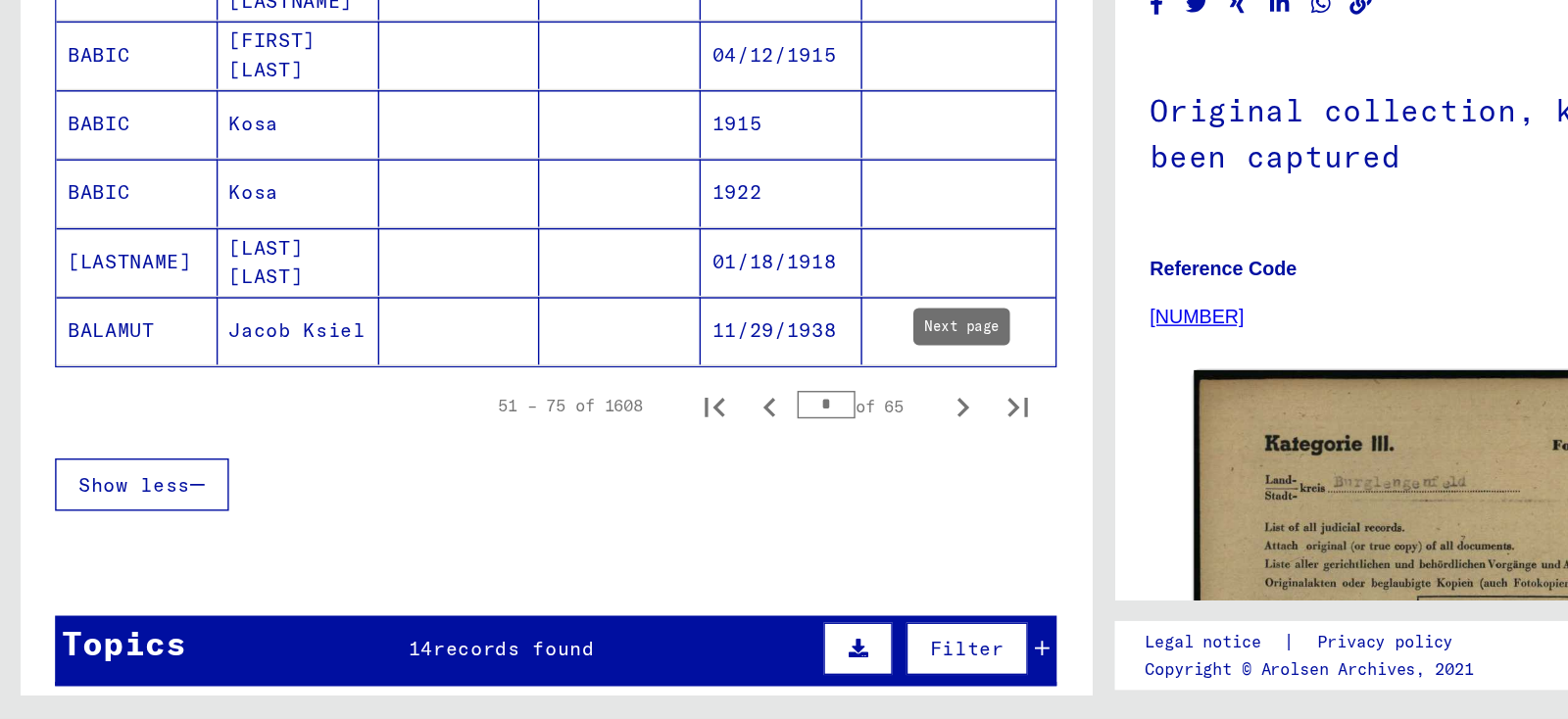 click 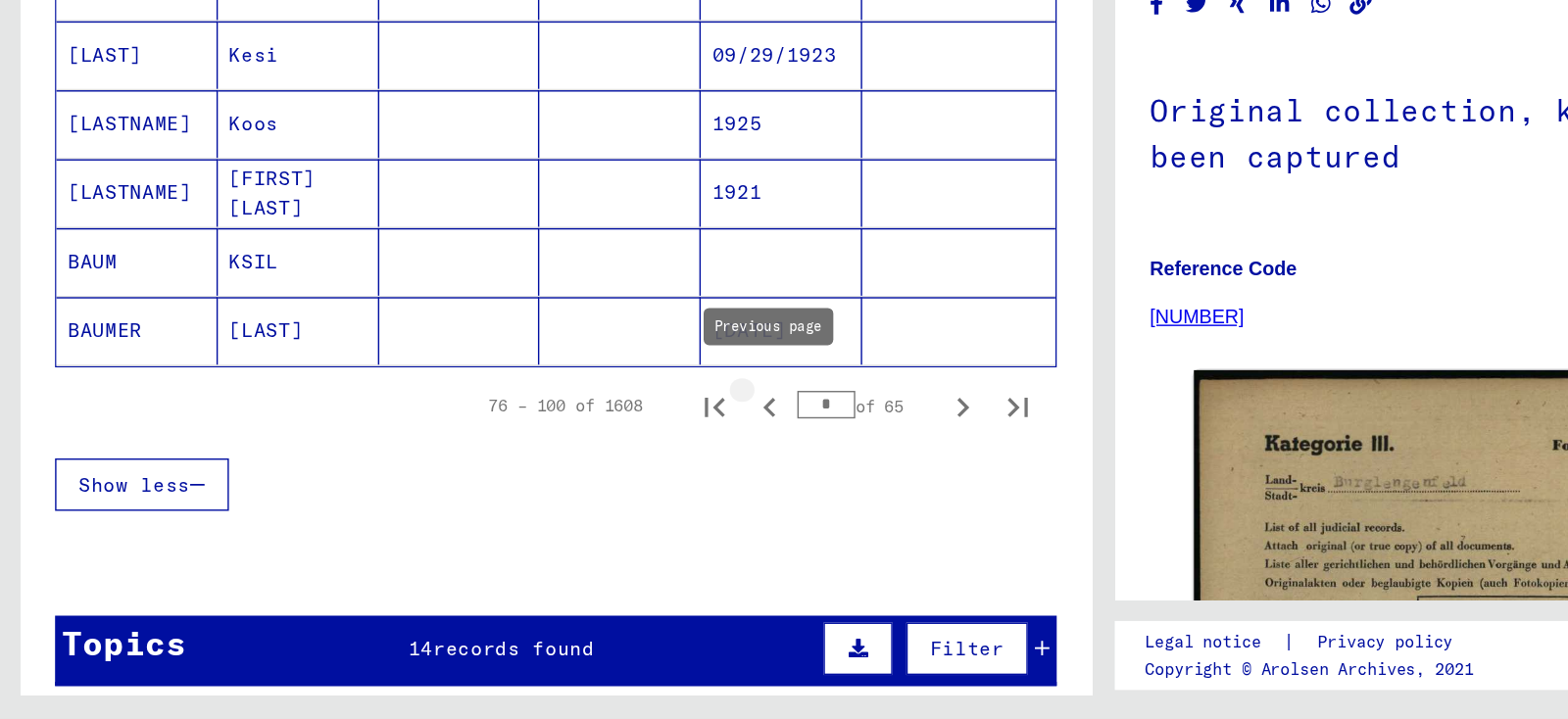 click 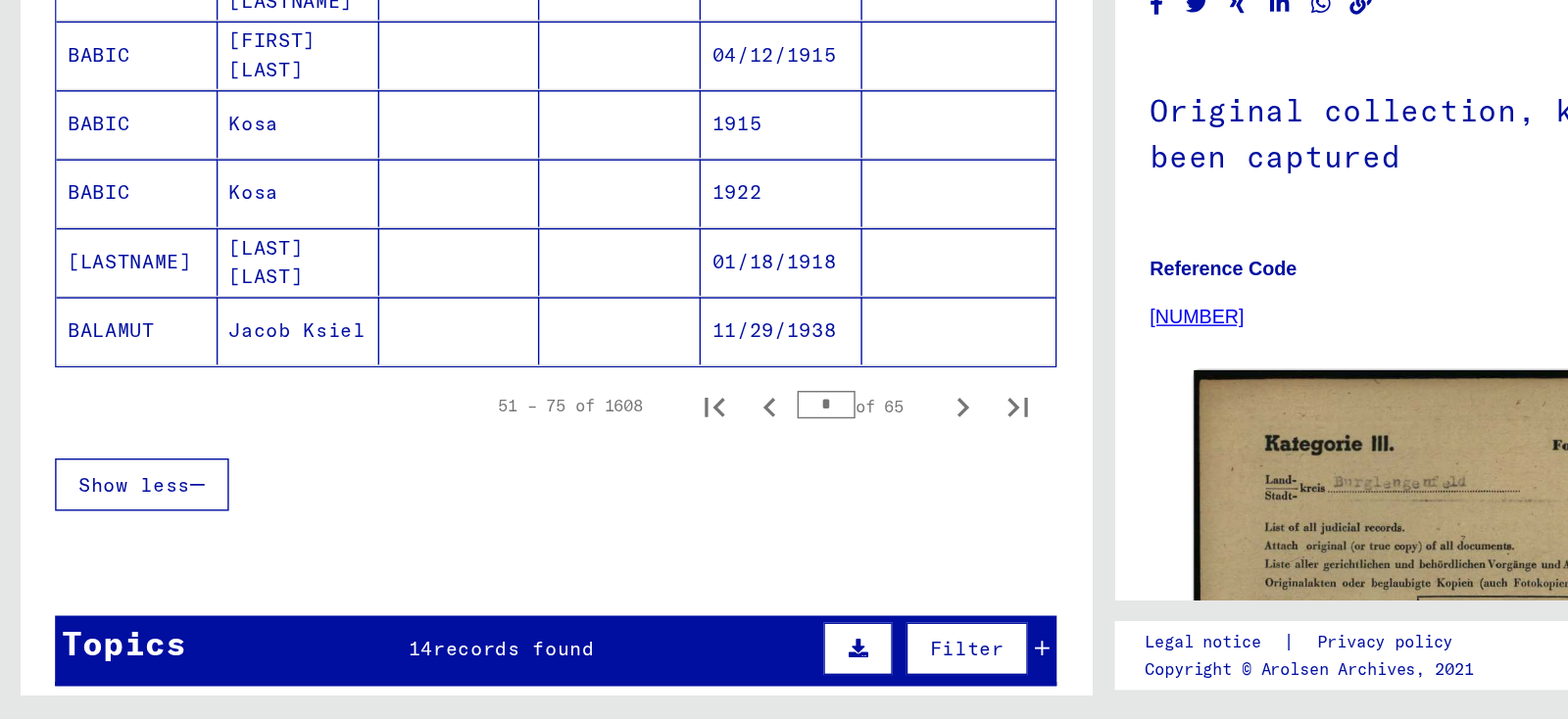 click 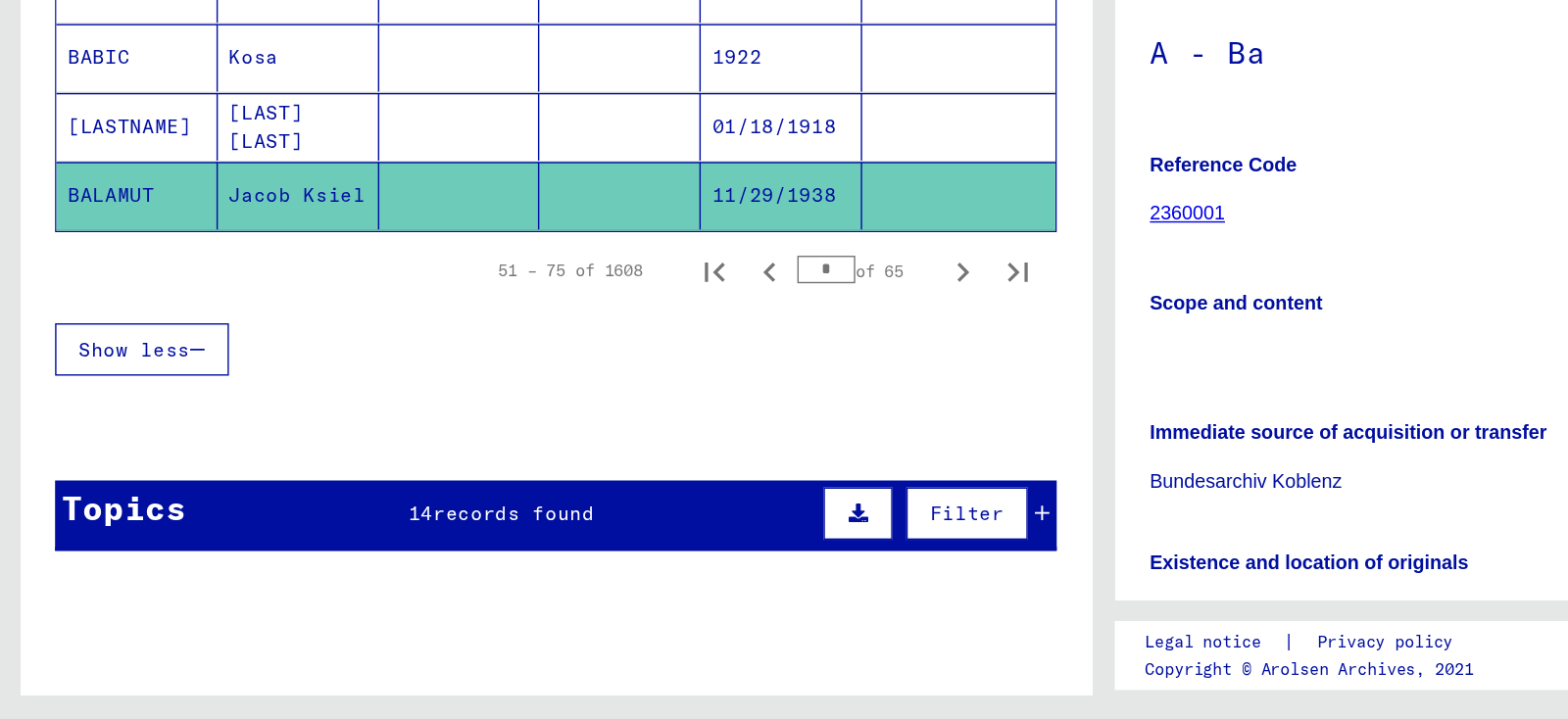scroll, scrollTop: 1256, scrollLeft: 0, axis: vertical 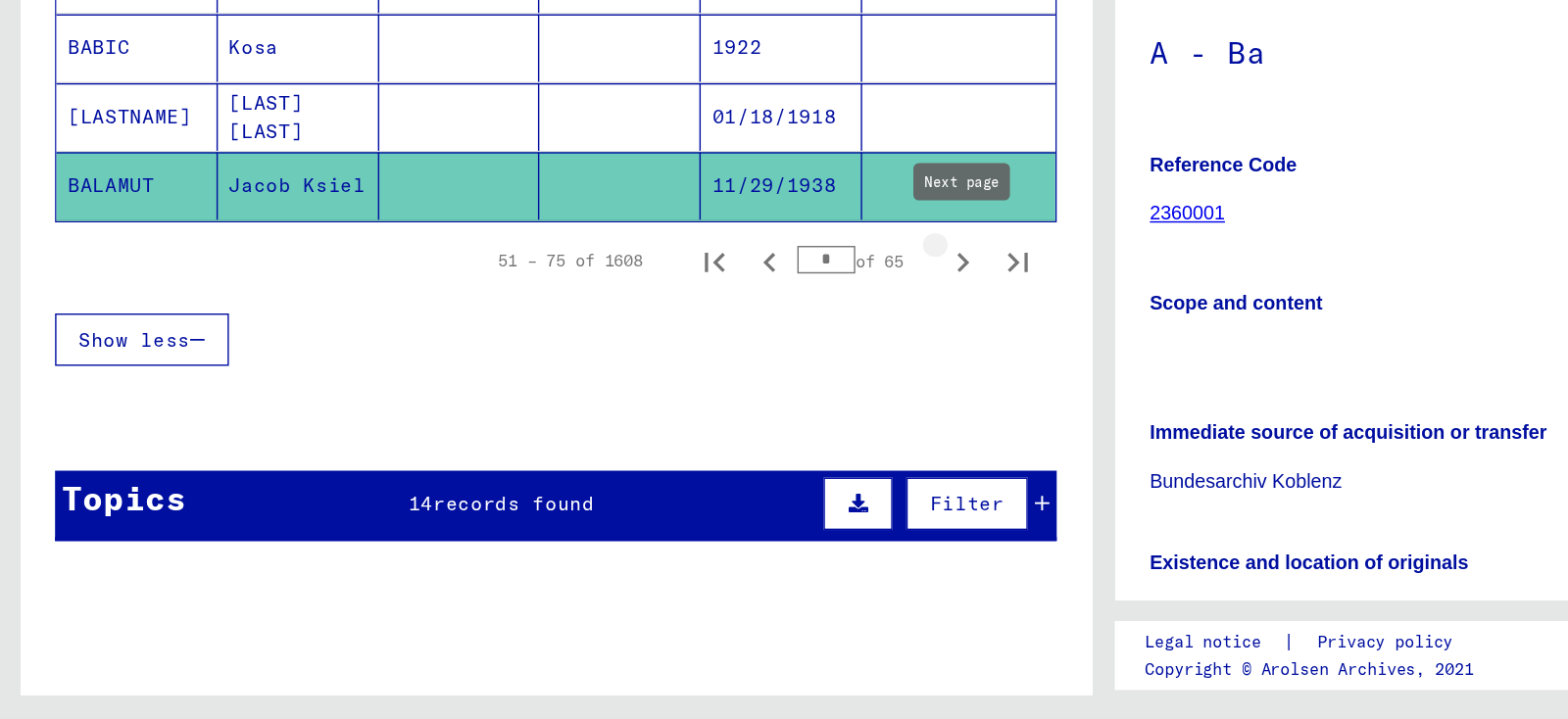 click 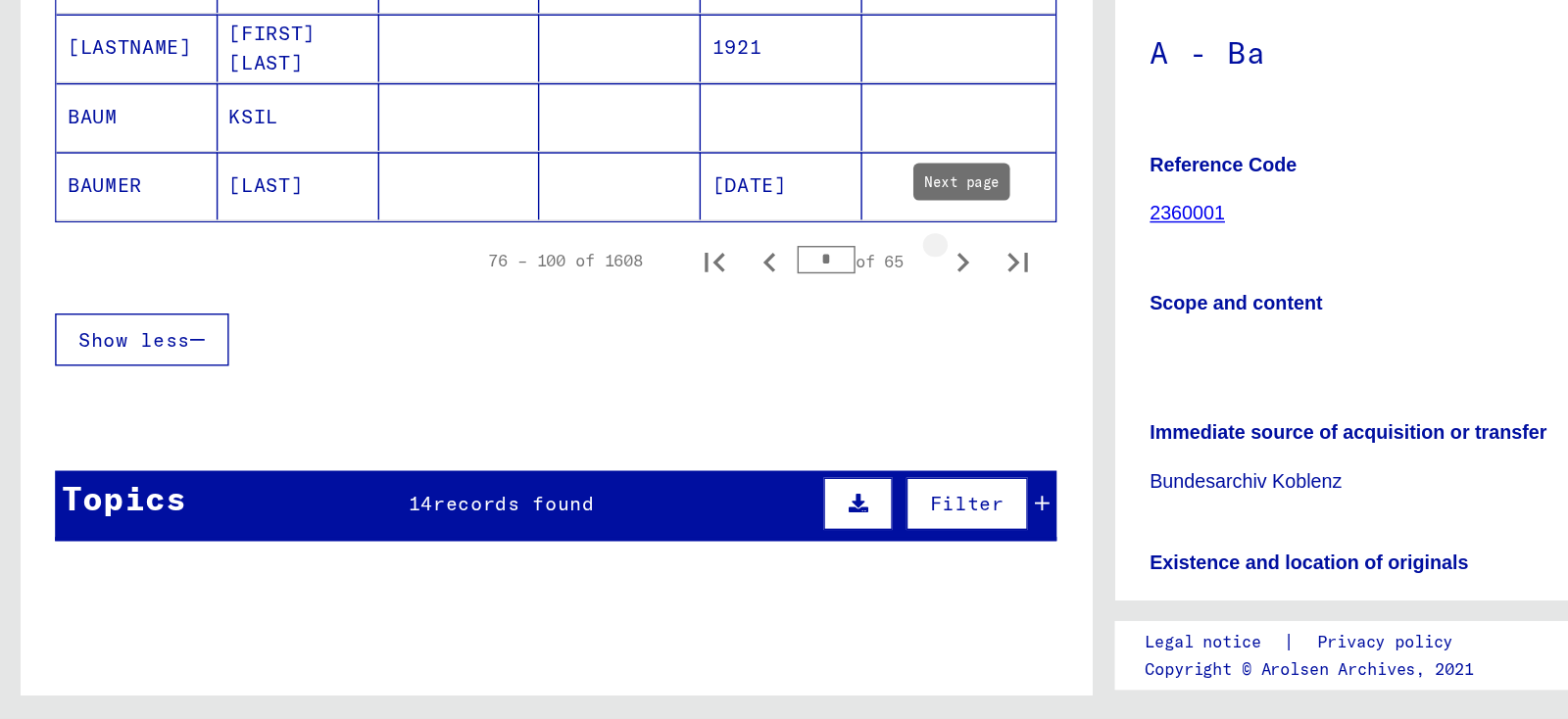 click 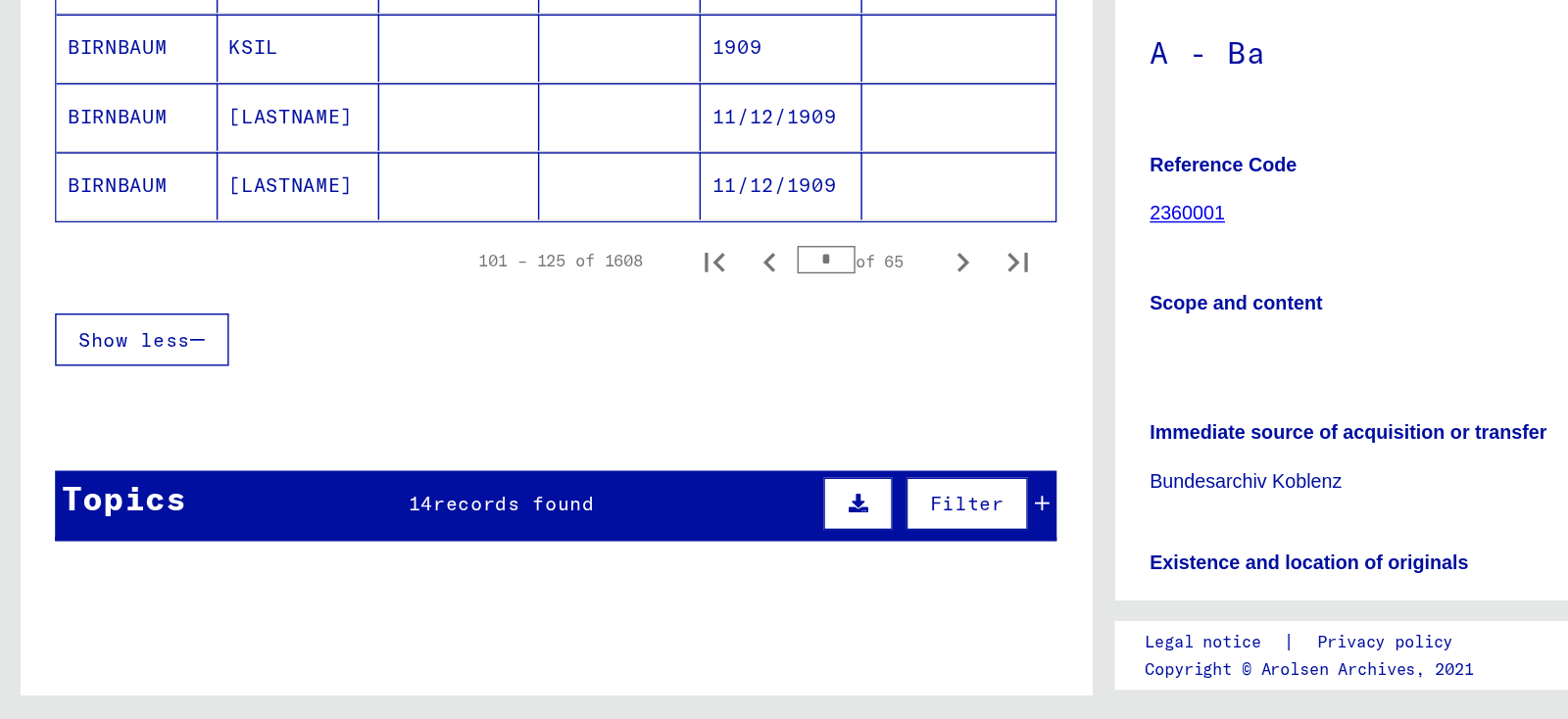 click 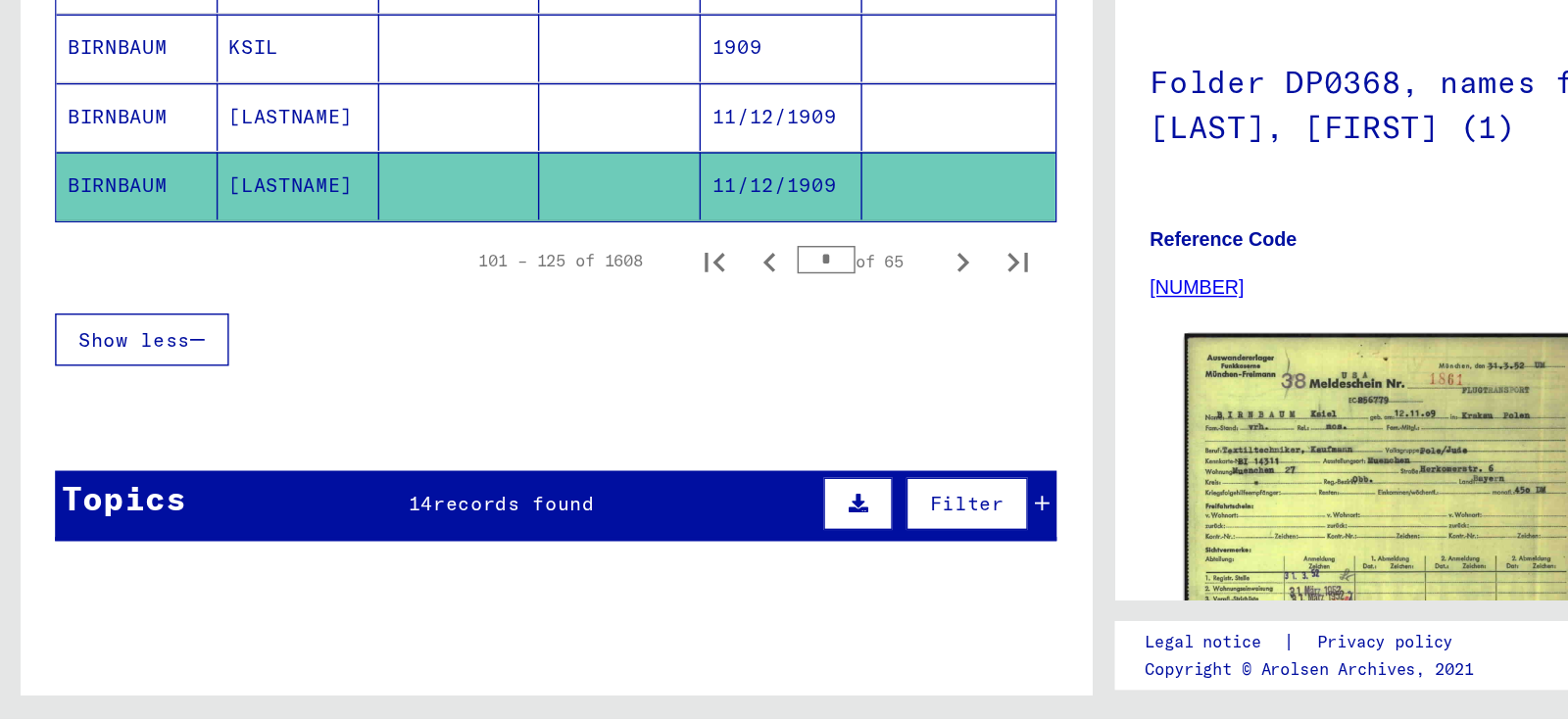 click 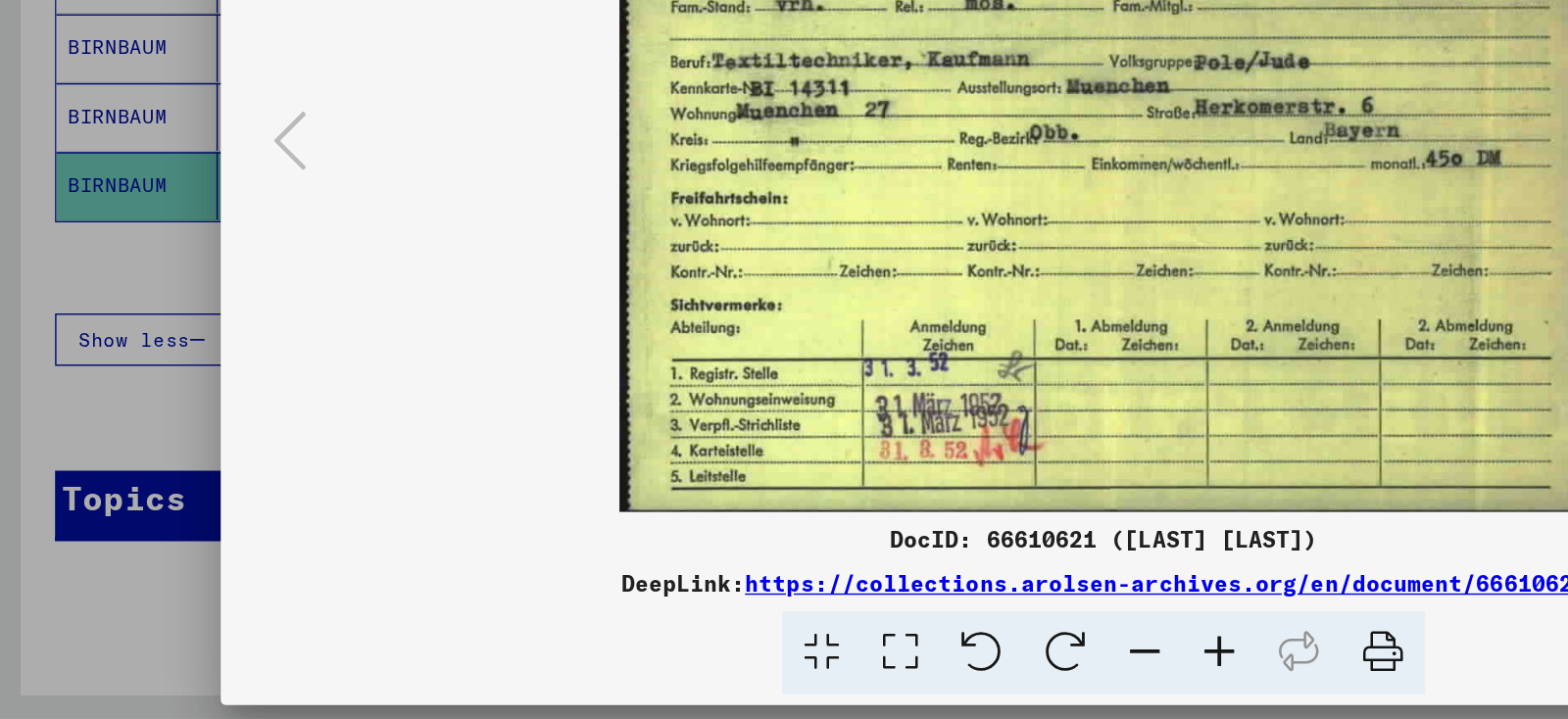 drag, startPoint x: 891, startPoint y: 316, endPoint x: 947, endPoint y: 372, distance: 79.195959 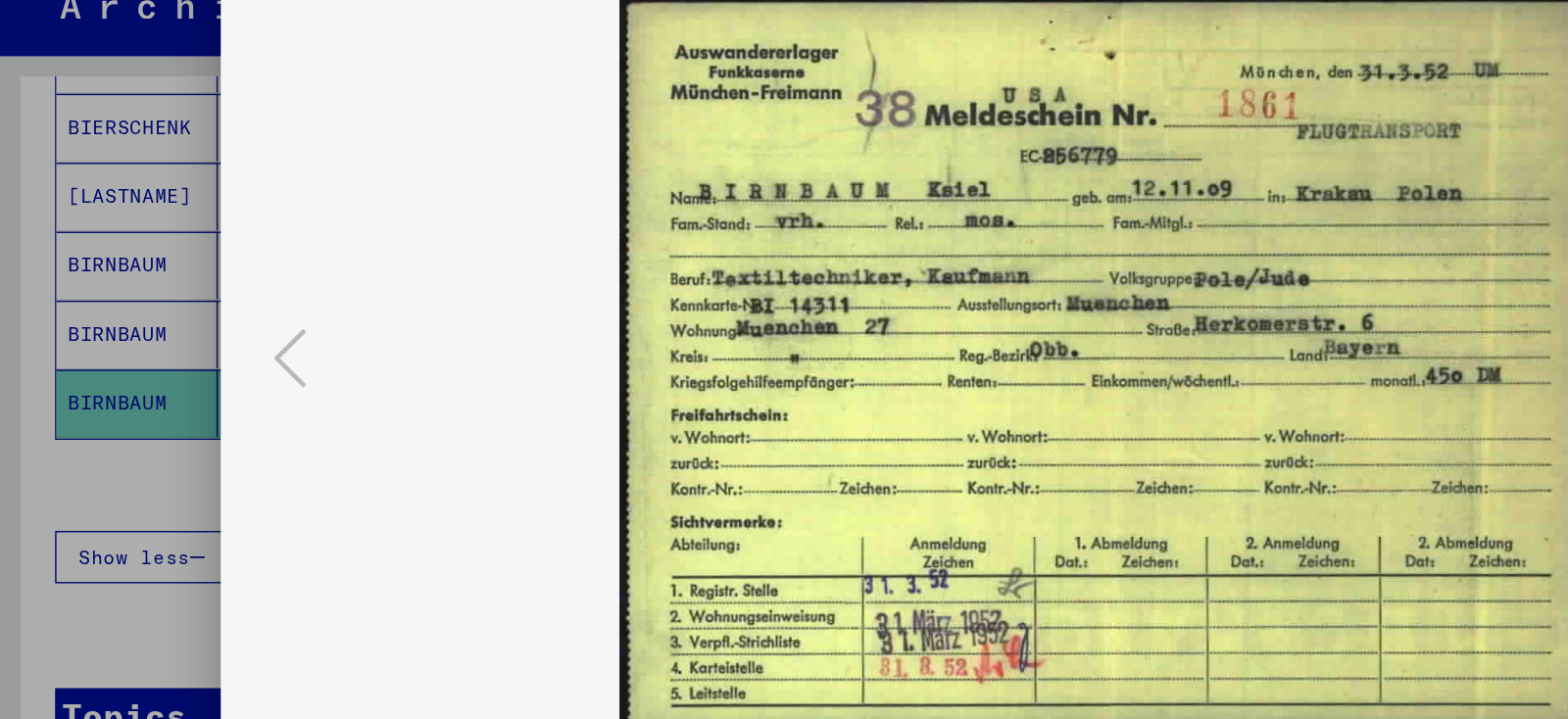 click at bounding box center (784, 360) 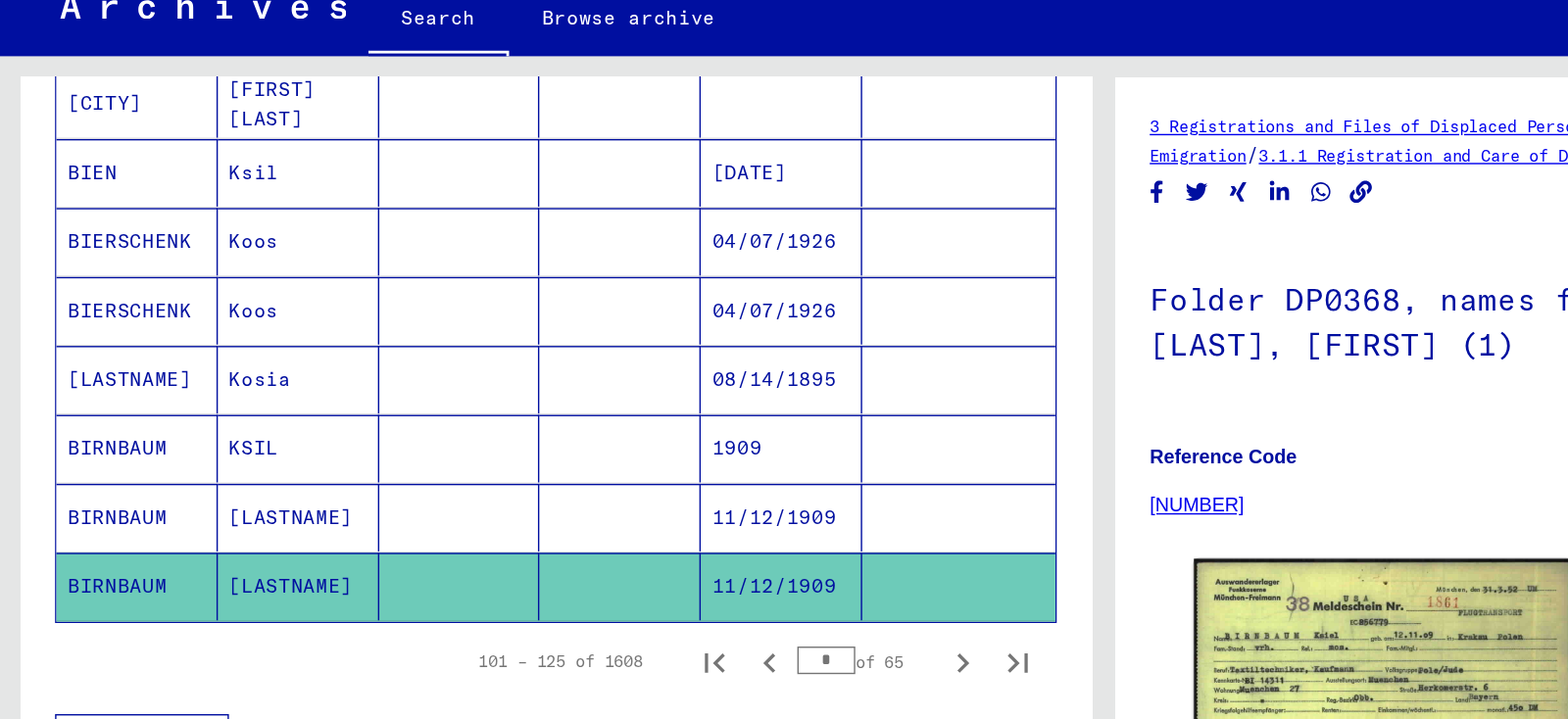 scroll, scrollTop: 1139, scrollLeft: 0, axis: vertical 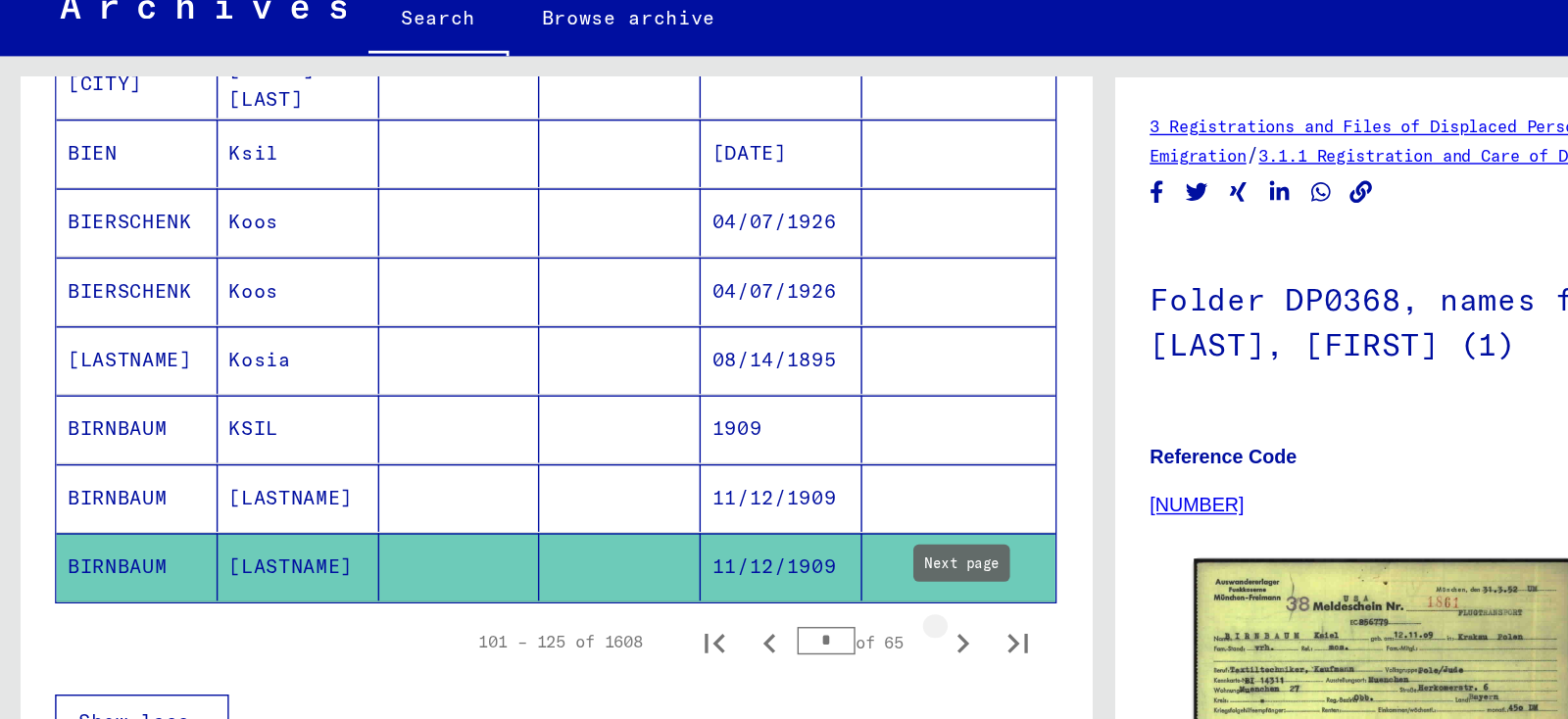 click 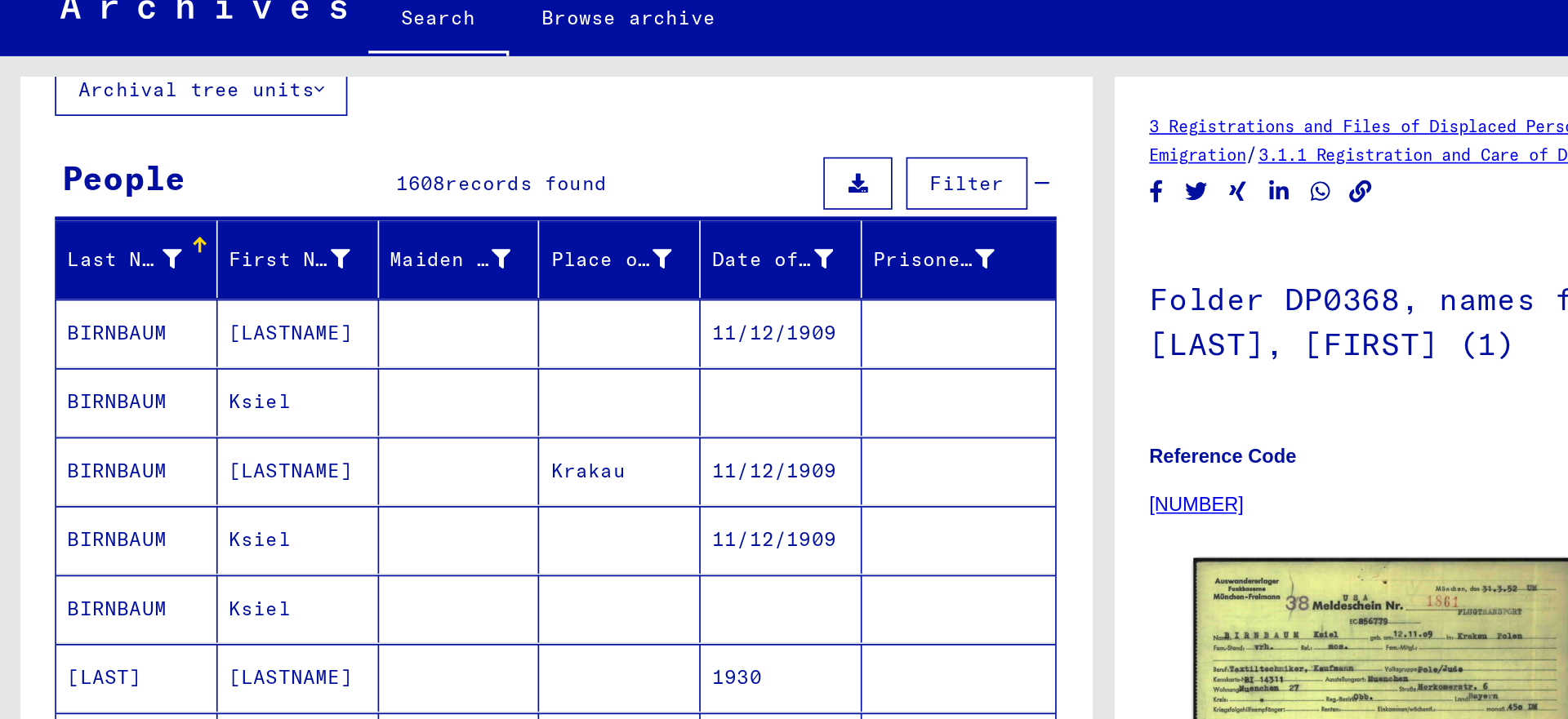 scroll, scrollTop: 312, scrollLeft: 0, axis: vertical 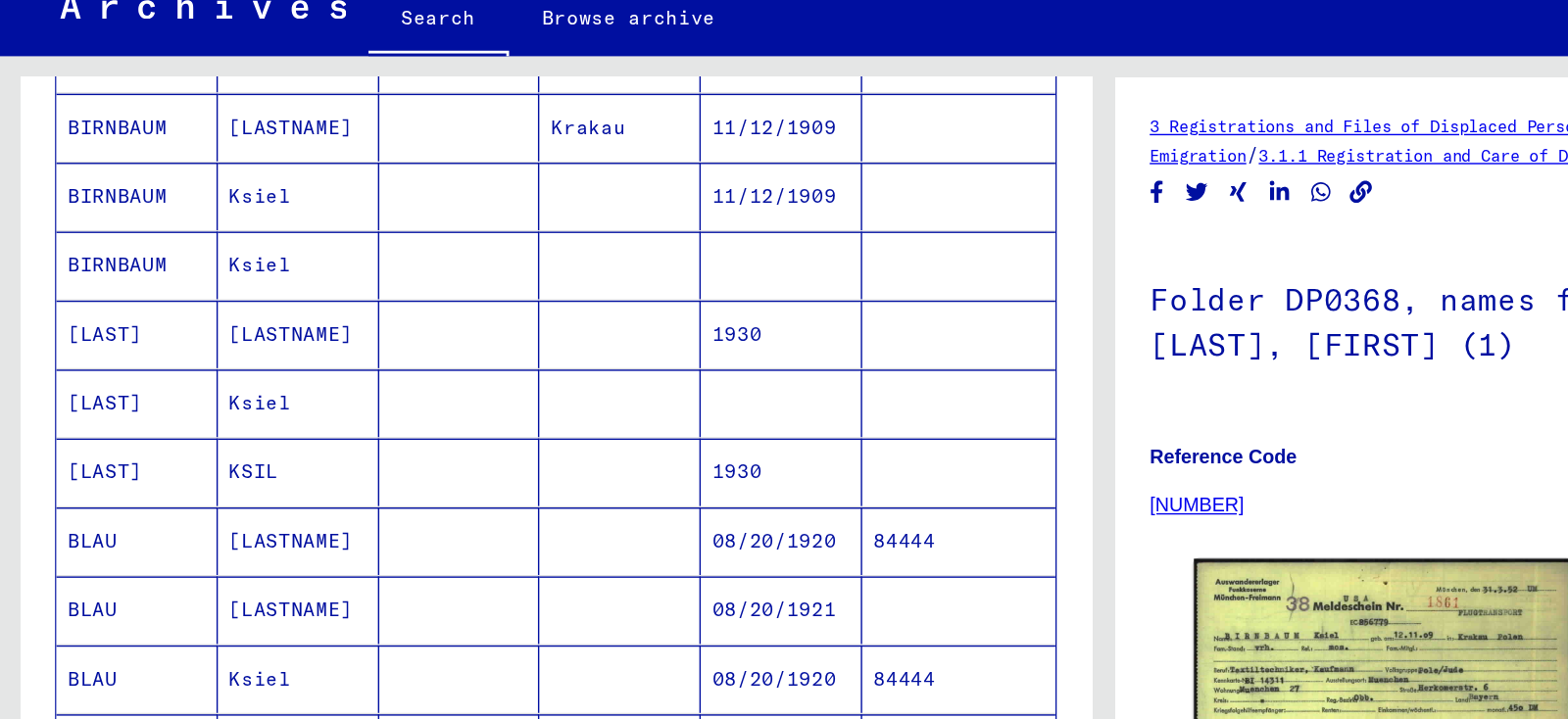 click at bounding box center [440, 340] 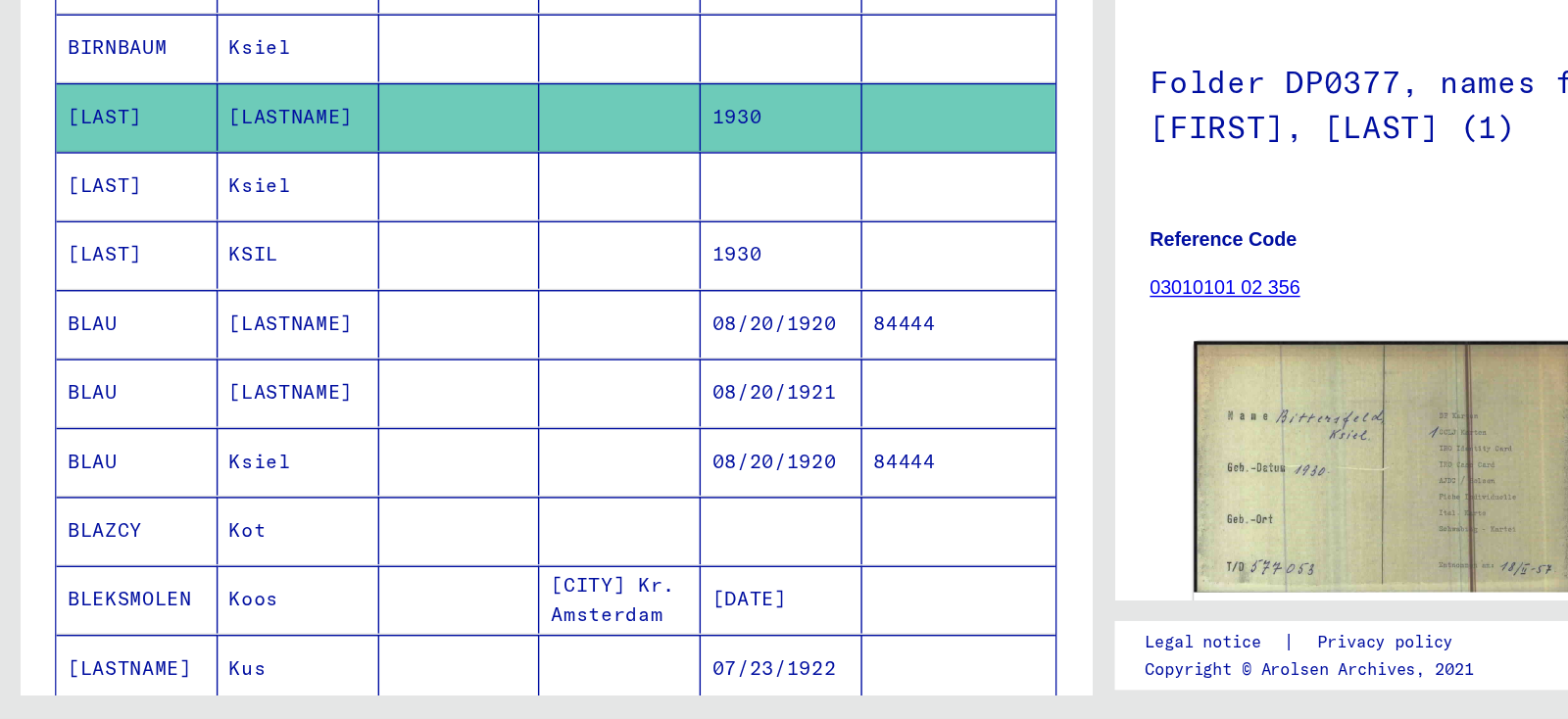 click 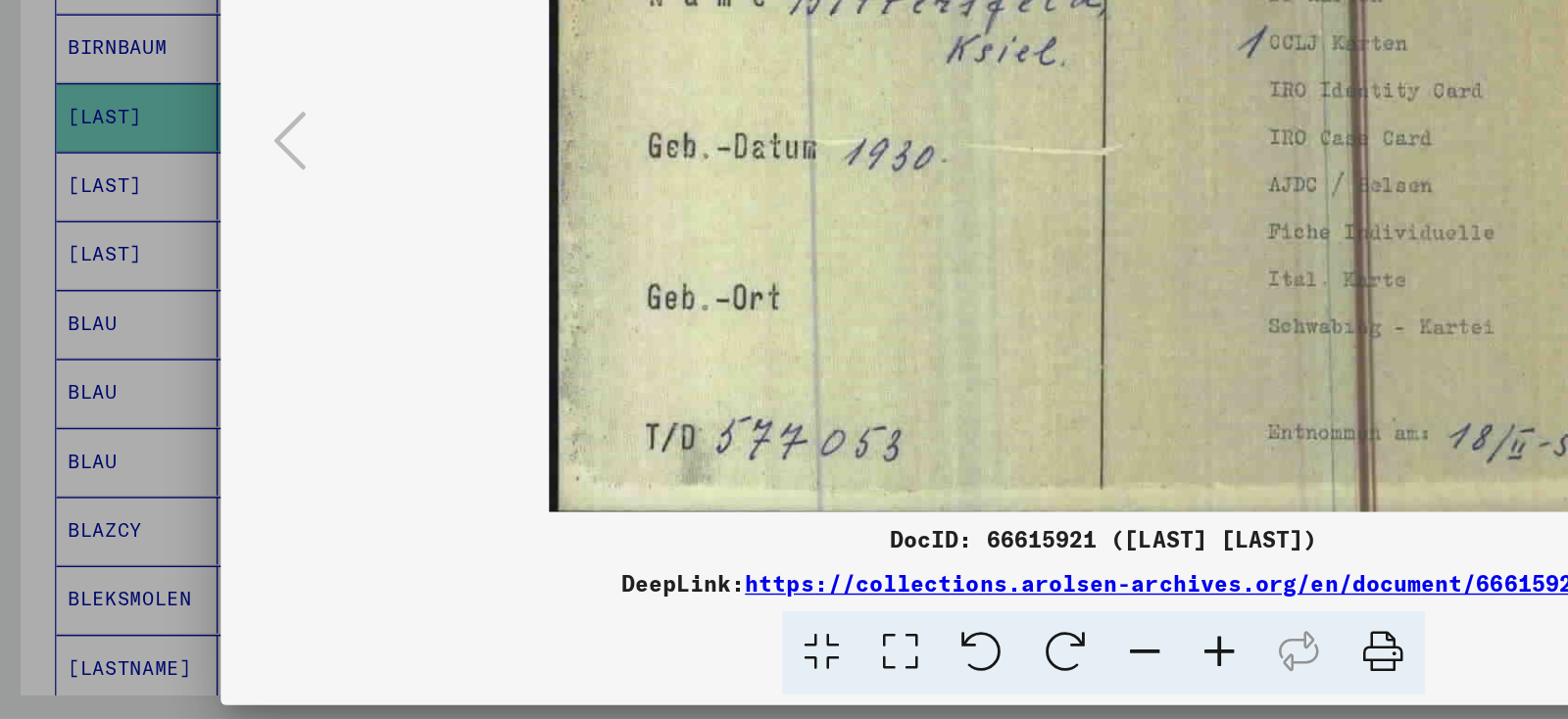 drag, startPoint x: 867, startPoint y: 383, endPoint x: 601, endPoint y: 402, distance: 266.67771 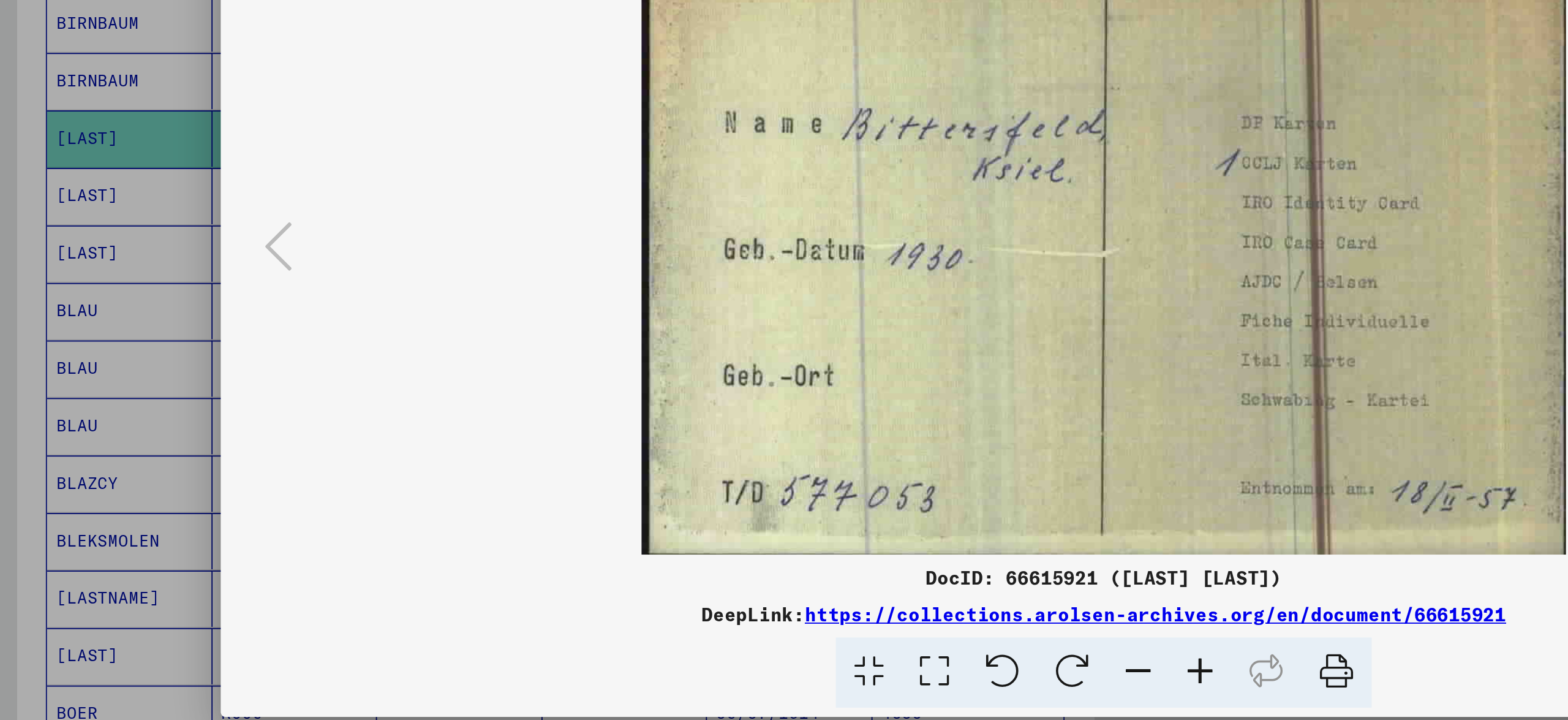 scroll, scrollTop: 237, scrollLeft: 0, axis: vertical 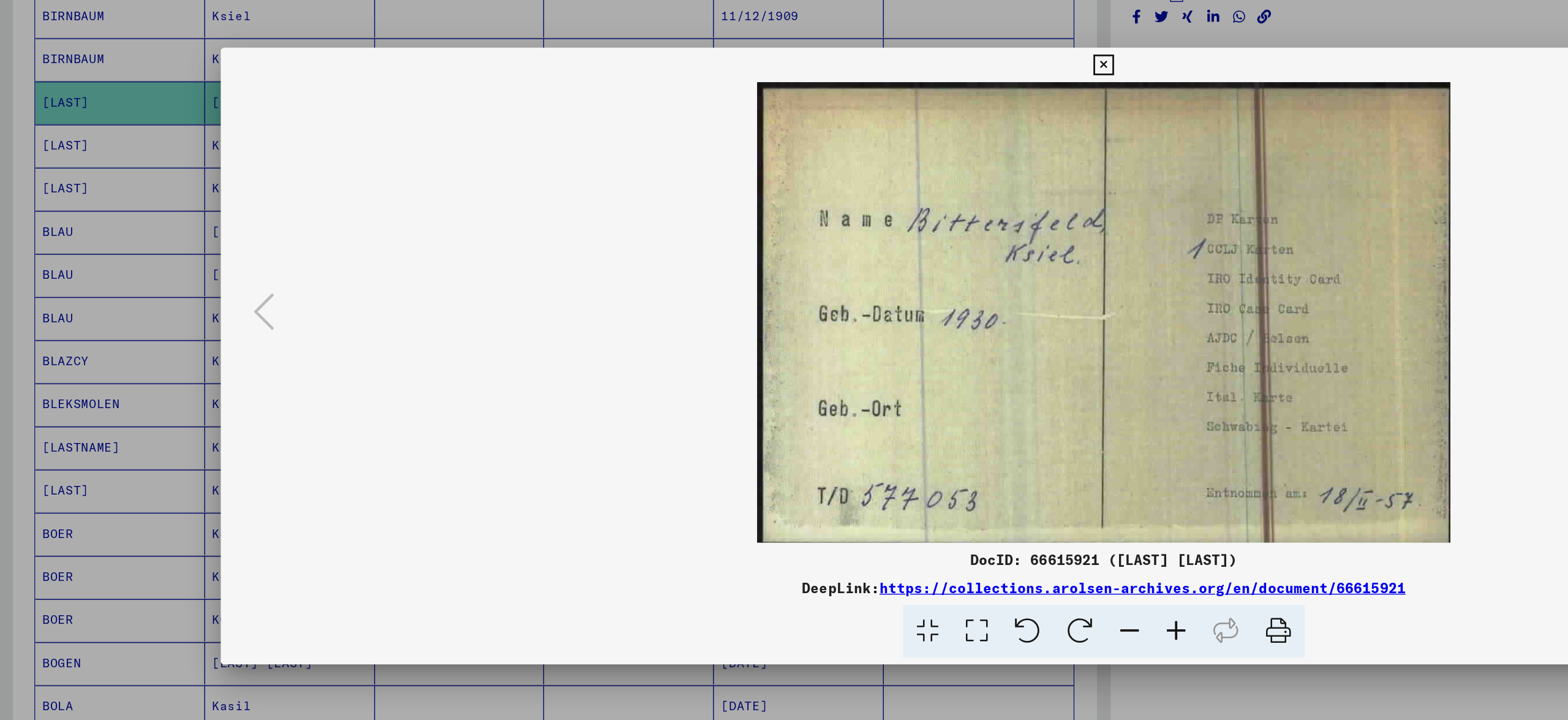click at bounding box center (784, 329) 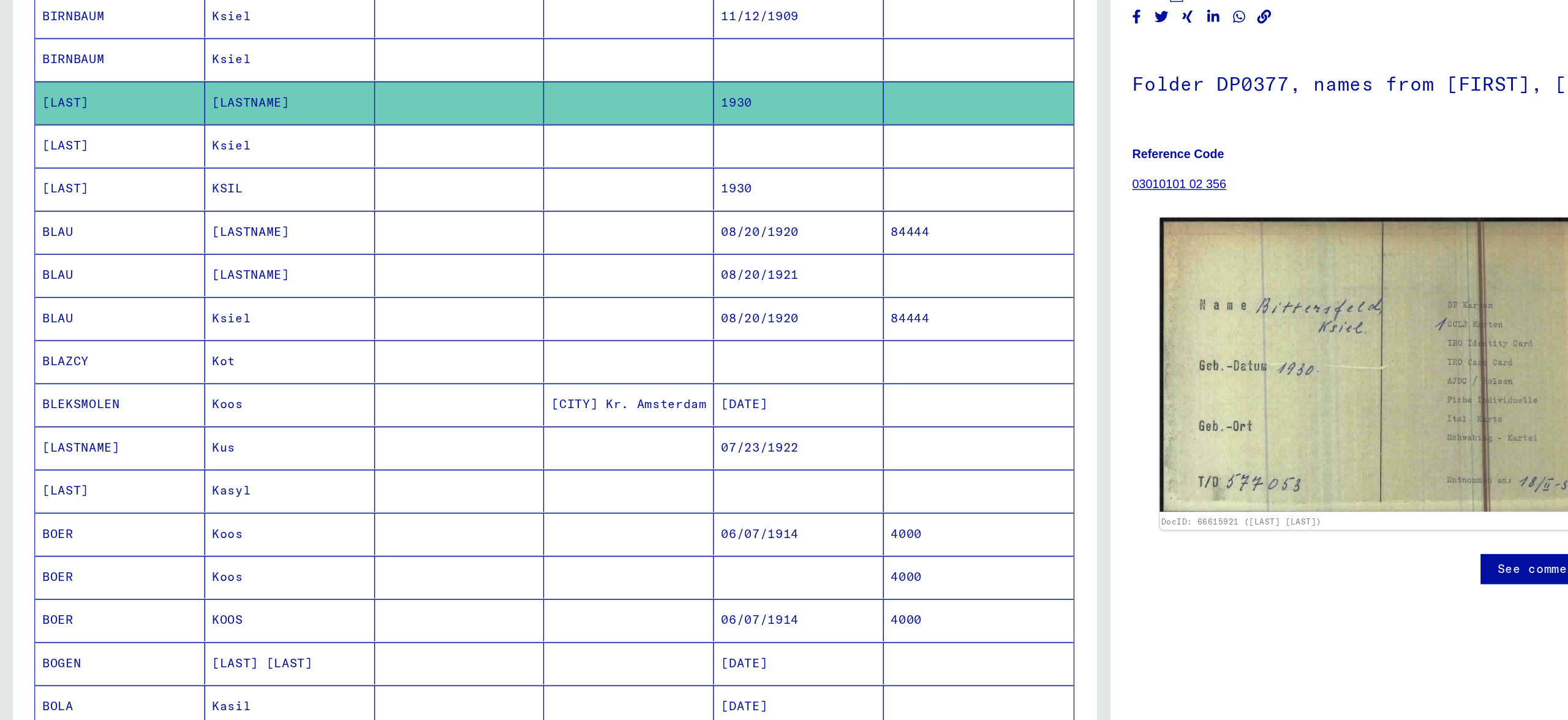 scroll, scrollTop: 294, scrollLeft: 0, axis: vertical 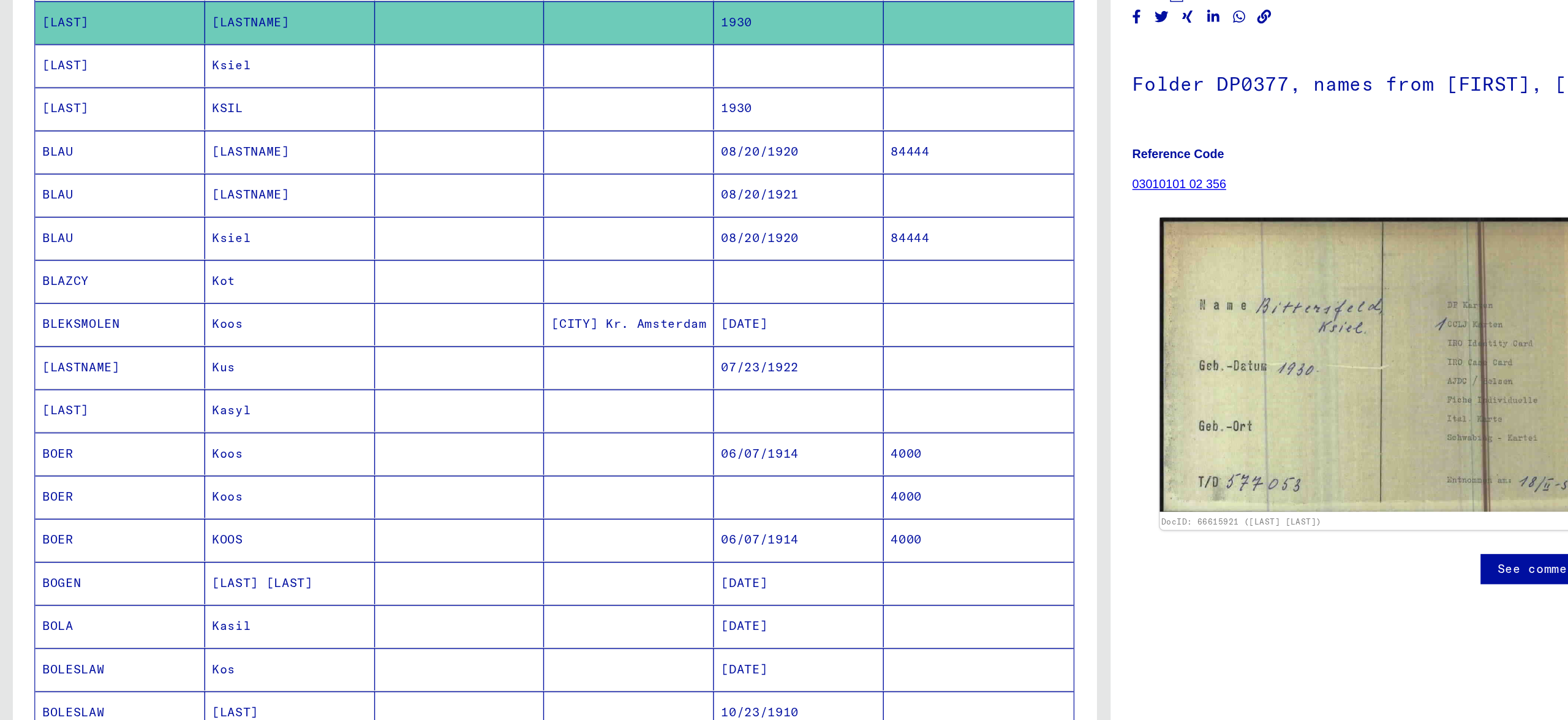 click at bounding box center (326, 276) 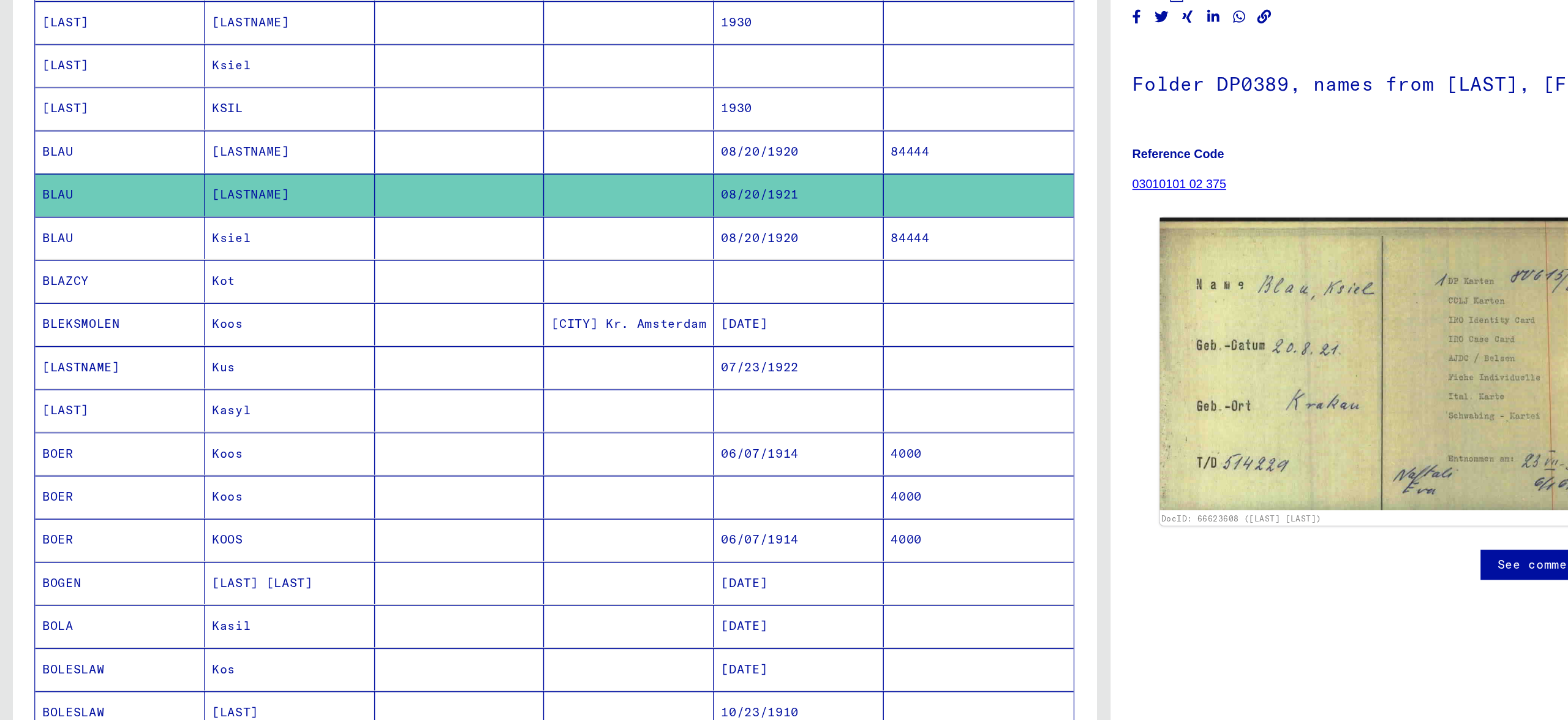 scroll, scrollTop: 792, scrollLeft: 0, axis: vertical 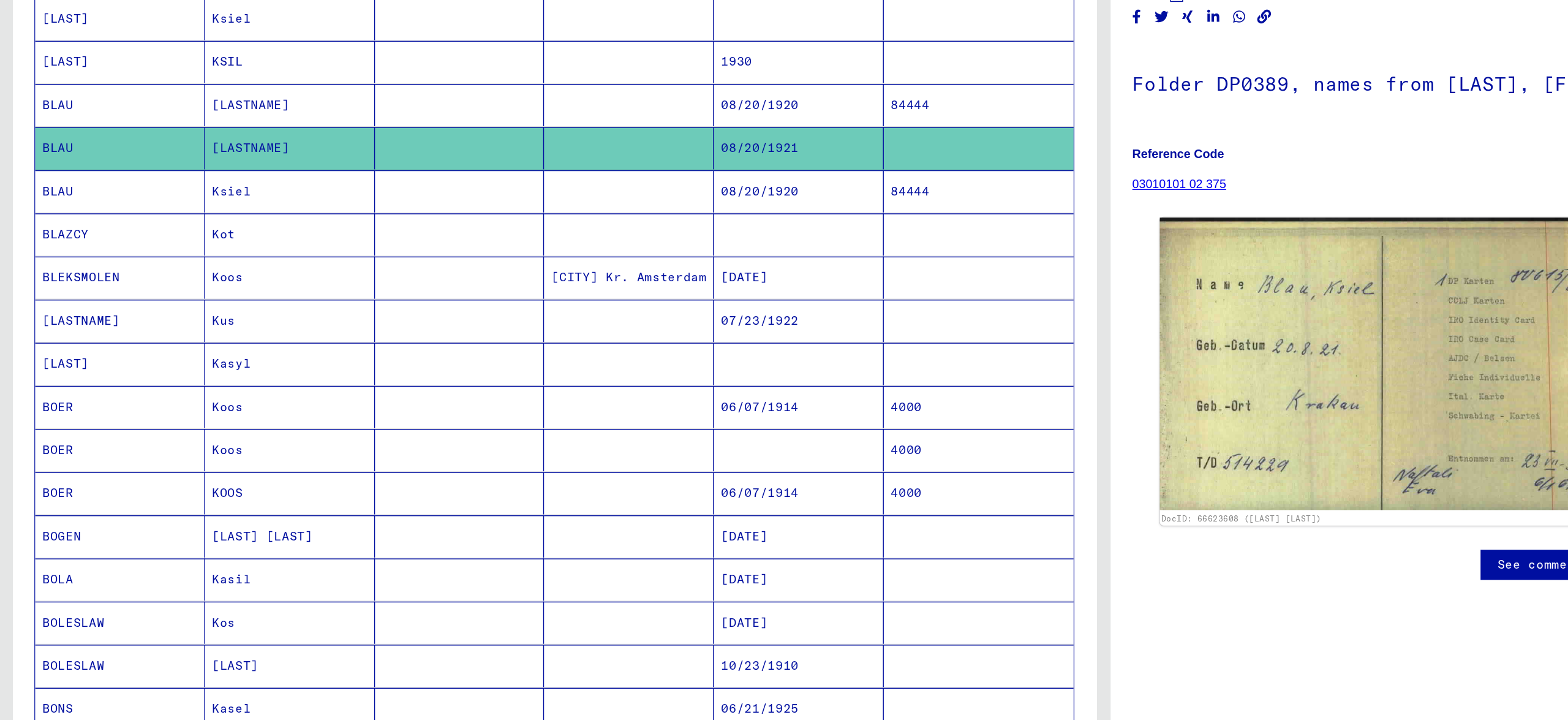 click at bounding box center (447, 273) 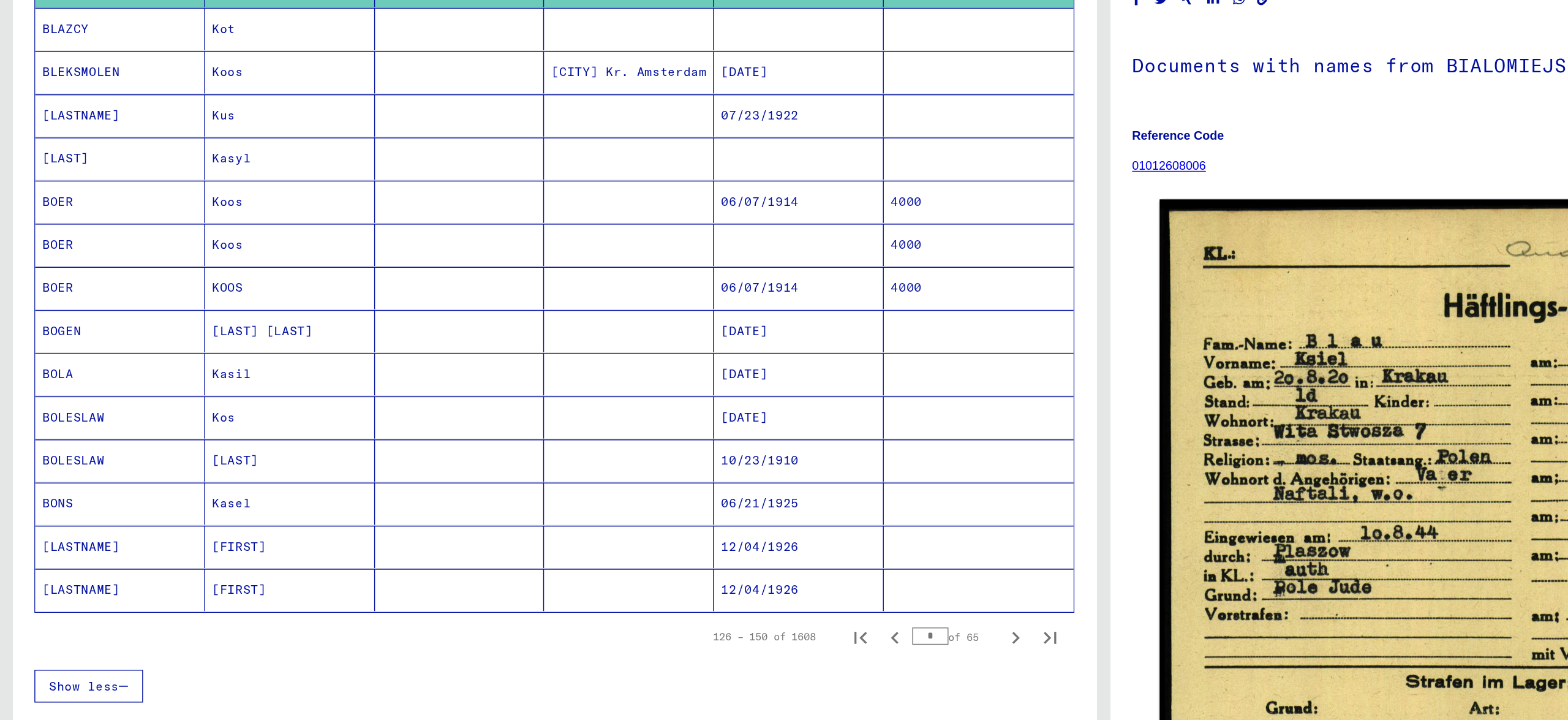 scroll, scrollTop: 632, scrollLeft: 0, axis: vertical 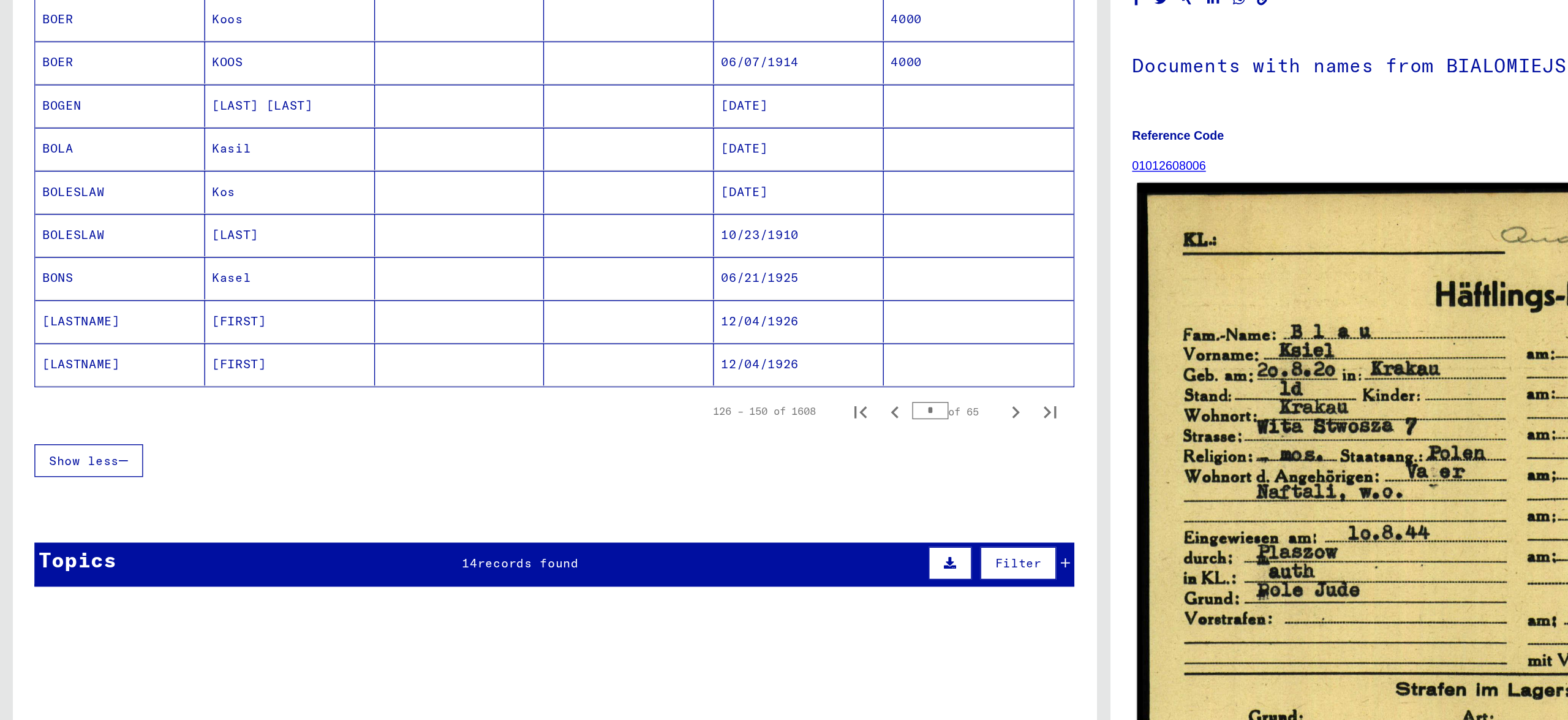 click 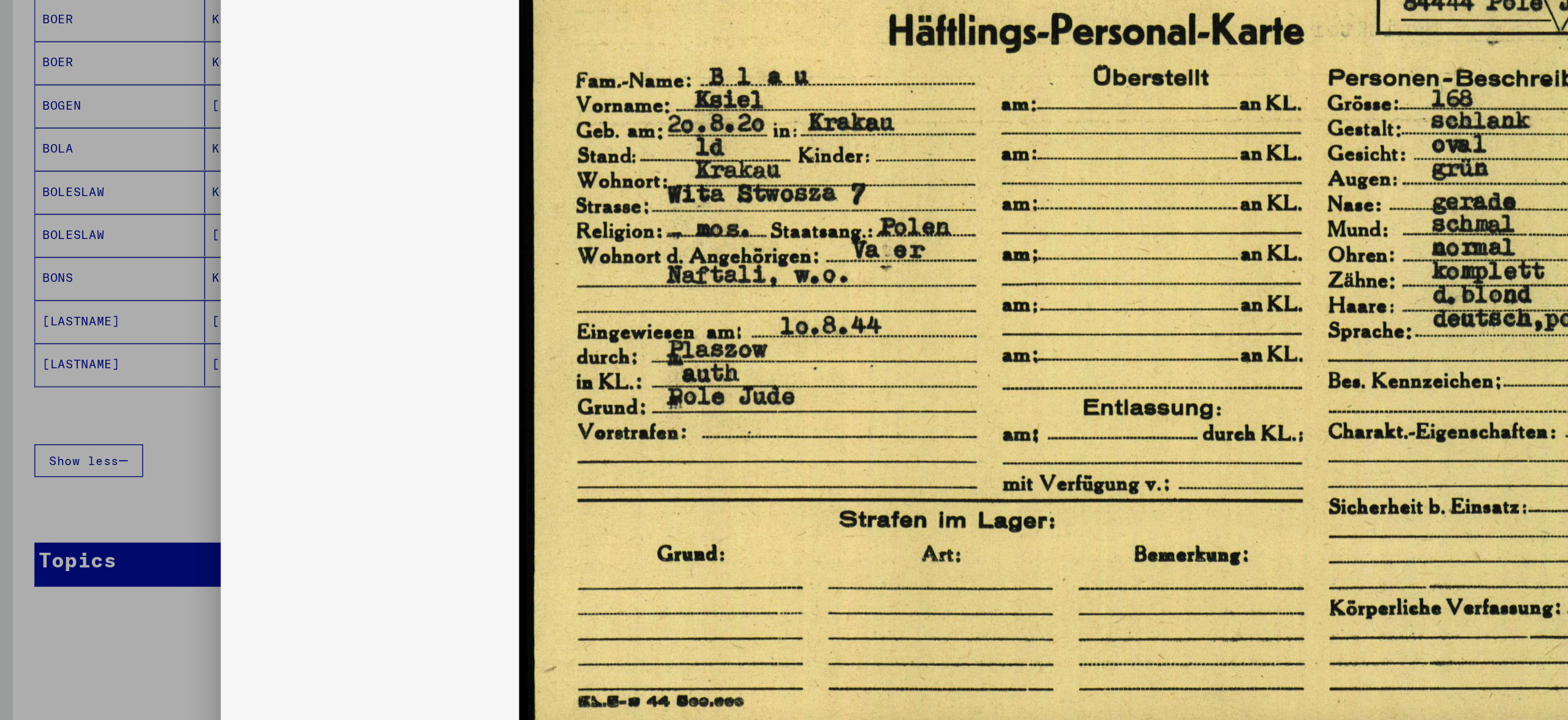 drag, startPoint x: 1049, startPoint y: 423, endPoint x: 706, endPoint y: 368, distance: 347.38163 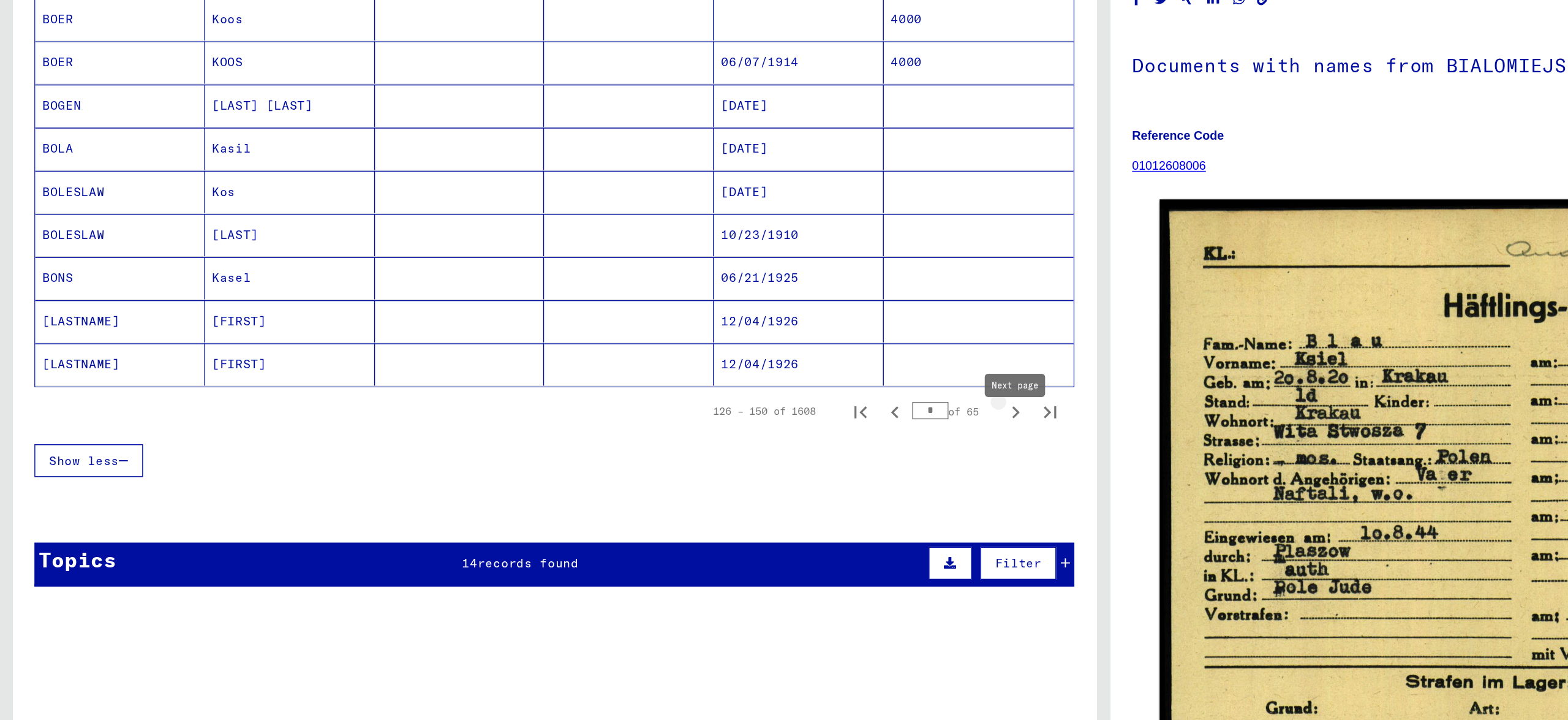 click 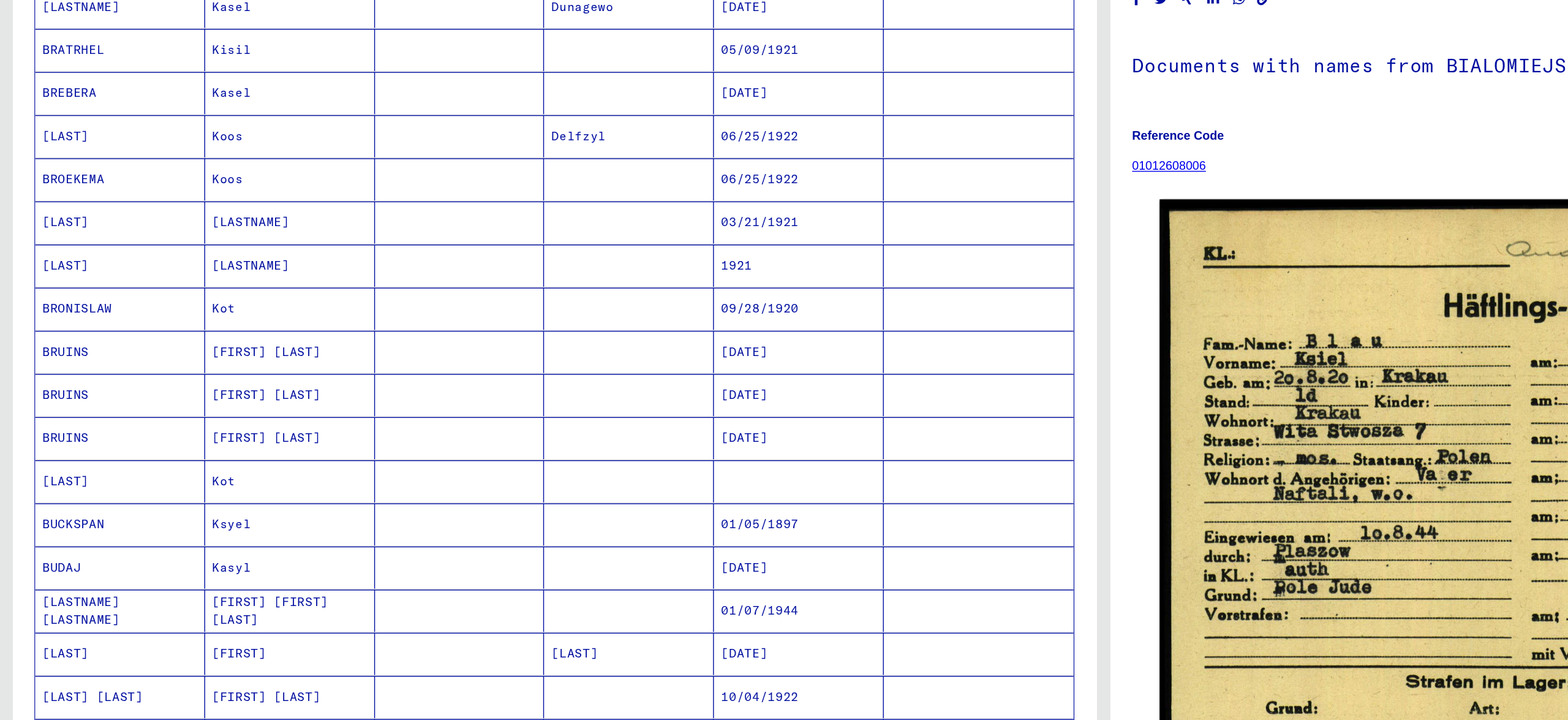 scroll, scrollTop: 204, scrollLeft: 0, axis: vertical 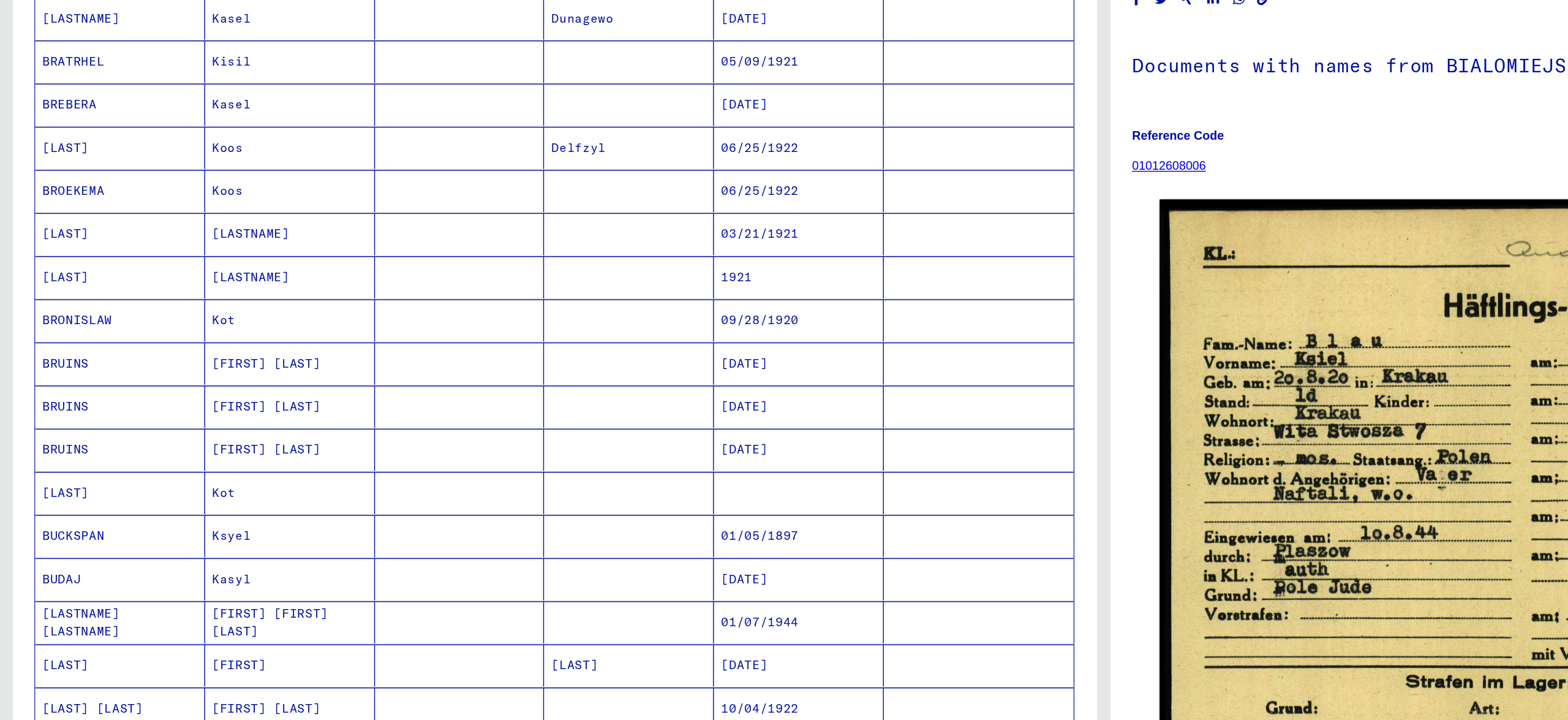 click at bounding box center [447, 304] 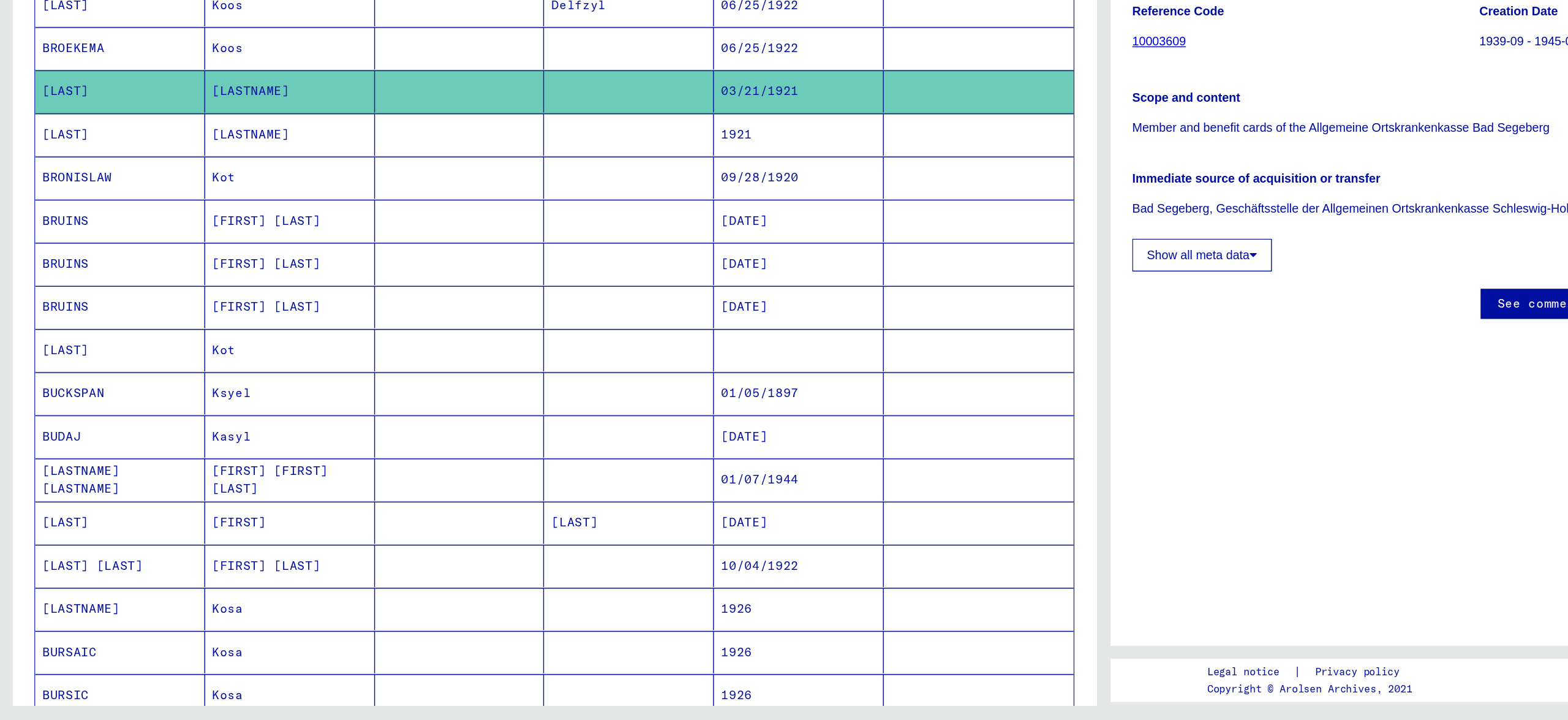 click at bounding box center [326, 396] 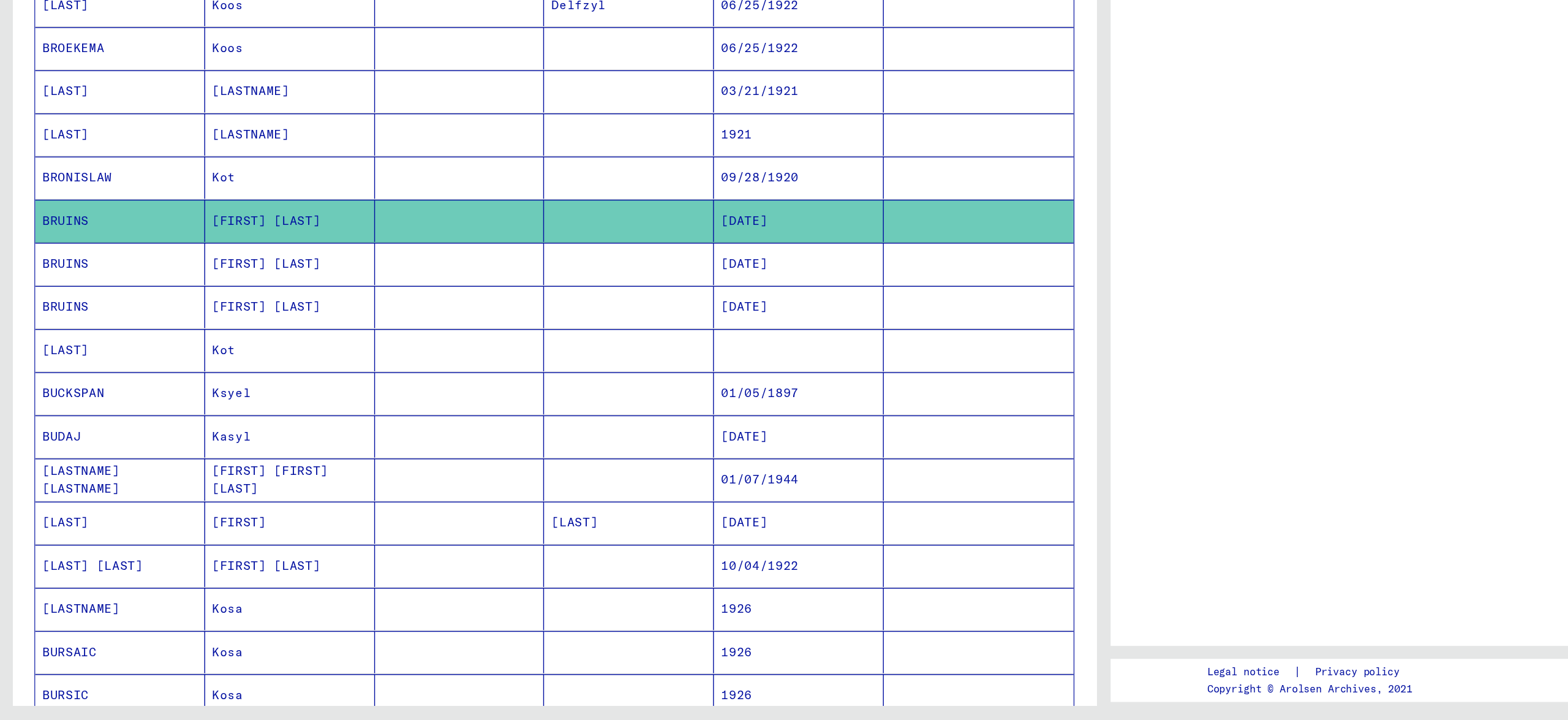 click 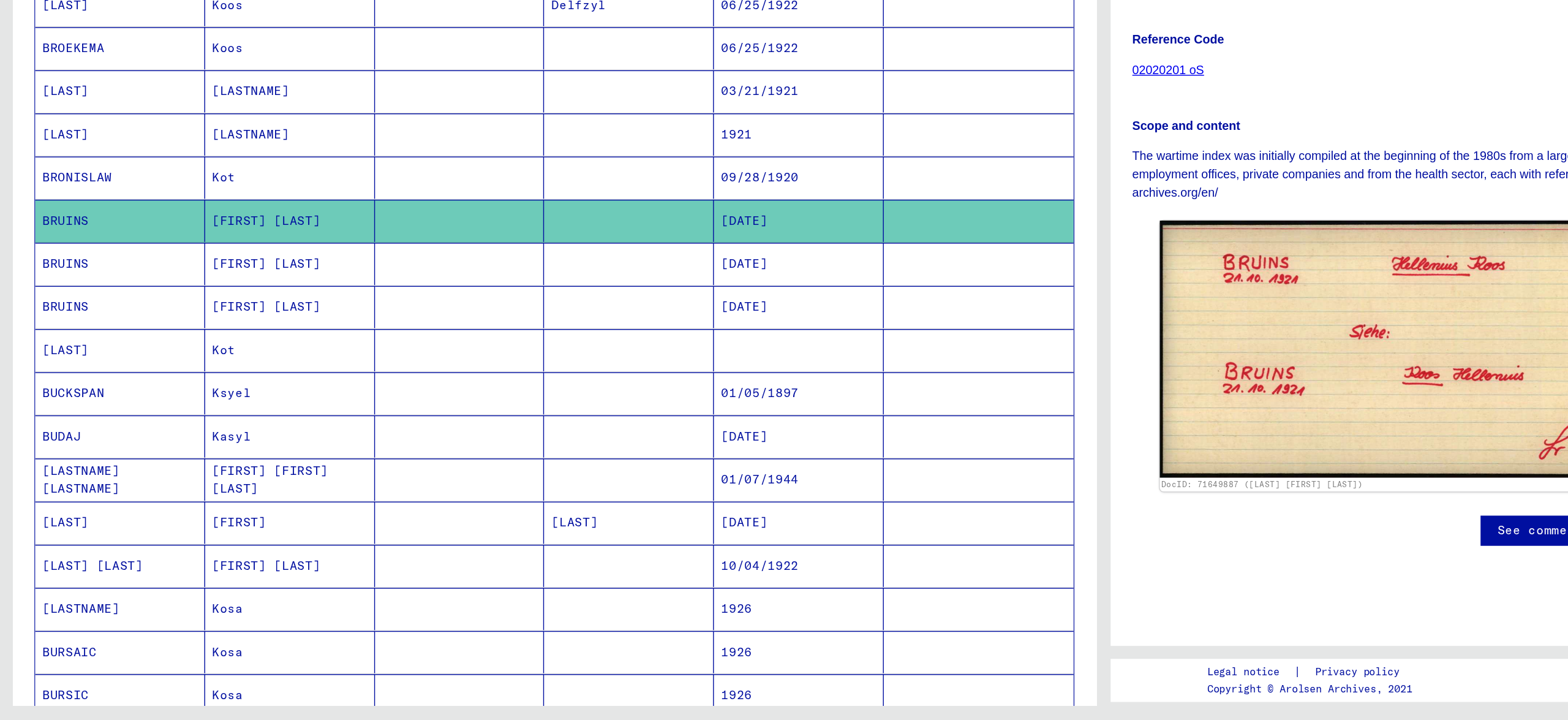 click at bounding box center (447, 304) 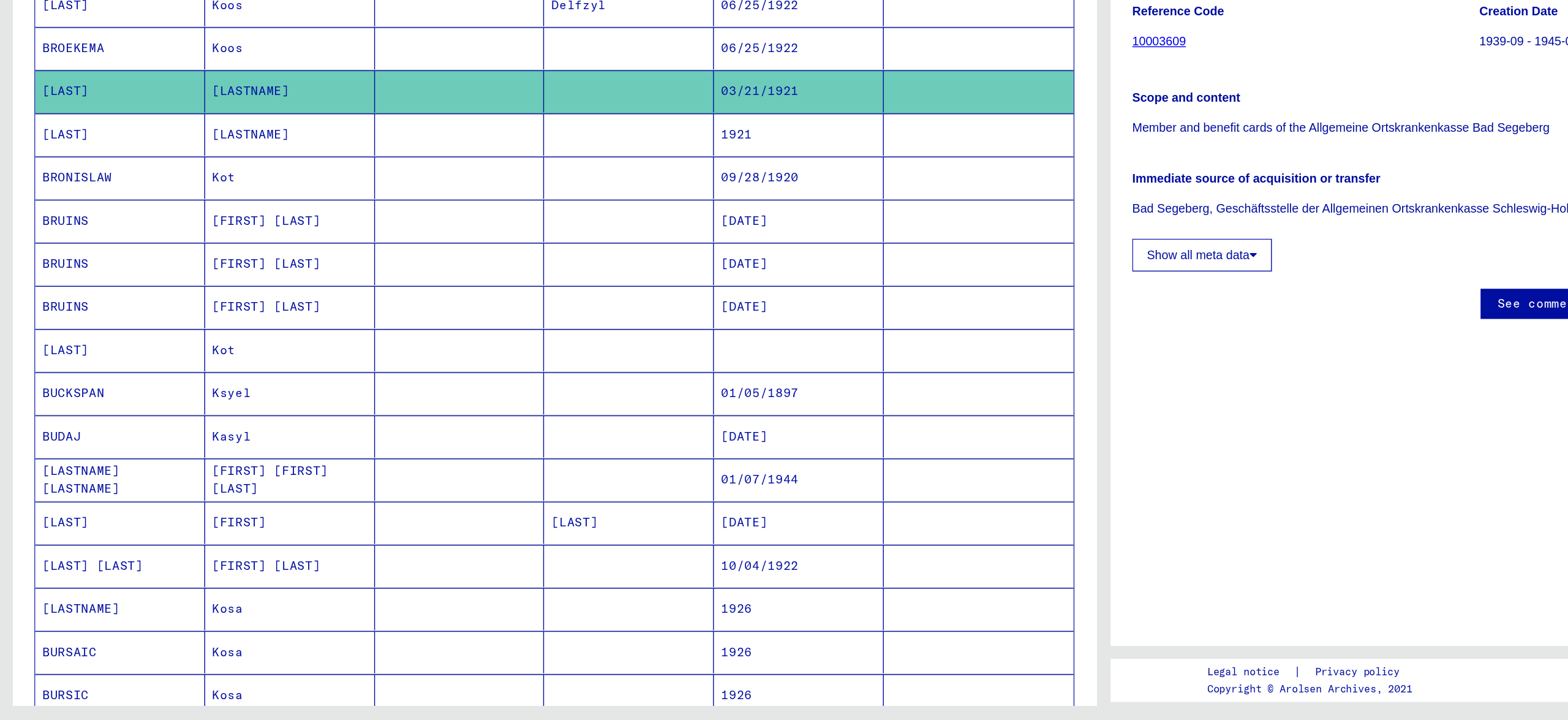 click at bounding box center [447, 335] 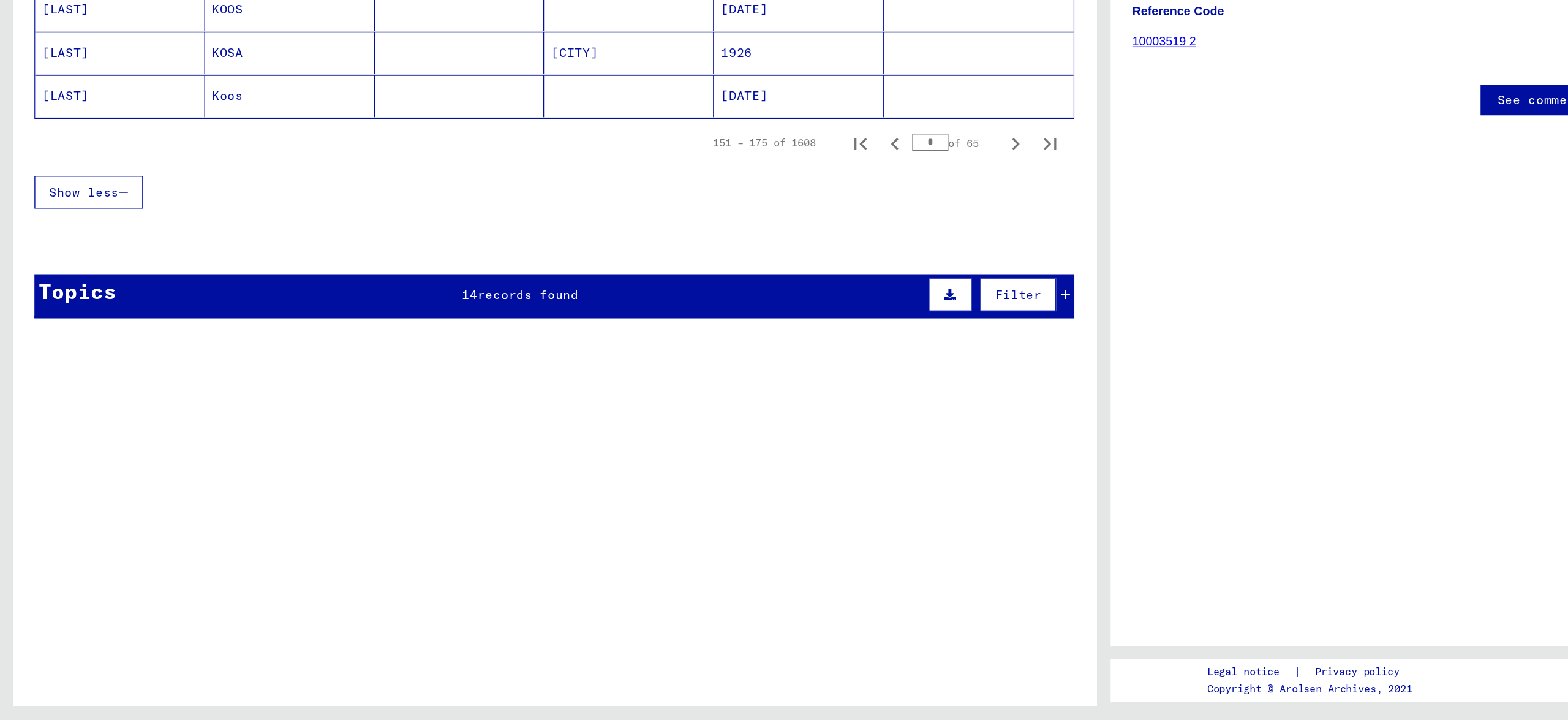 scroll, scrollTop: 792, scrollLeft: 0, axis: vertical 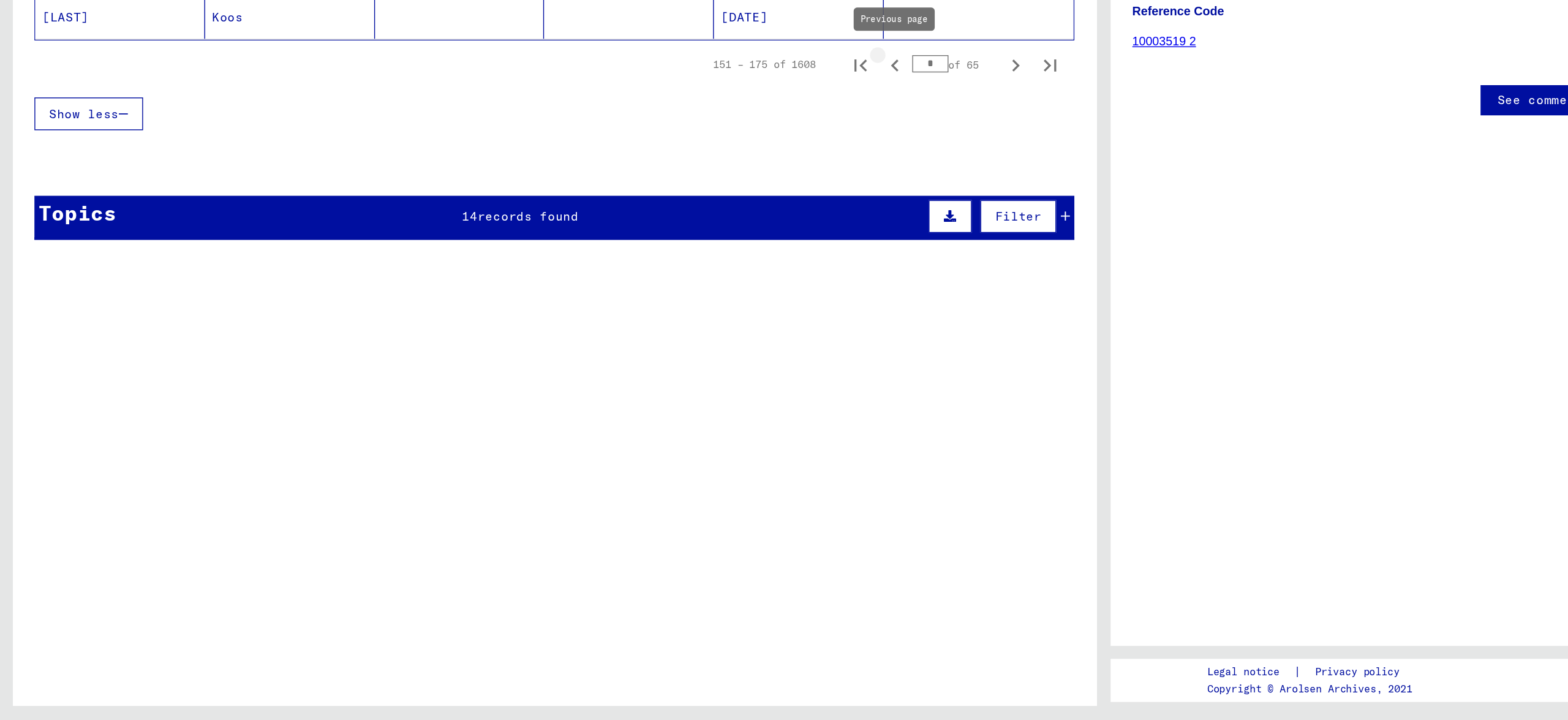 click 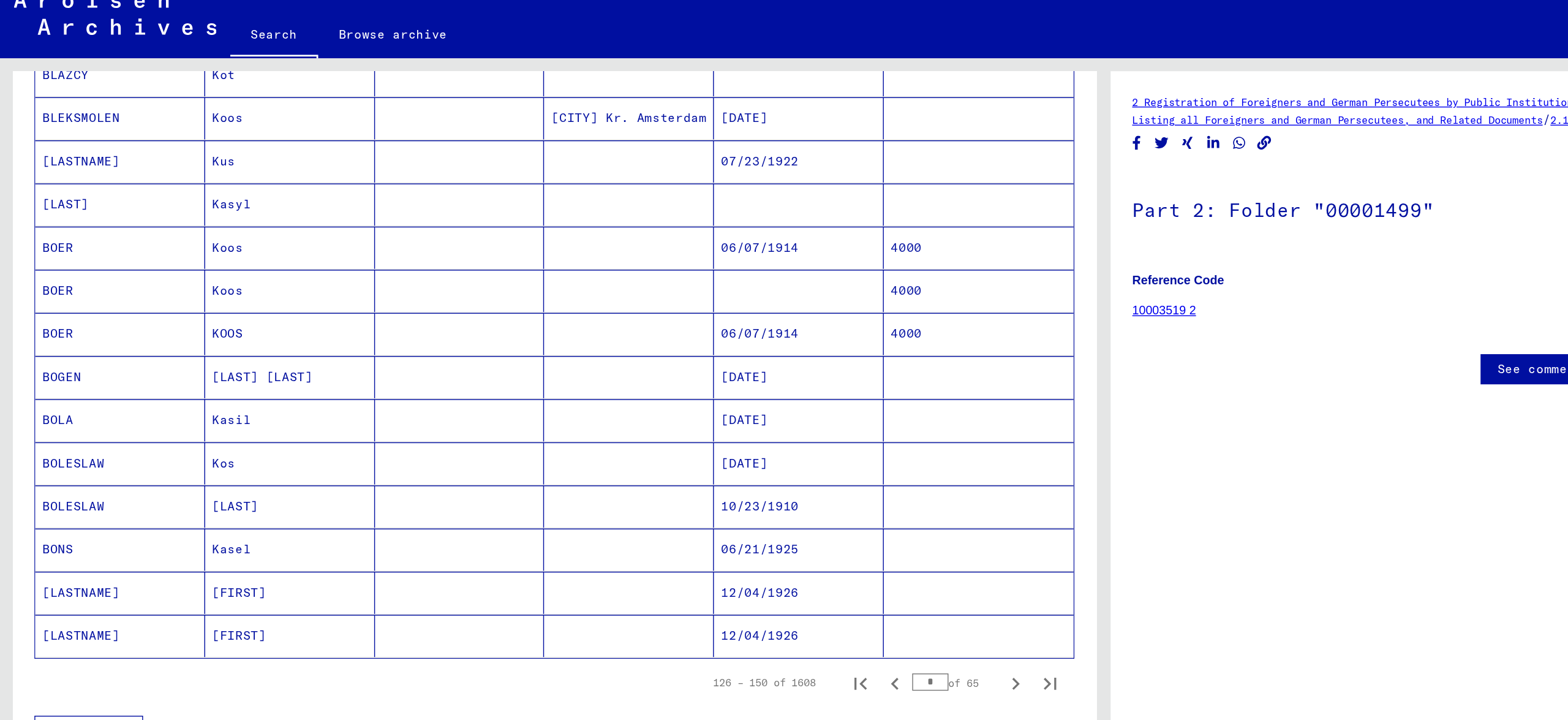 scroll, scrollTop: 557, scrollLeft: 0, axis: vertical 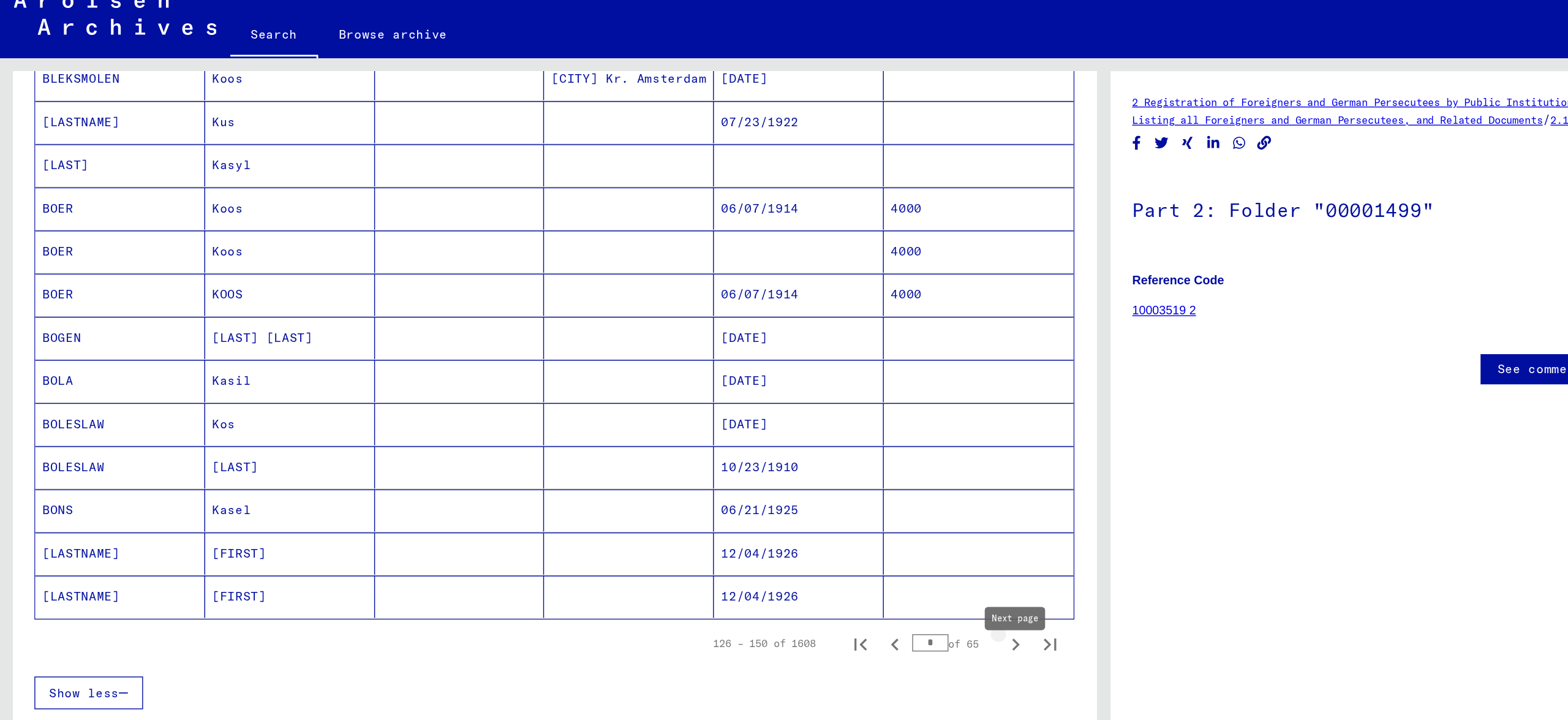 click 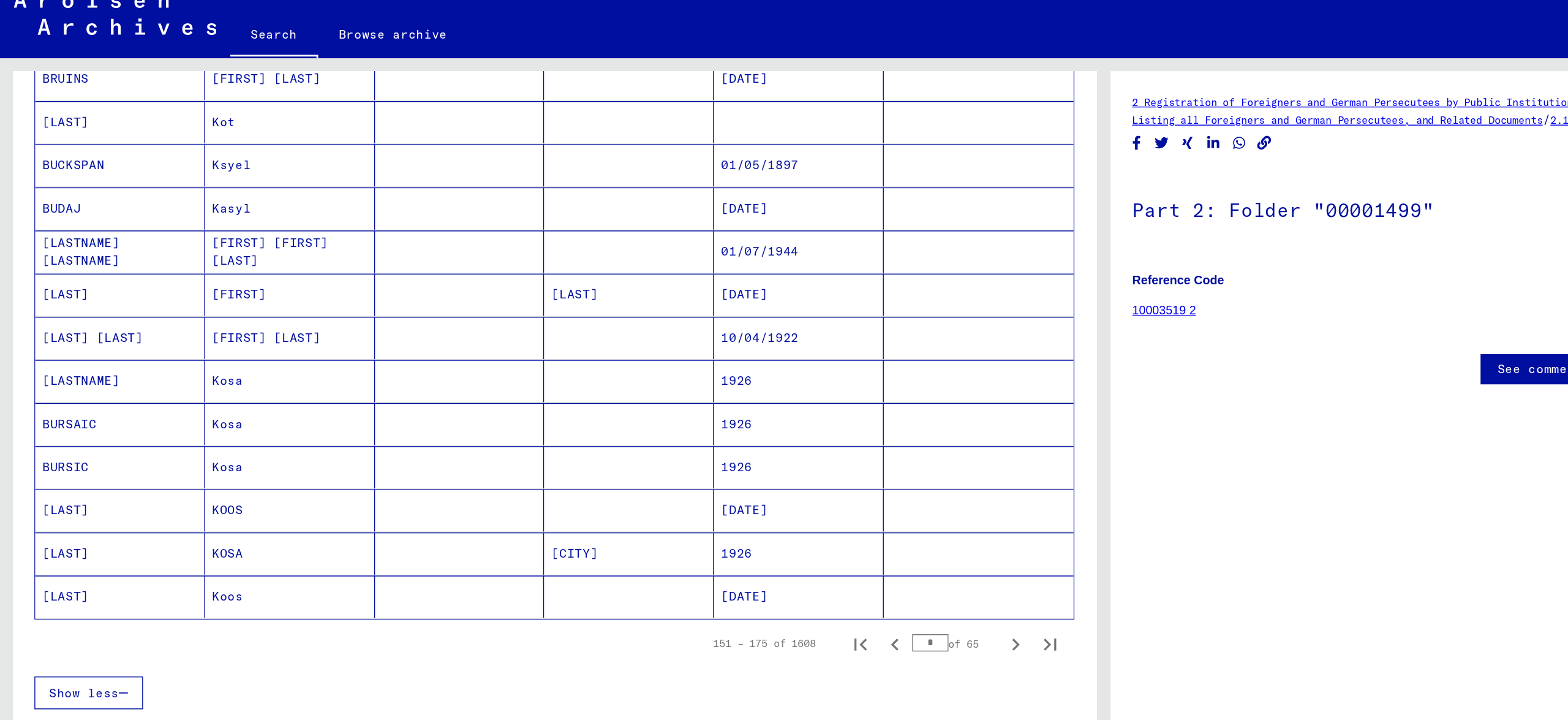 scroll, scrollTop: 0, scrollLeft: 0, axis: both 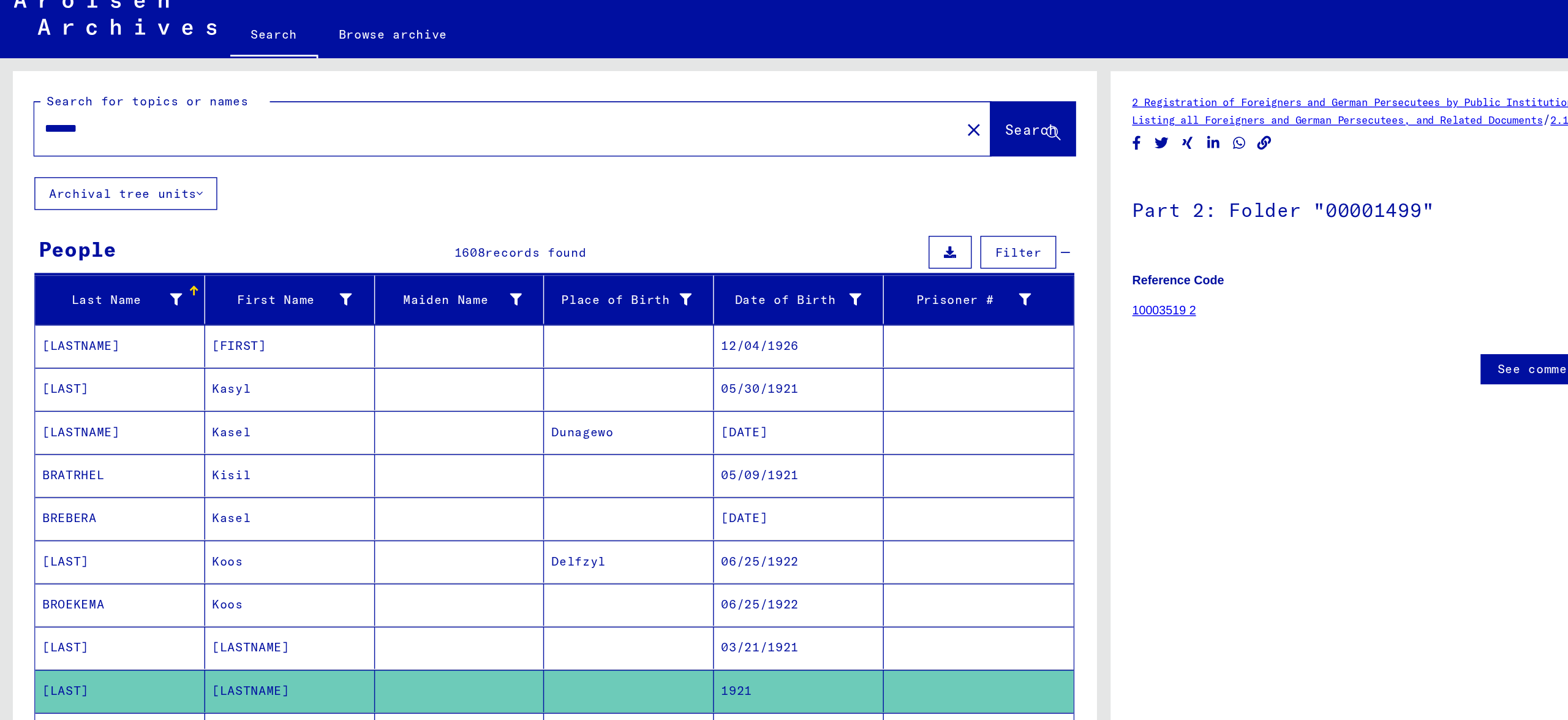 click on "Last Name   First Name   Maiden Name   Place of Birth   Date of Birth   Prisoner #   [LAST]   [FIRST]         12/04/1926      [LAST]   [FIRST]         05/30/1921      [LAST]   [FIRST]      [CITY]   03/20/1917      [LAST]   [FIRST]         05/09/1921      [LAST]   [FIRST]         10/06/1909      [LAST]   [FIRST]      [CITY]   06/25/1922      [LAST]   [FIRST]         06/25/1922      [LAST]   [FIRST]         03/21/1921      [LAST]   [FIRST]         1921      [LAST]   [FIRST]         09/28/1920      [LAST]   [LAST] [LAST]         10/21/1921      [LAST]   [LAST] [LAST]         10/21/1921      [LAST]   [LAST] [LAST]         10/21/1921      [LAST]   [FIRST]               [LAST]   [FIRST]         01/05/1897      [LAST]   [FIRST]         09/06/1904      [LAST]   [LAST] [LAST]         01/07/1944      [LAST]   [FIRST]      [CITY]   07/25/1912      [LAST]   [FIRST]        *" 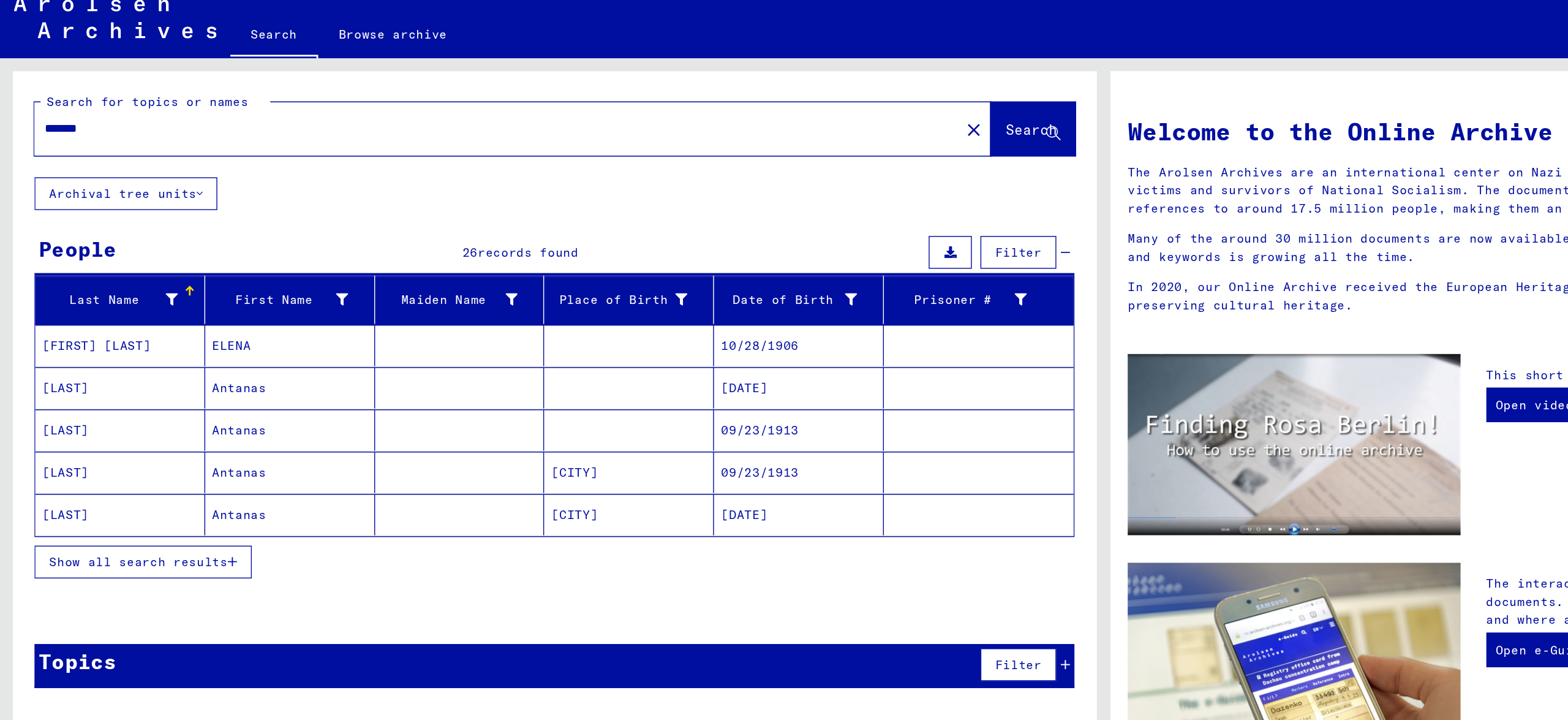 click on "[LAST]" at bounding box center [85, 323] 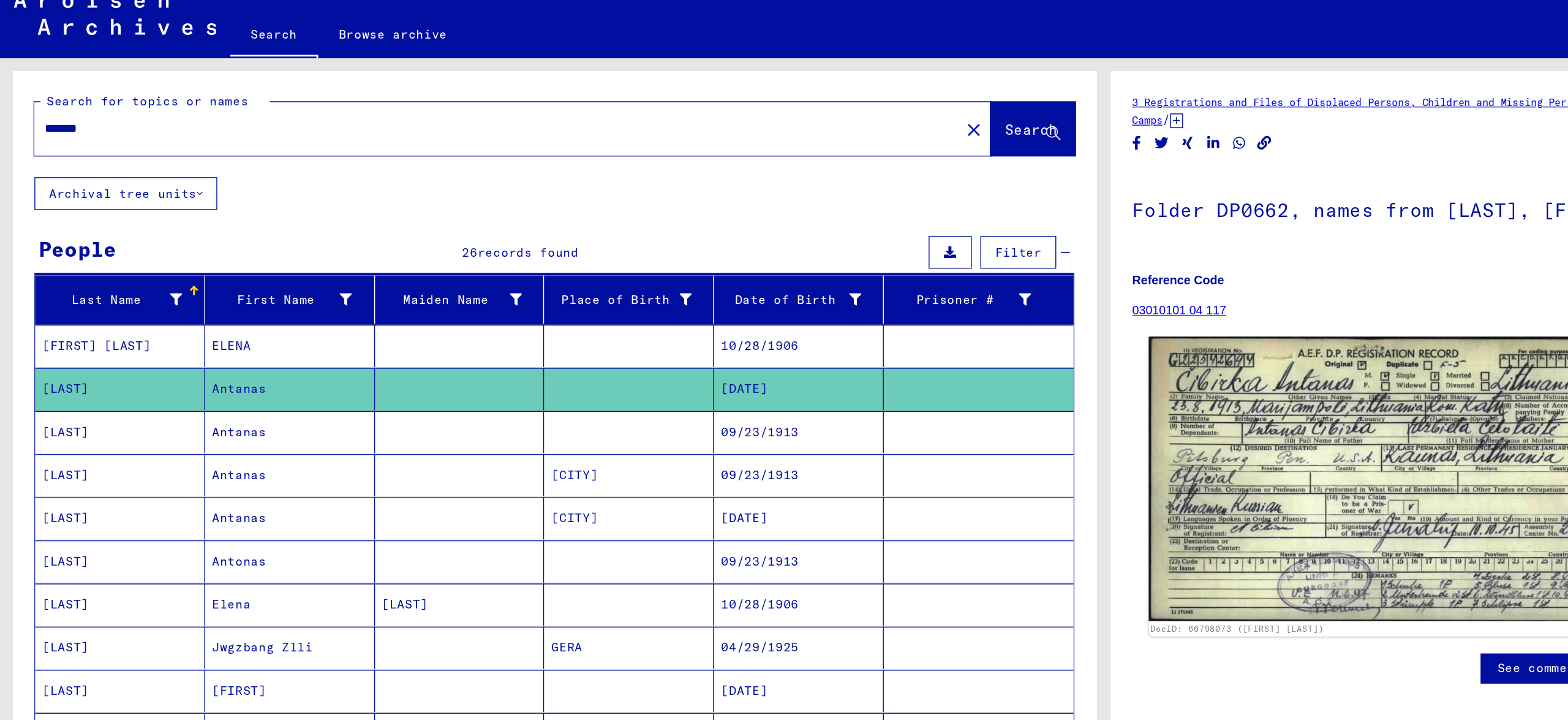 click 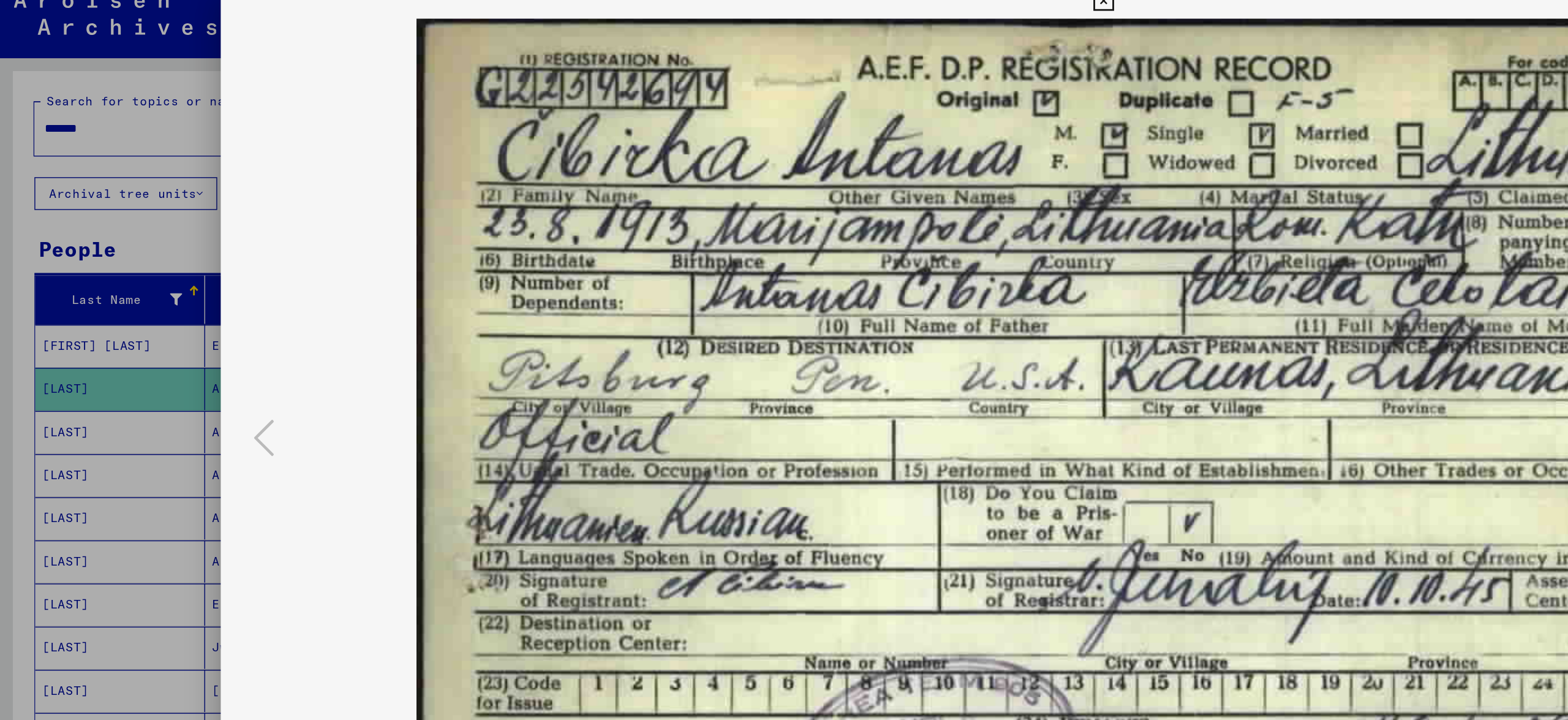 drag, startPoint x: 991, startPoint y: 366, endPoint x: 872, endPoint y: 310, distance: 131.51806 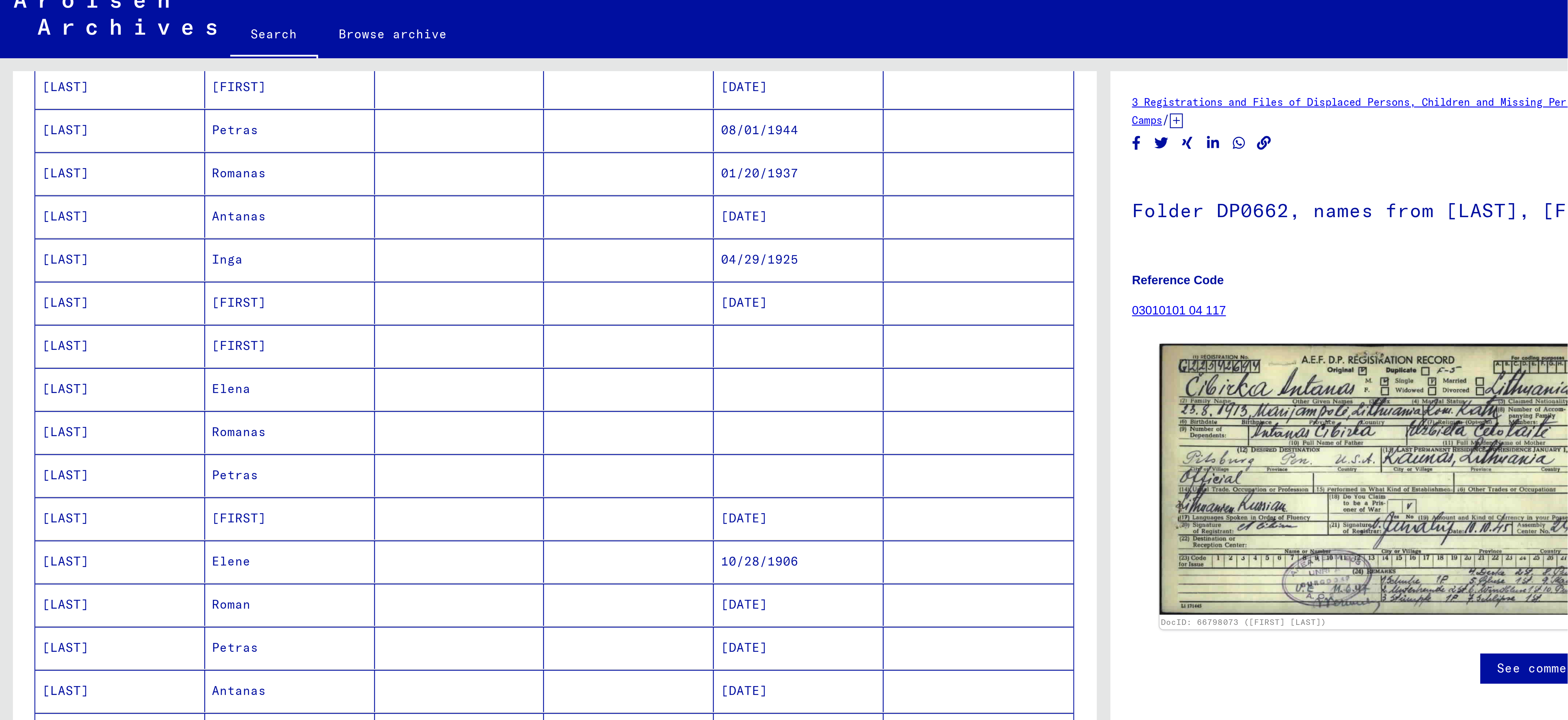scroll, scrollTop: 284, scrollLeft: 0, axis: vertical 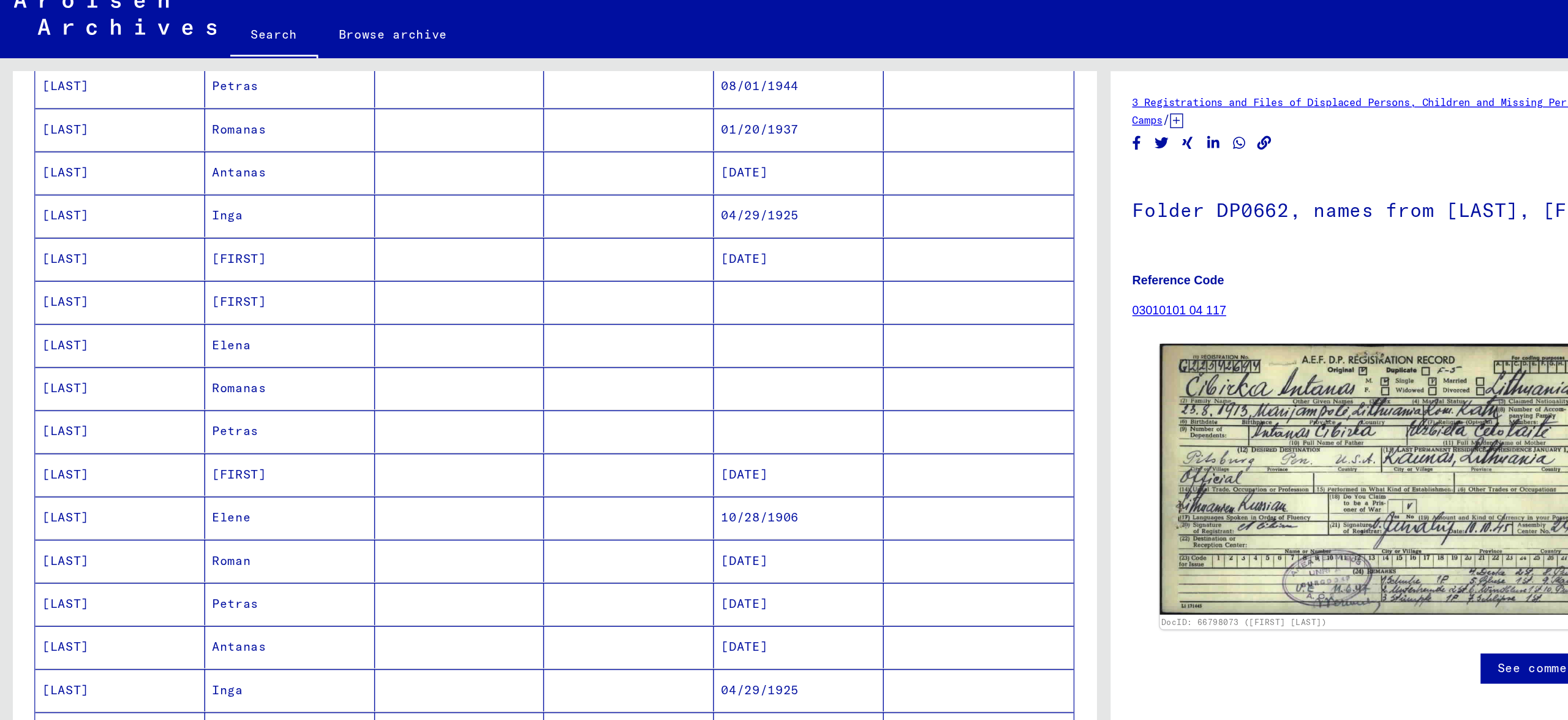 drag, startPoint x: 783, startPoint y: 292, endPoint x: 476, endPoint y: 271, distance: 307.7174 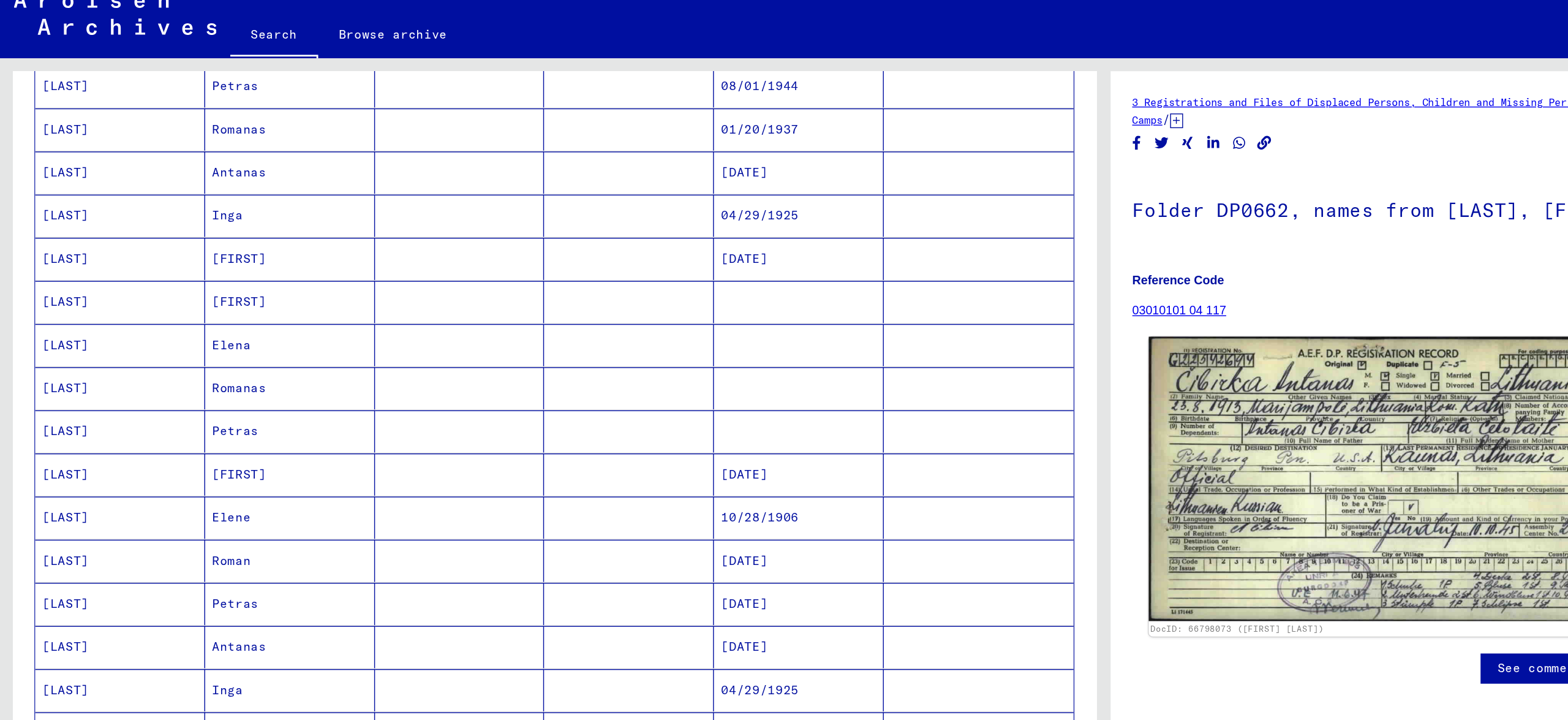 click 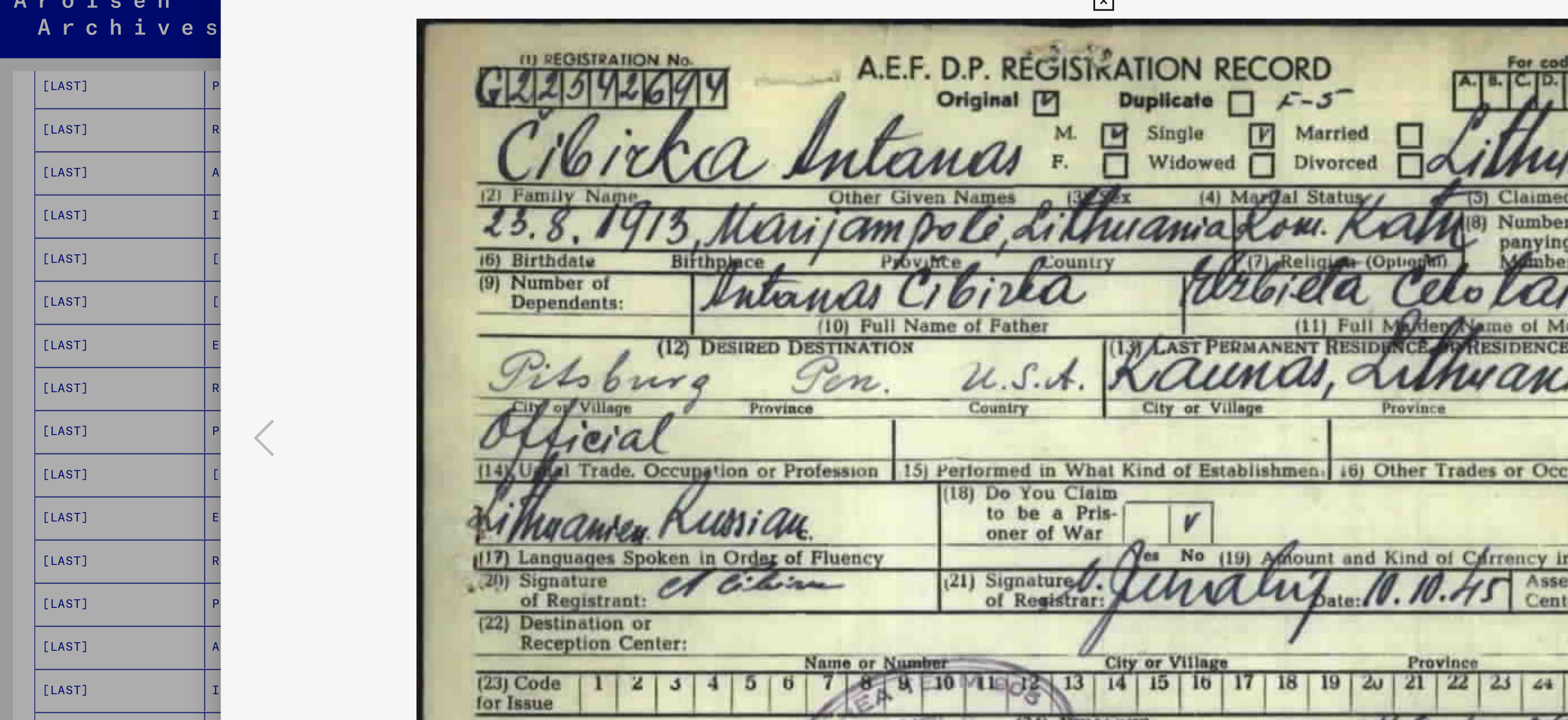 drag, startPoint x: 976, startPoint y: 357, endPoint x: 398, endPoint y: 371, distance: 578.16953 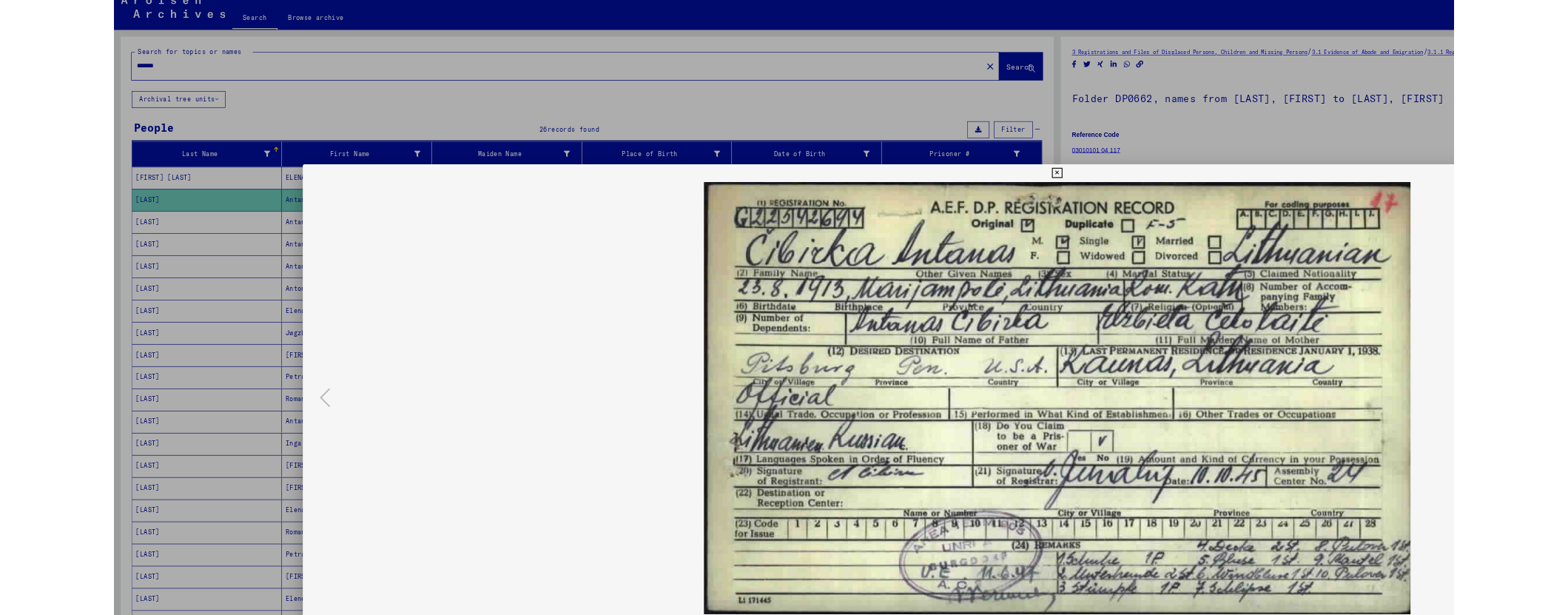 scroll, scrollTop: 35, scrollLeft: 0, axis: vertical 